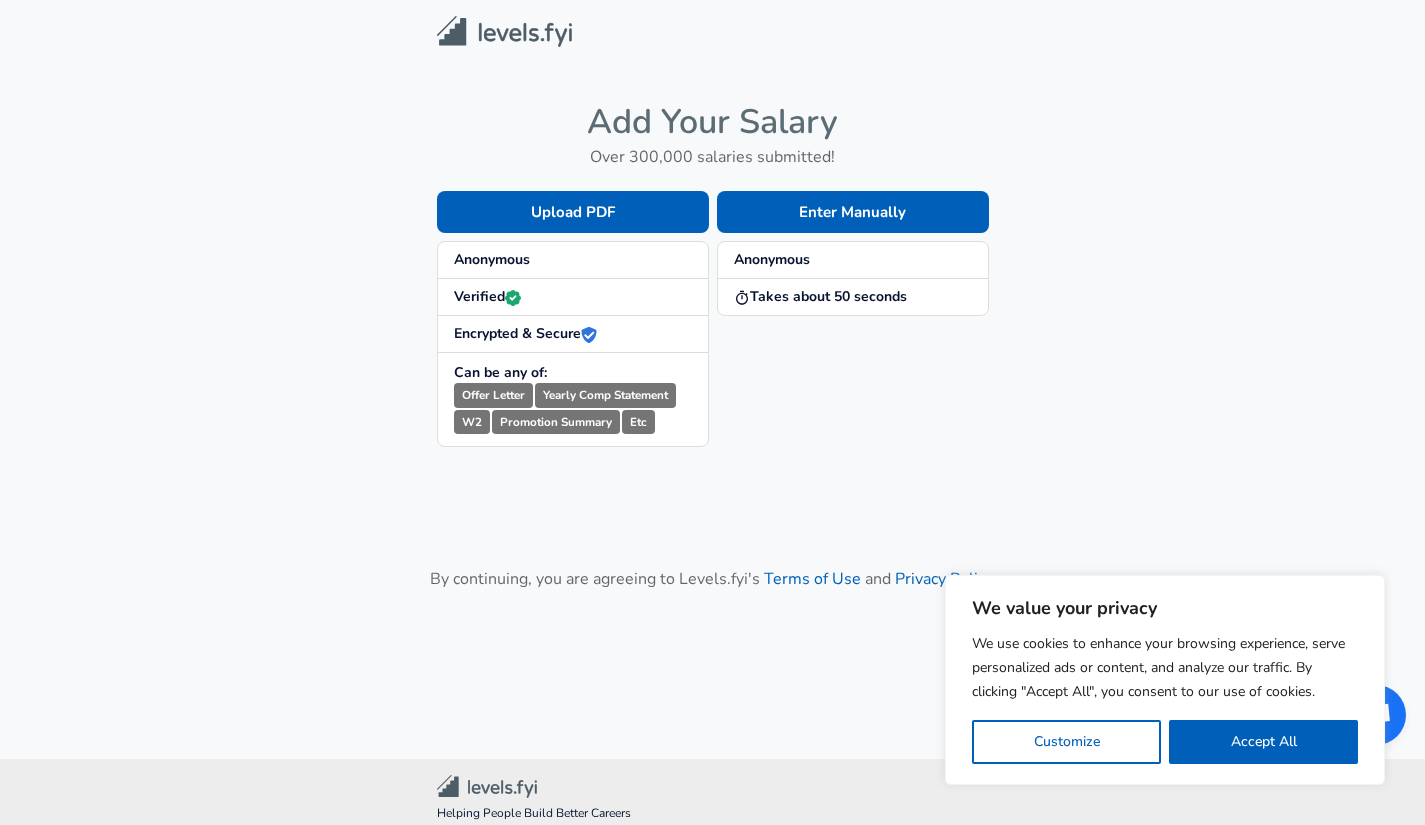 scroll, scrollTop: 0, scrollLeft: 0, axis: both 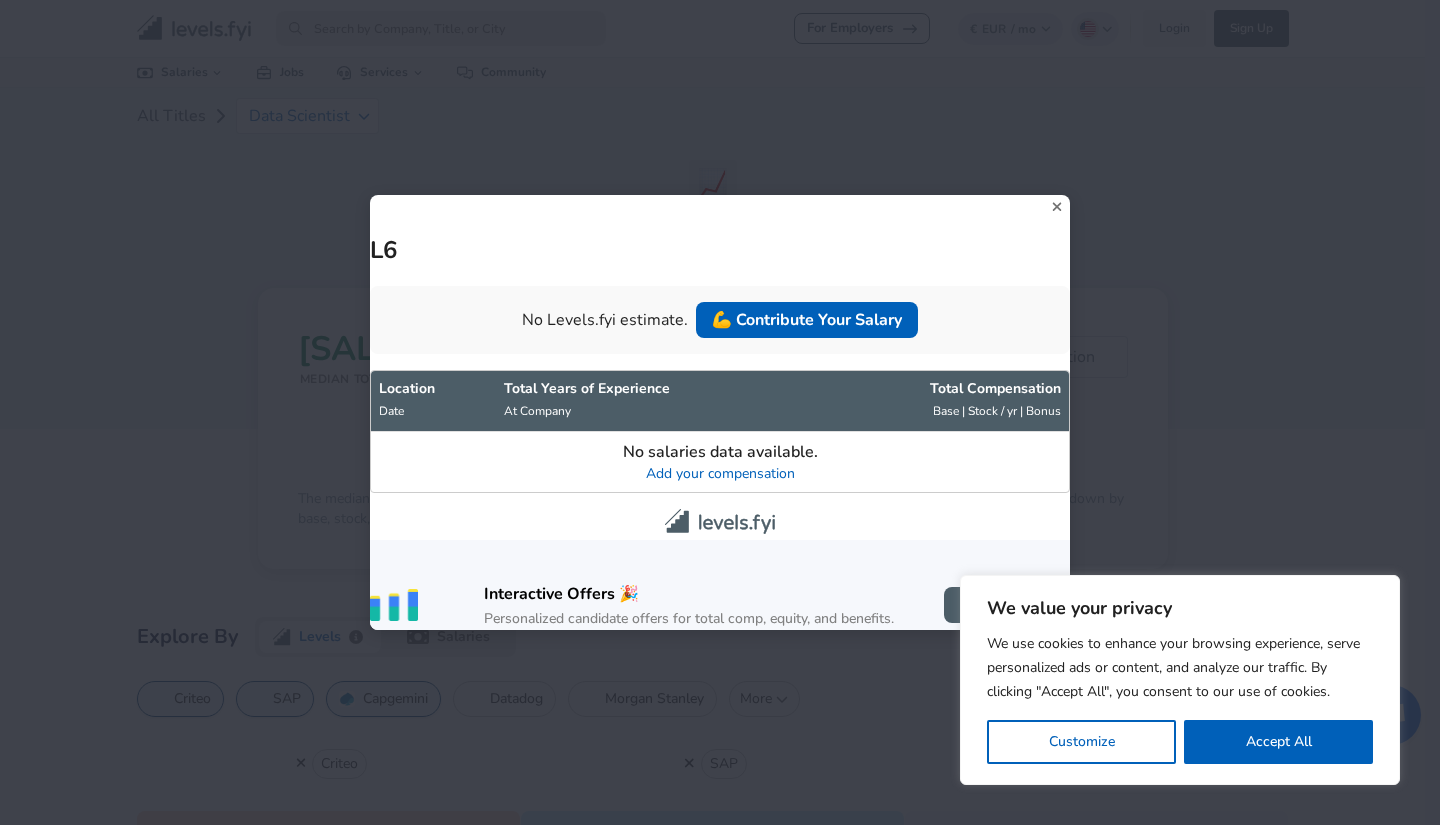 click 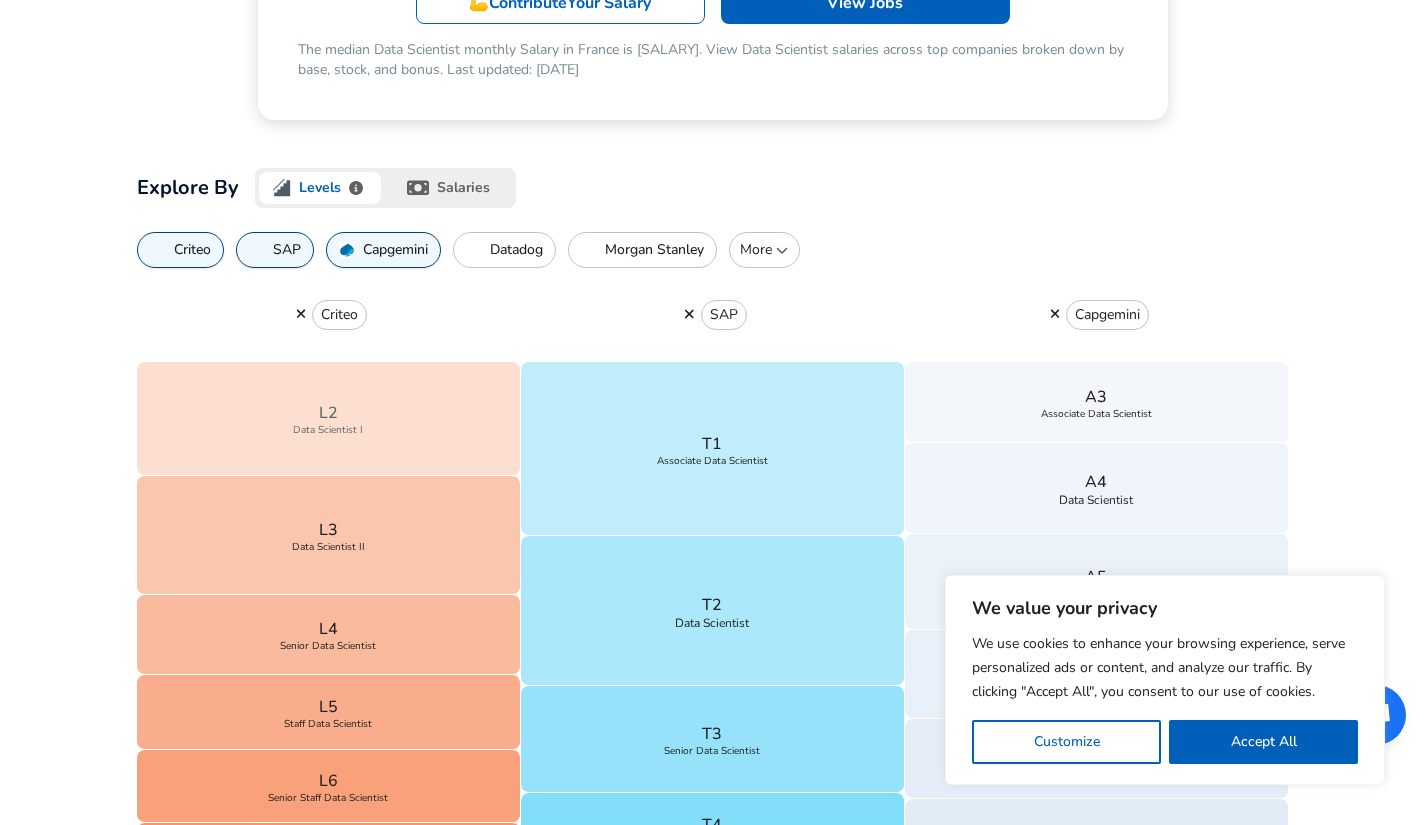 scroll, scrollTop: 806, scrollLeft: 0, axis: vertical 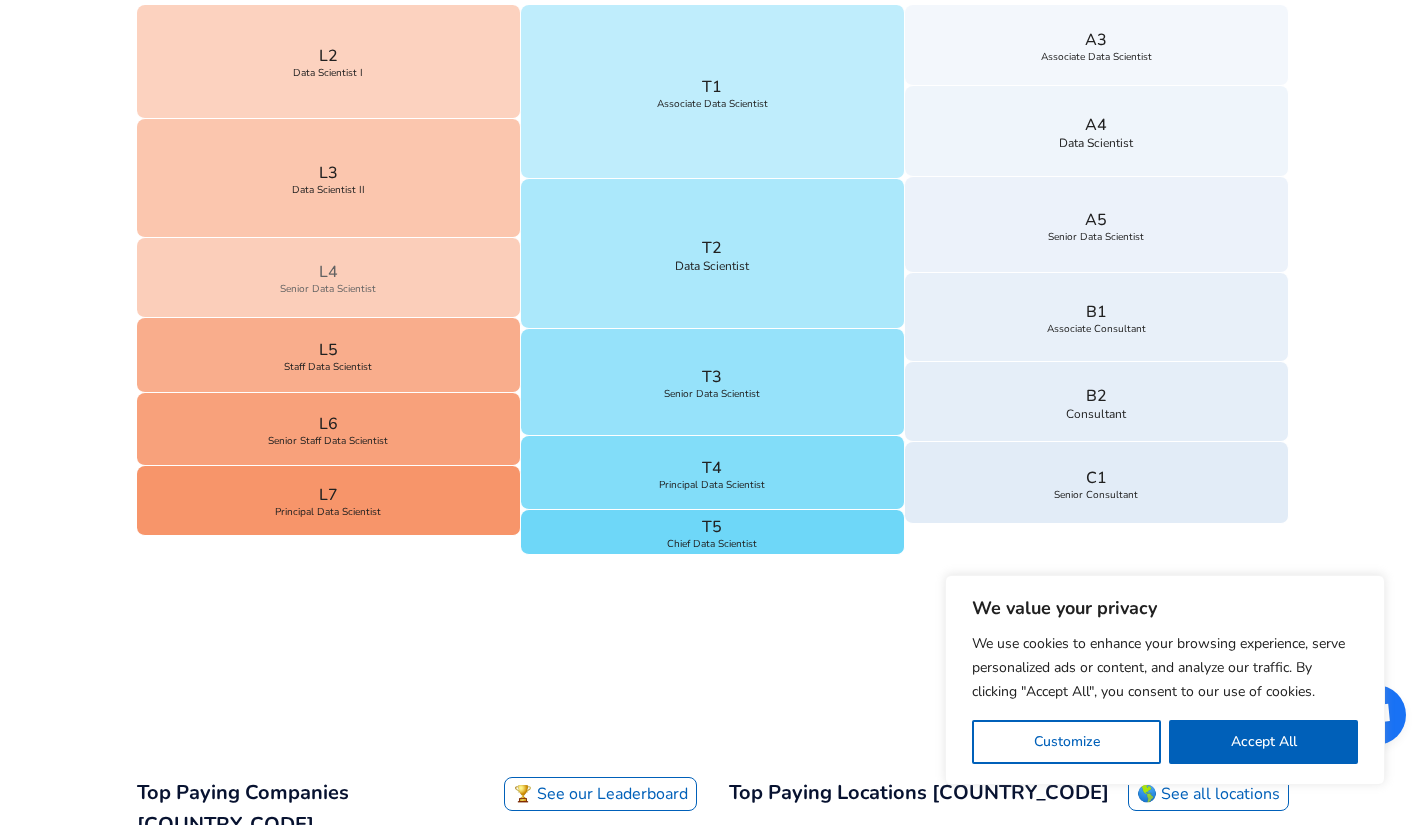 click on "L4 Senior Data Scientist" at bounding box center [329, 277] 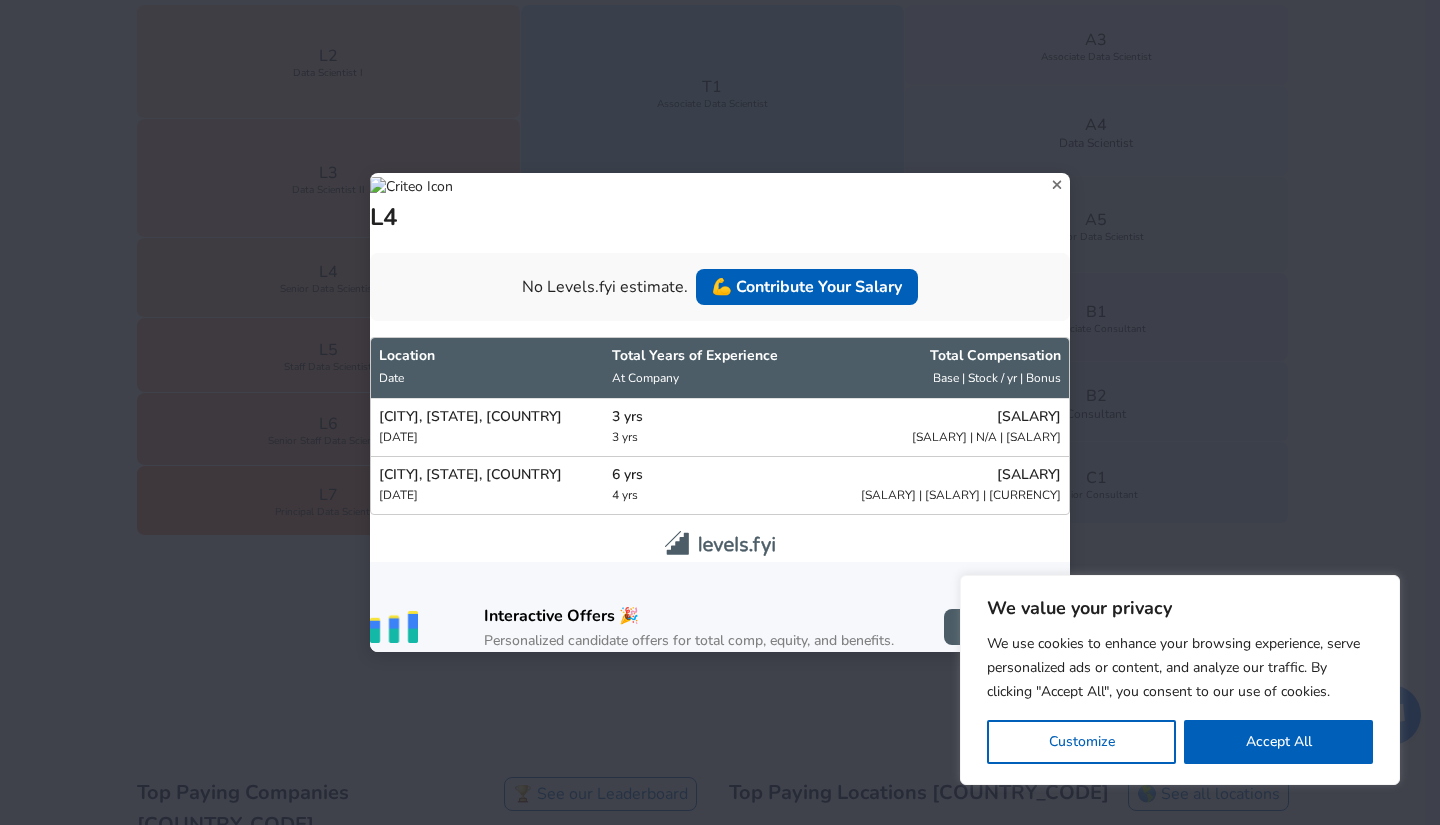 click 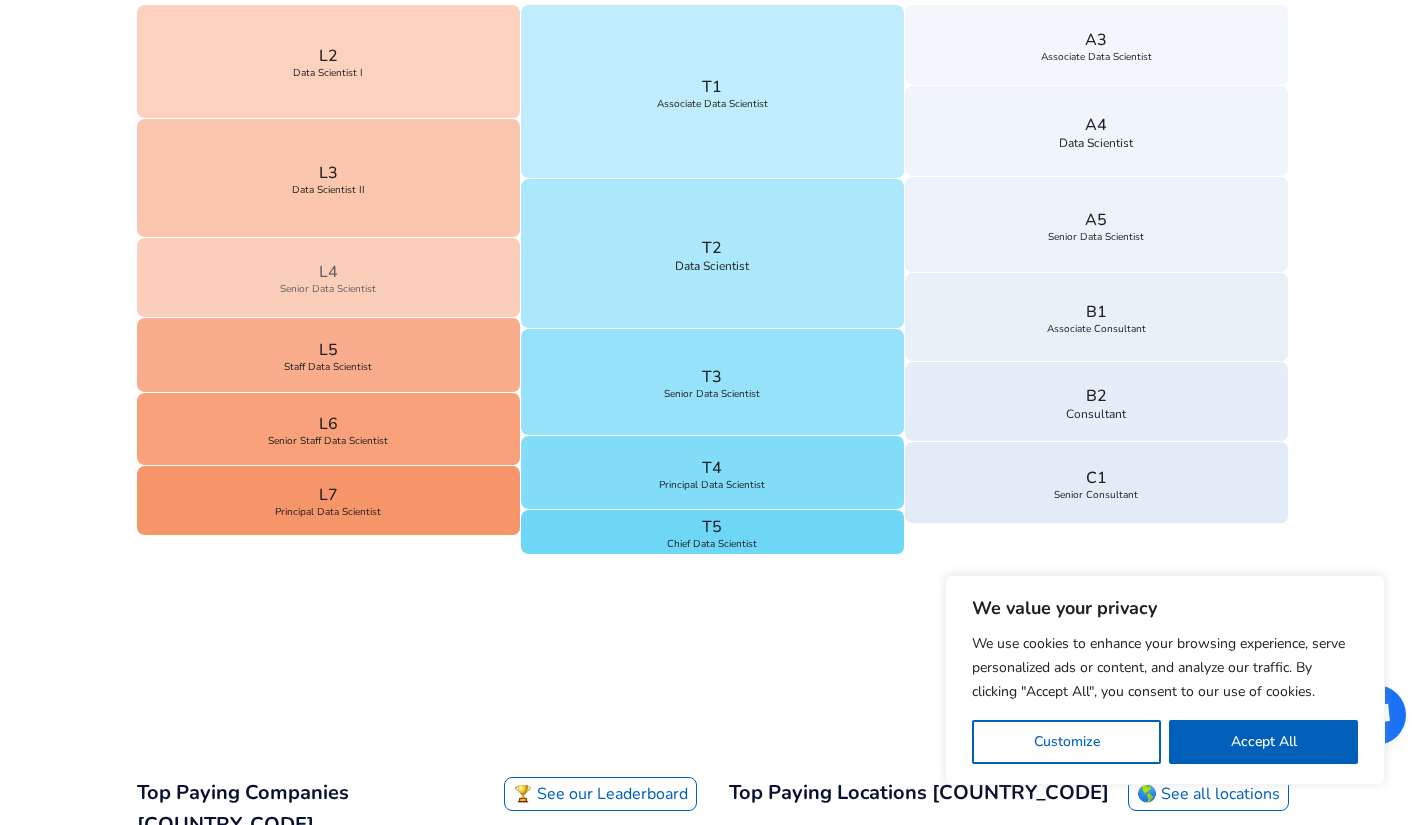 click on "L4 Senior Data Scientist" at bounding box center (329, 277) 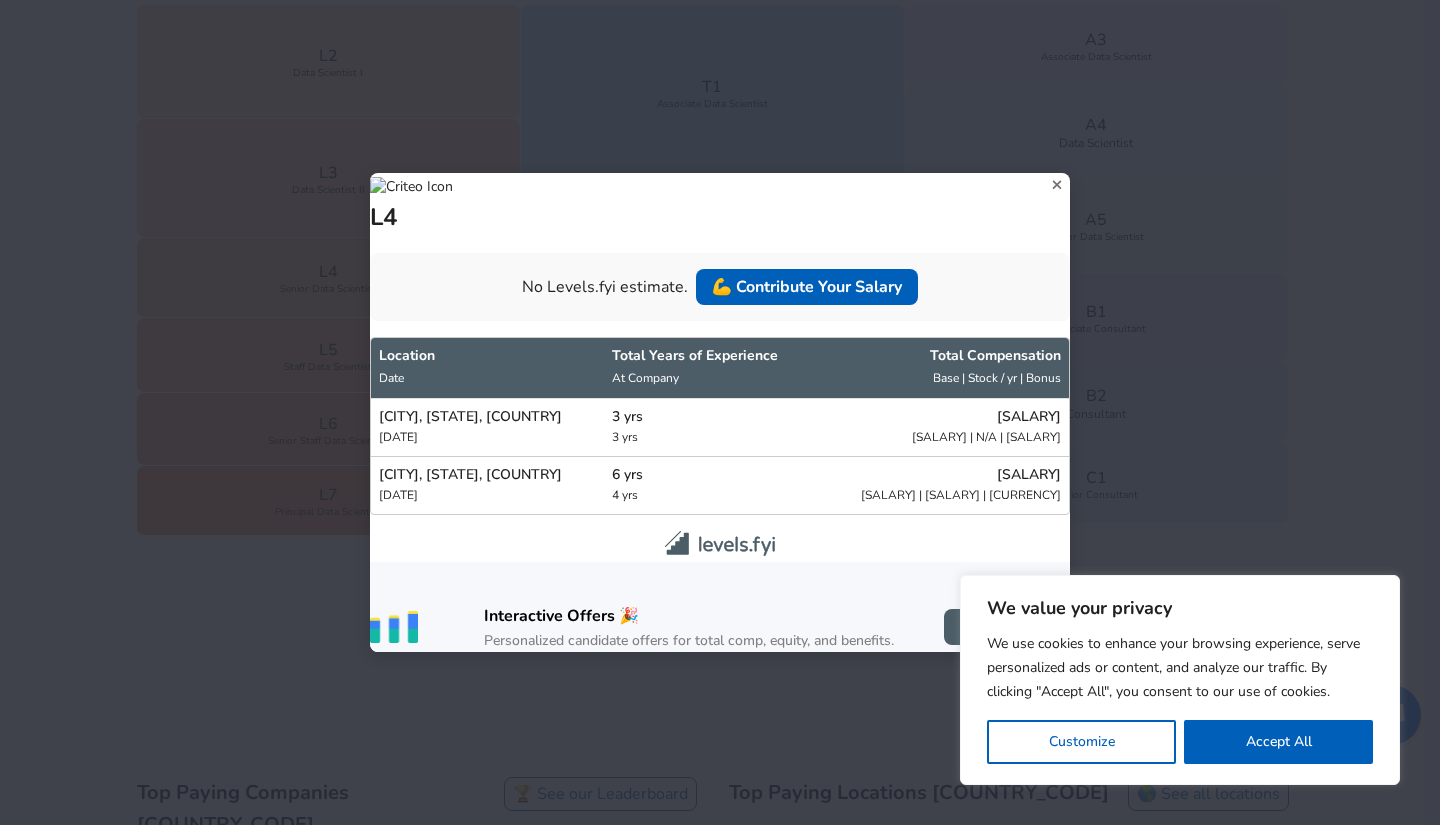click 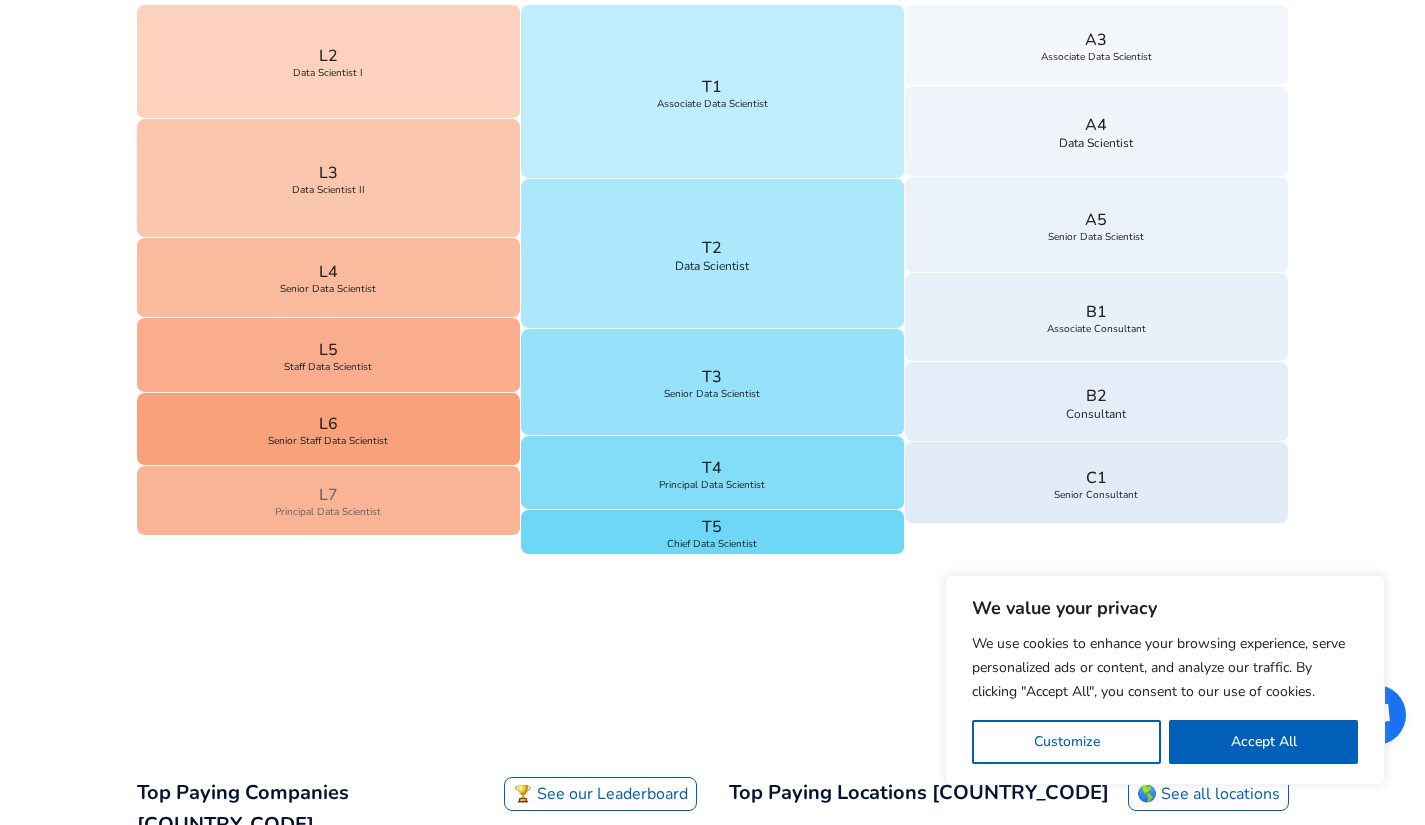click on "L6 Principal Data Scientist" at bounding box center (329, 500) 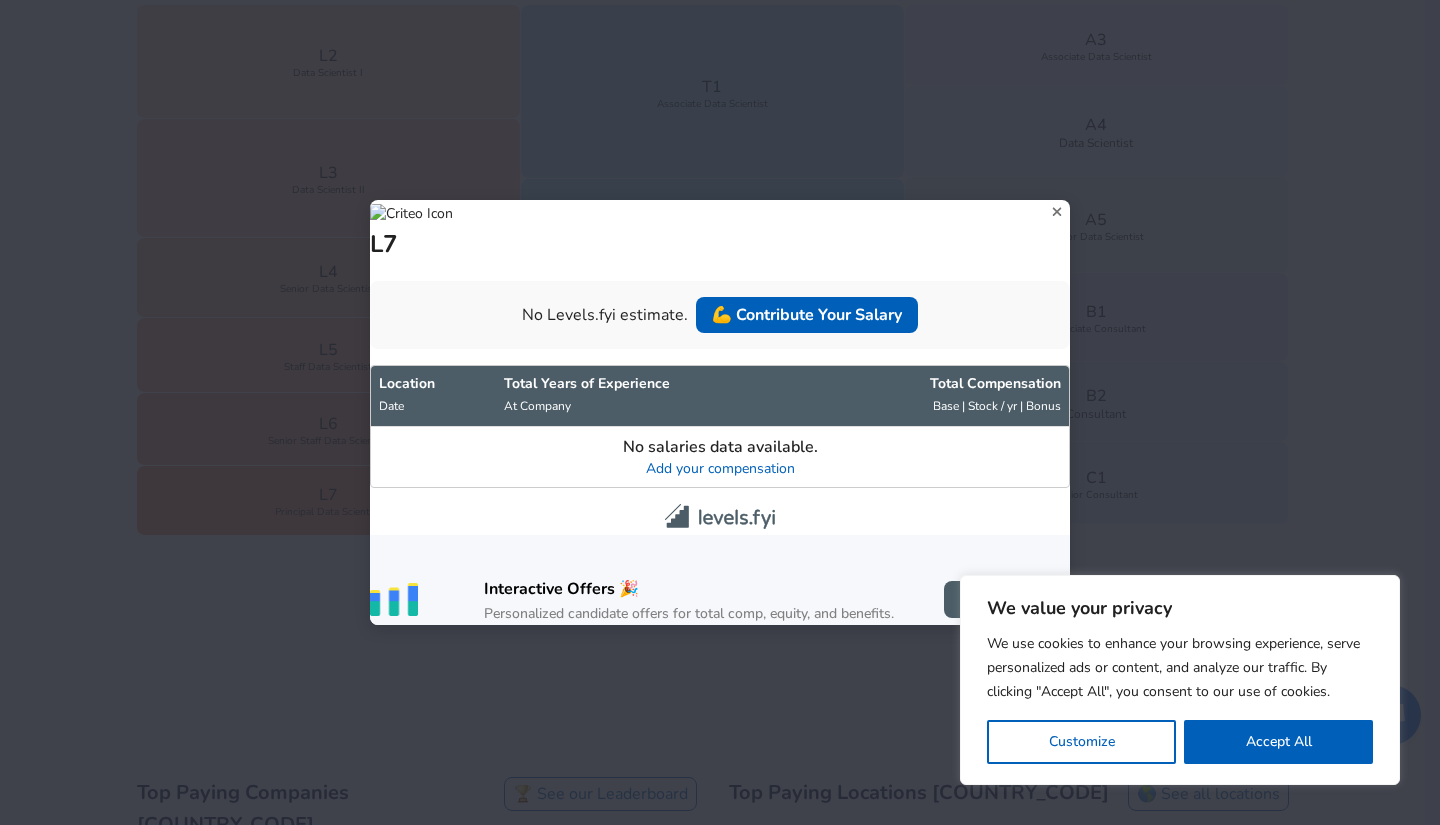 click 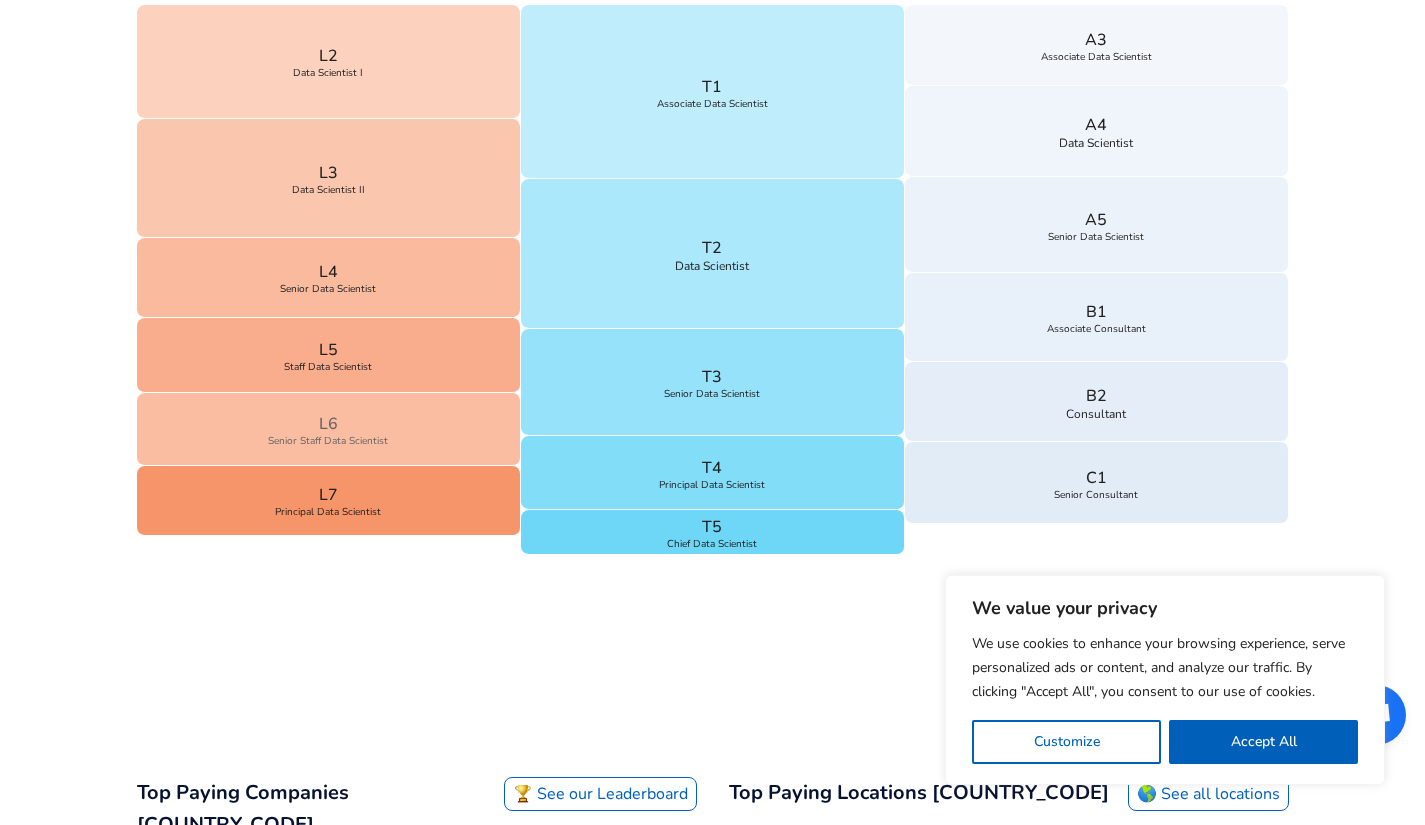 click on "L6 Senior Staff Data Scientist" at bounding box center [329, 429] 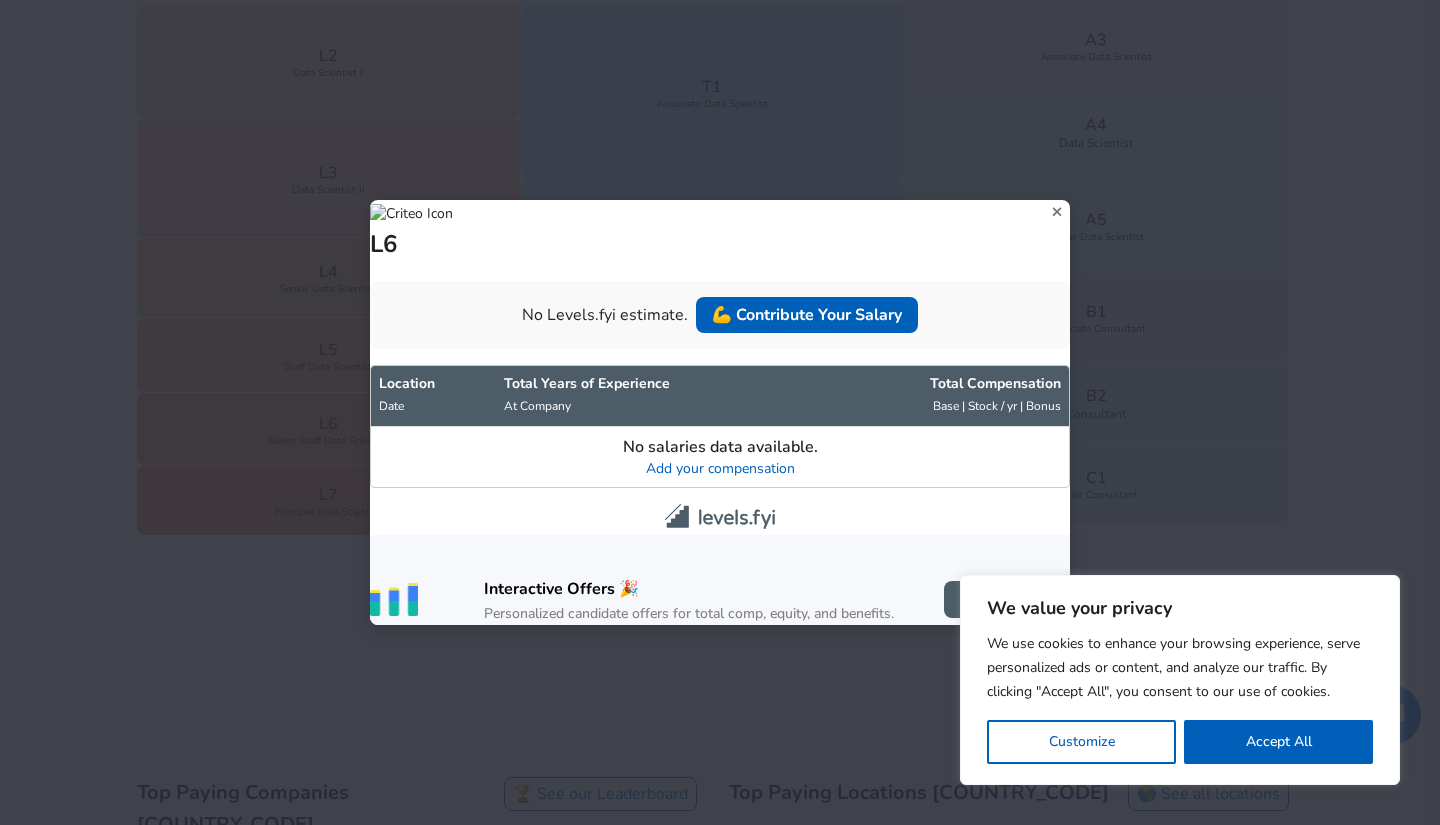 click 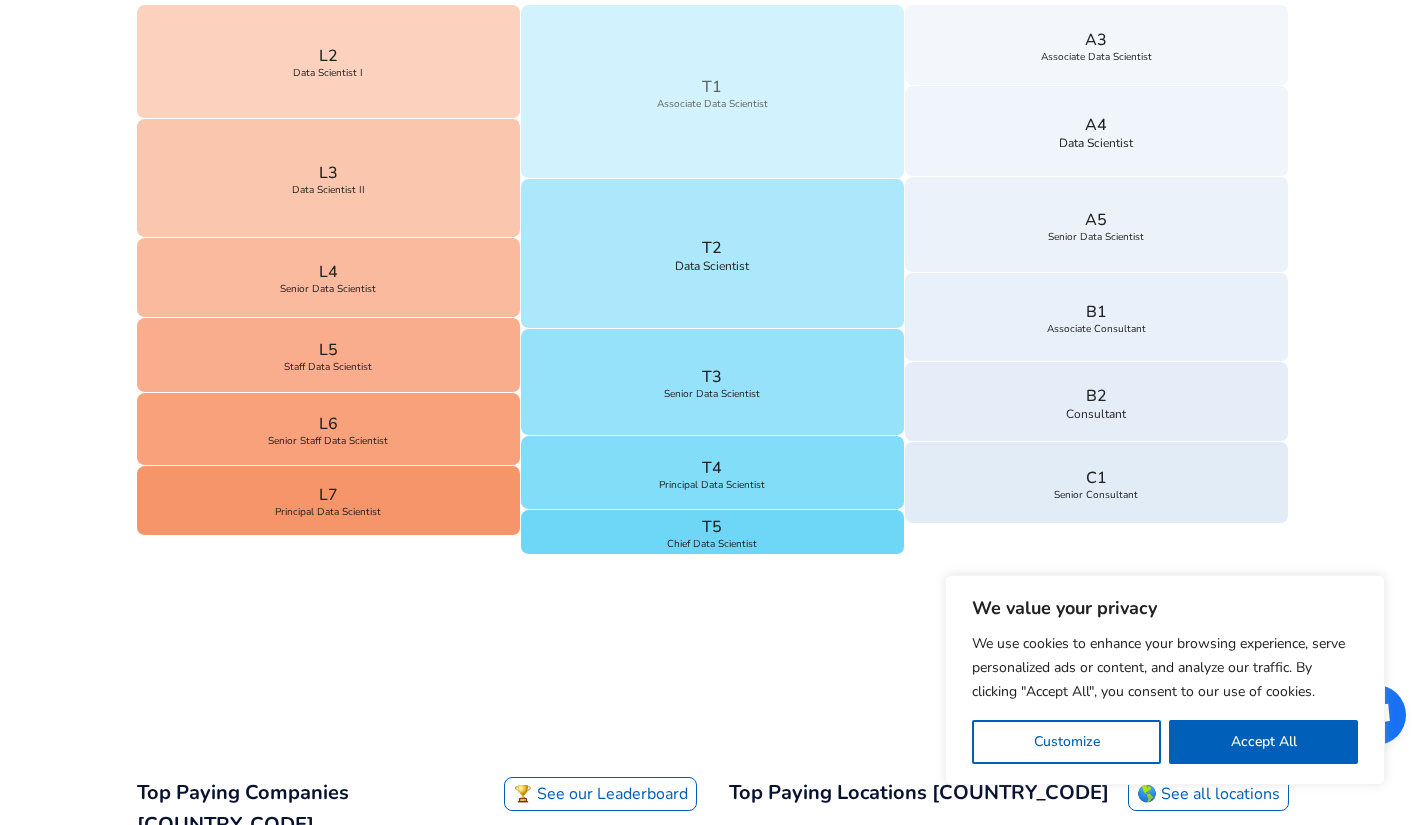 click on "T1 Associate Data Scientist" at bounding box center (713, 92) 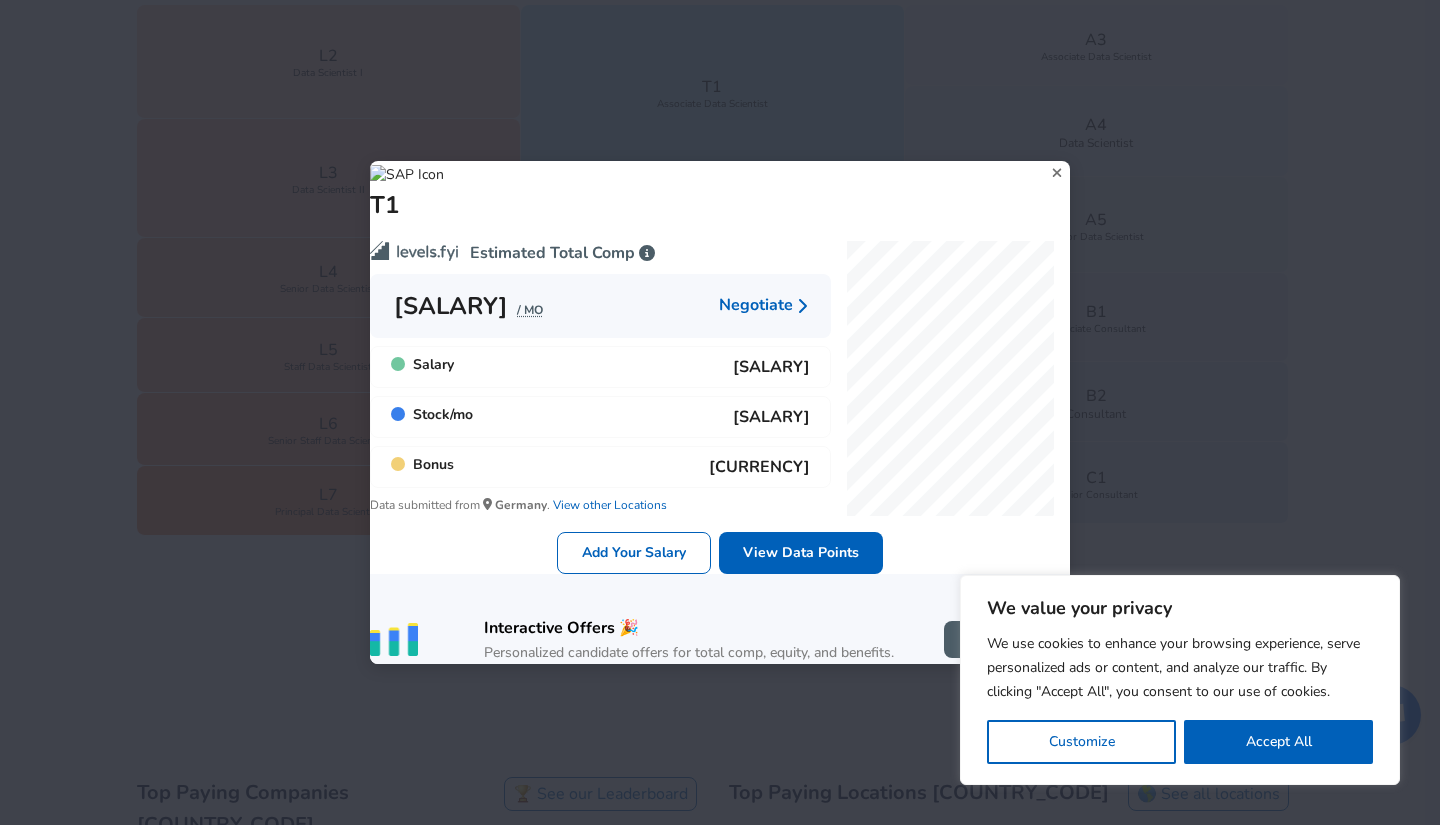 click on "T1" at bounding box center (720, 191) 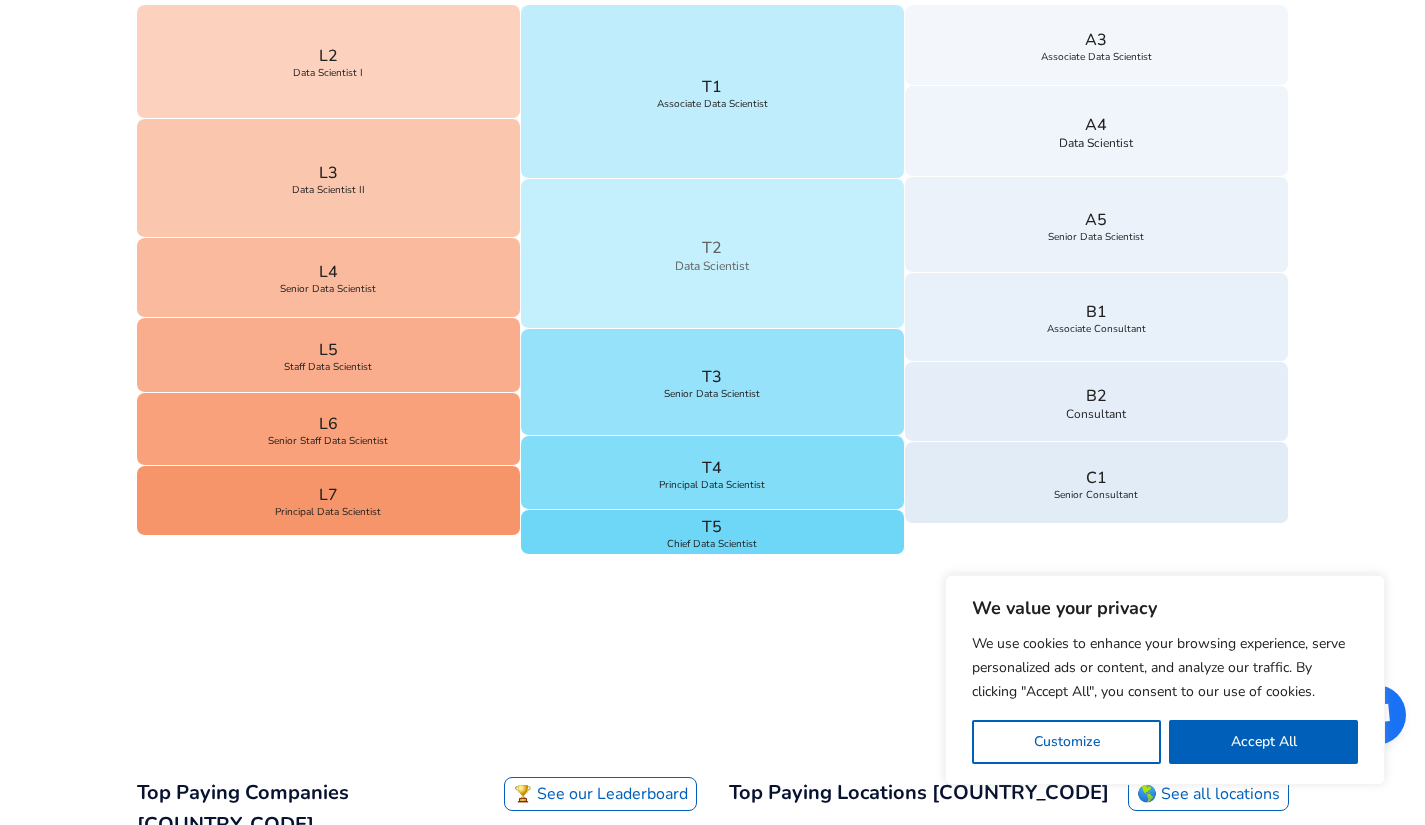 click on "T2 Data Scientist" at bounding box center [713, 254] 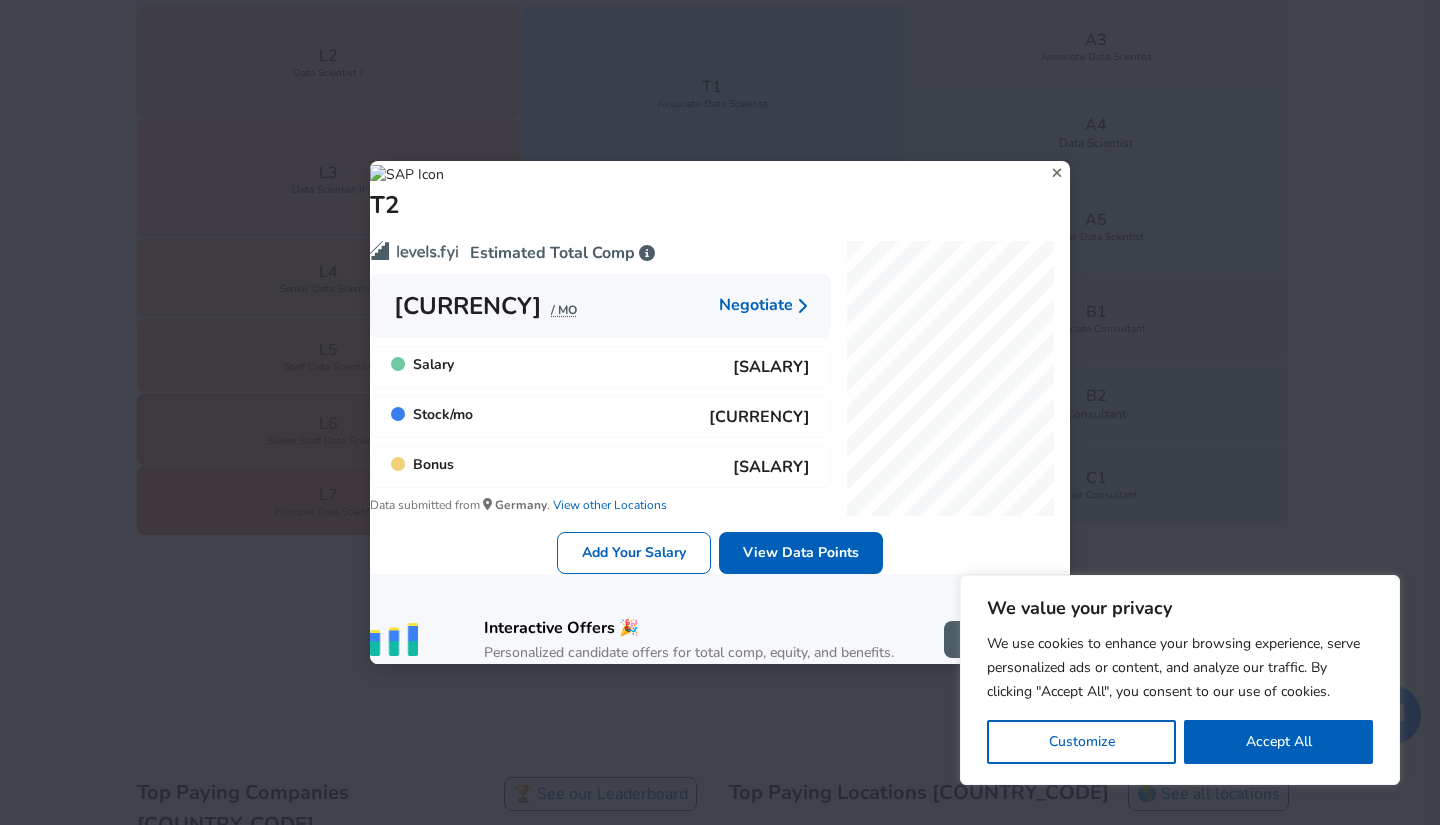 click 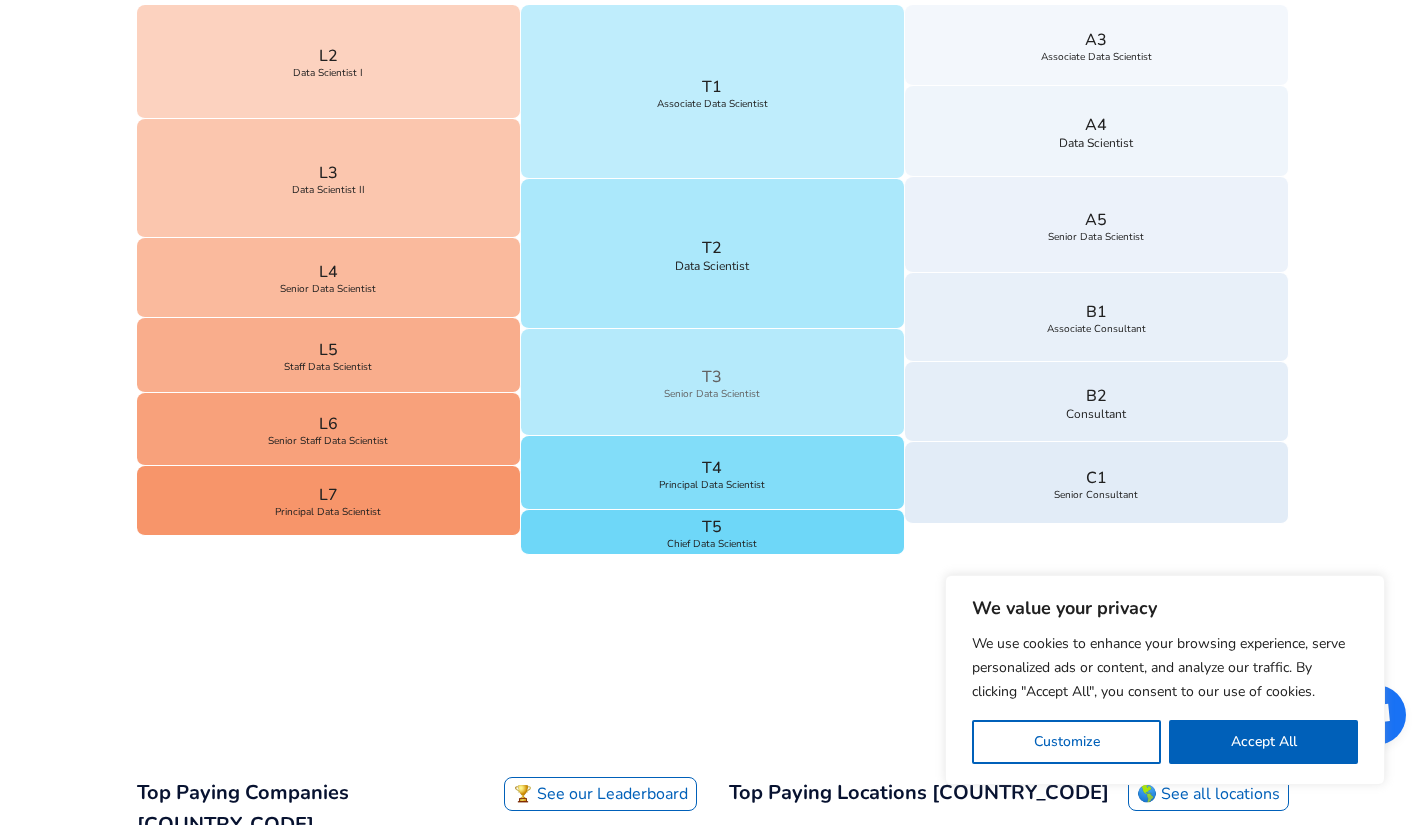 click on "T3 Senior Data Scientist" at bounding box center [713, 382] 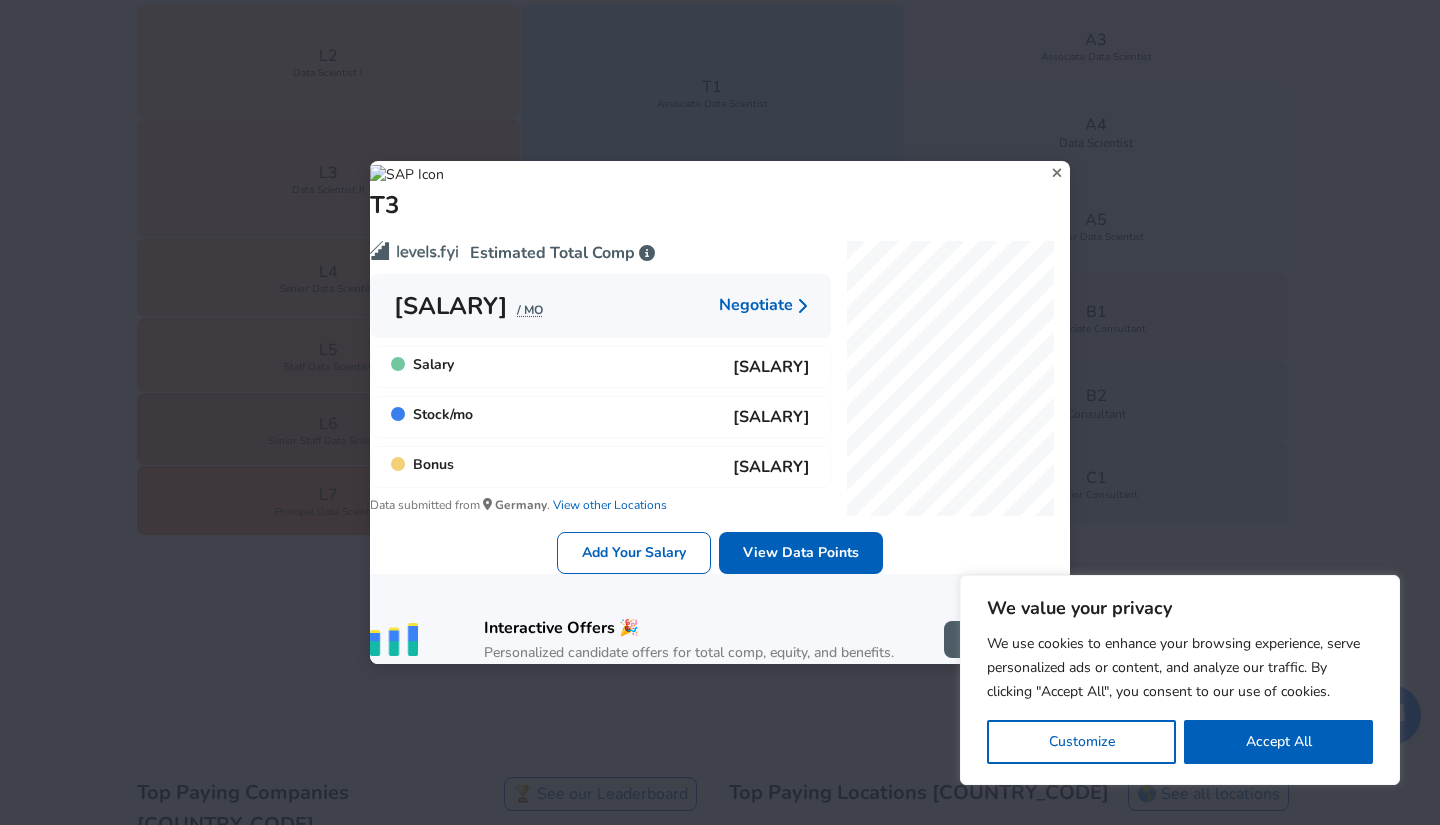 click 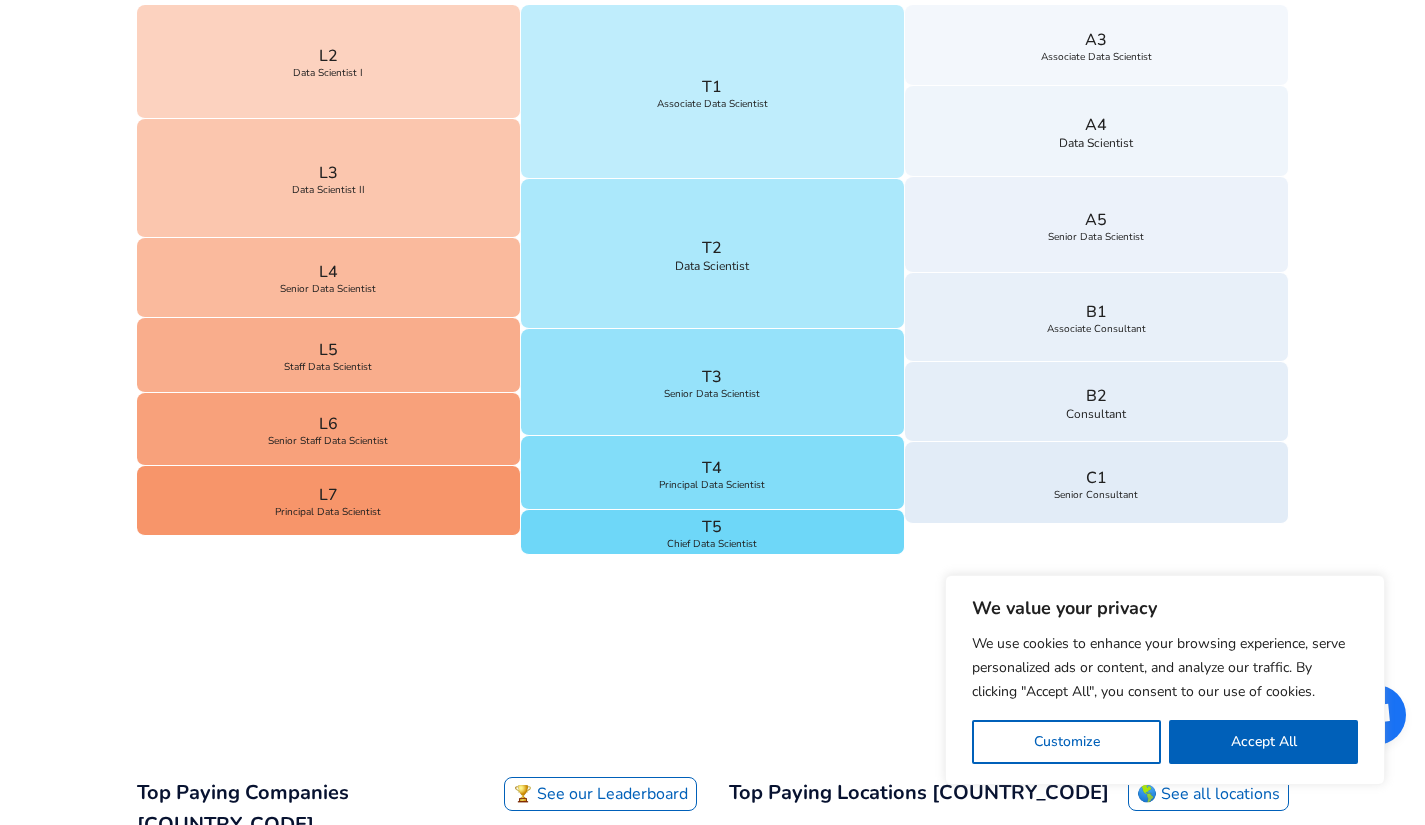click on "For Employers € EUR / mo Change English (US) Change Login Sign Up All Data By Location By Company By Title Salary Calculator Chart Visualizations Verified Salaries Internships Negotiation Support Compare Benefits Who's Hiring 2024 Pay Report Top Paying Companies Integrate Blog Press Google Software Engineer Product Manager New York City Area Data Scientist View Individual Data Points Levels FYI Logo Salaries 📂 All Data 🌎 By Location 🏢 By Company 🖋 By Title 🏭️ By Industry 📍 Salary Heatmap 📈 Chart Visualizations 🔥 Real-time Percentiles 🎓 Internships ❣️ Compare Benefits 🎬 2024 Pay Report 🏆 Top Paying Companies 💸 Calculate Meeting Cost #️⃣ Salary Calculator Contribute Add Salary Add Company Benefits Add Level Mapping Jobs Services Candidate Services 💵 Negotiation Coaching 📄 Resume Review 🎁 Gift a Resume Review For Employers Interactive Offers Real-time Percentiles 🔥 Compensation Benchmarking For Academic Research" at bounding box center [712, 1348] 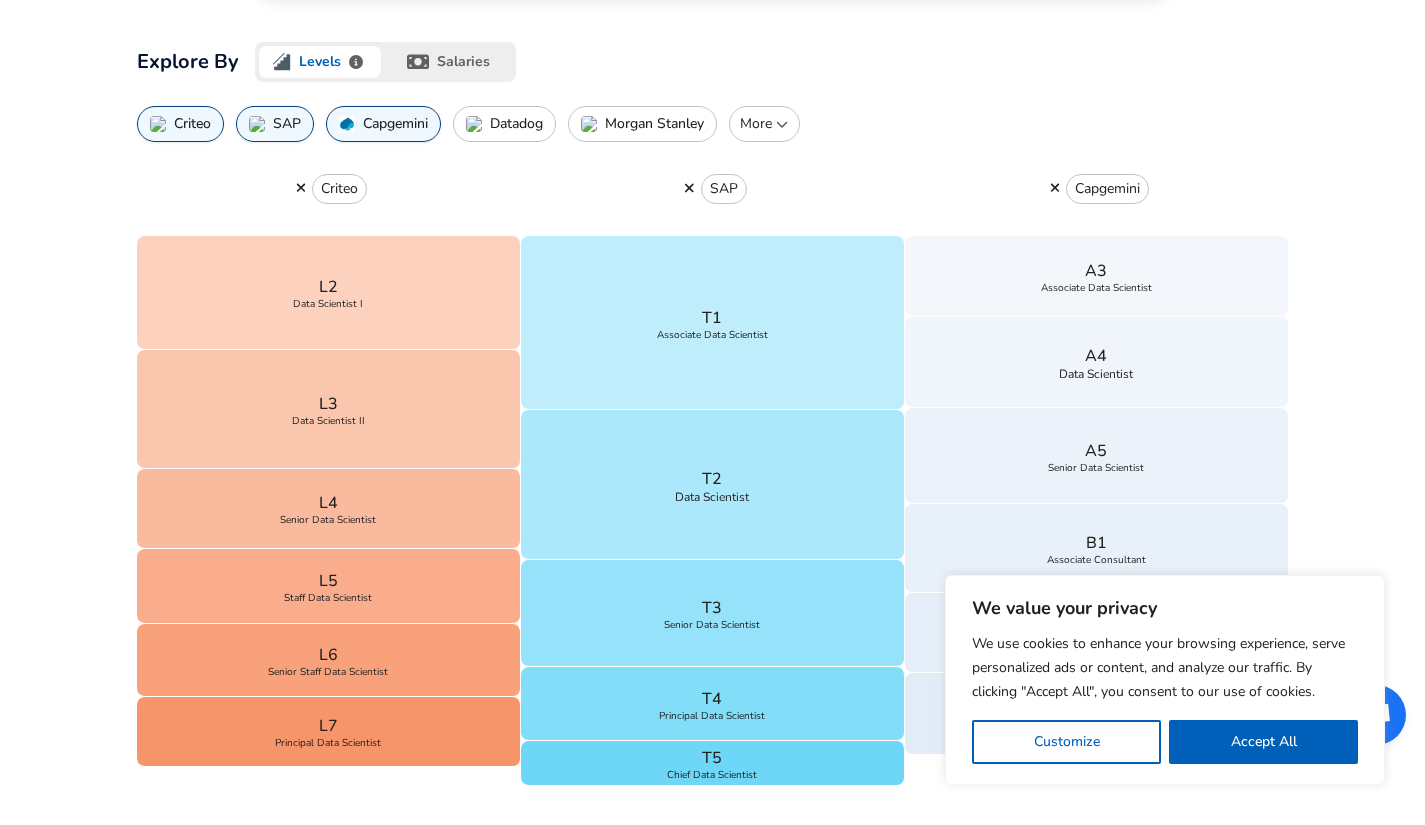 scroll, scrollTop: 593, scrollLeft: 0, axis: vertical 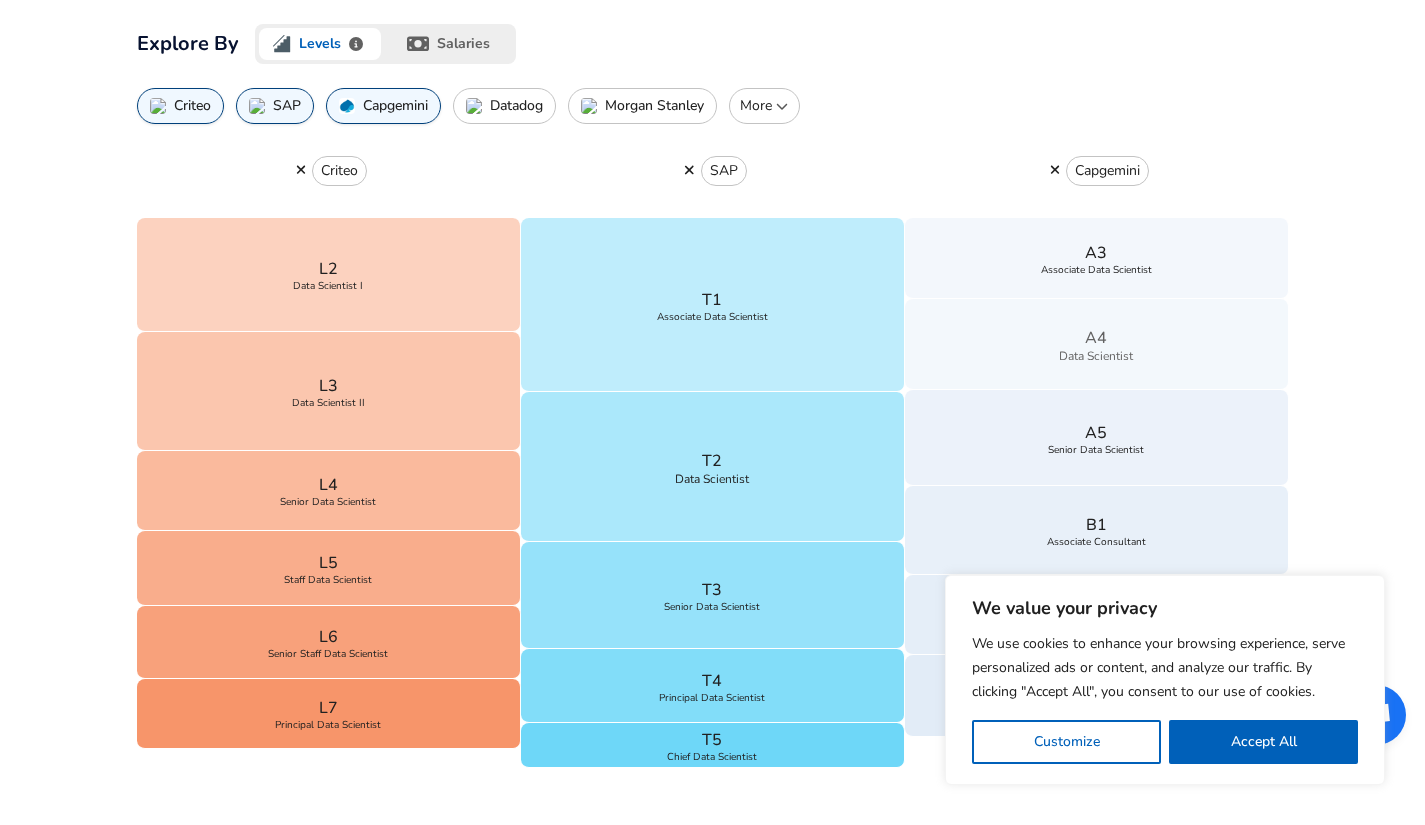 click on "A4 Data Scientist" at bounding box center (1097, 344) 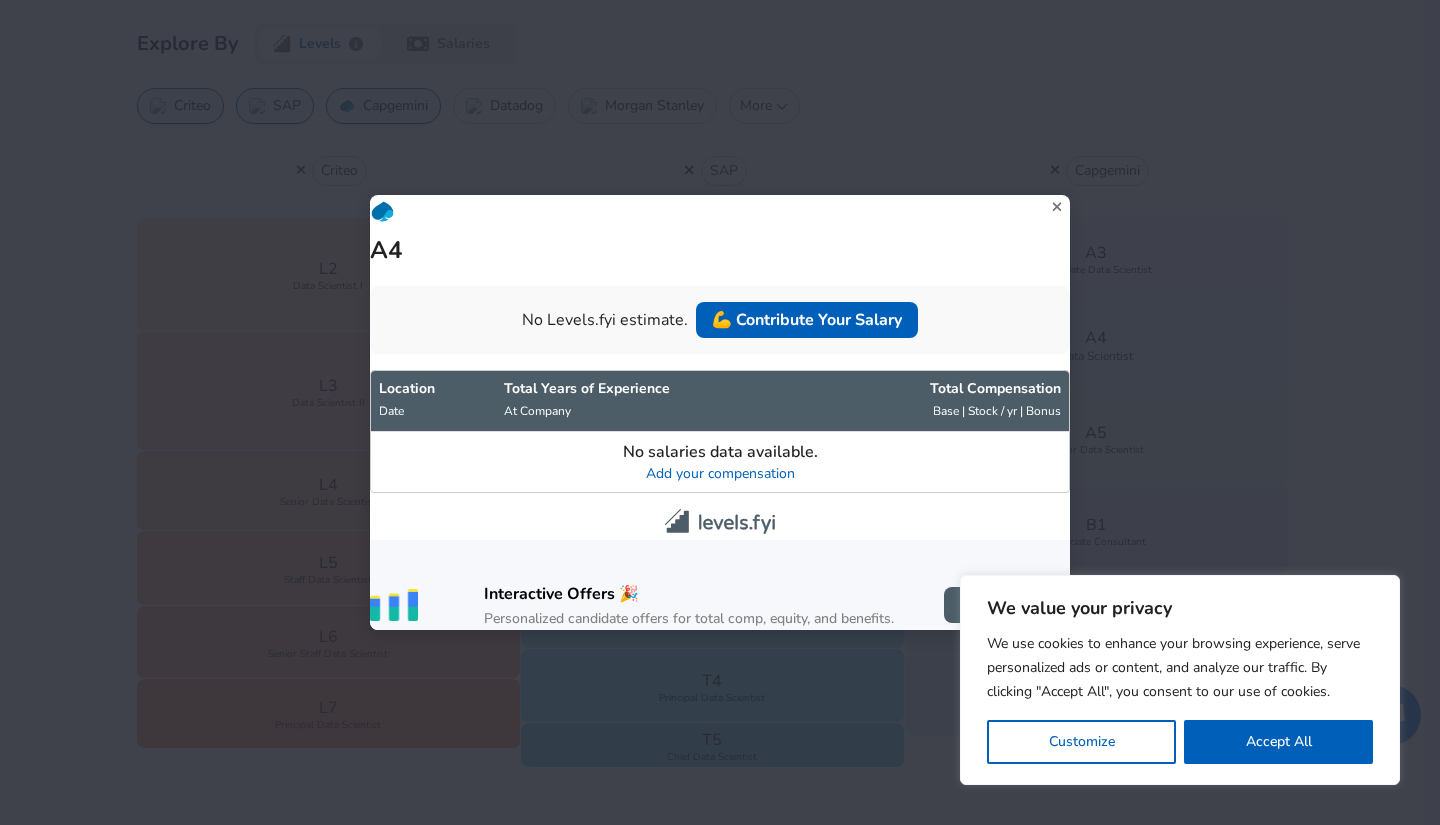 click 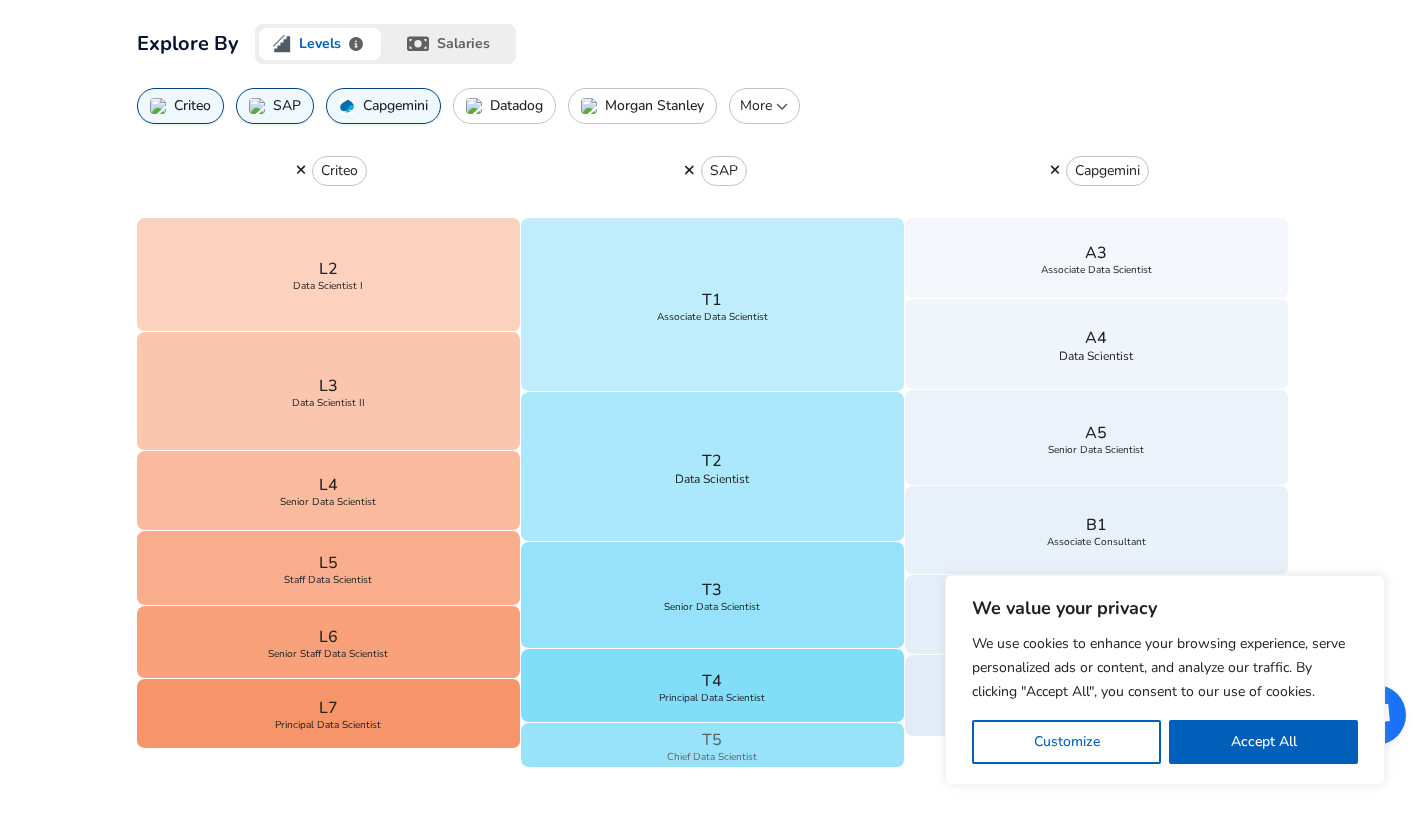 click on "T5" at bounding box center (712, 740) 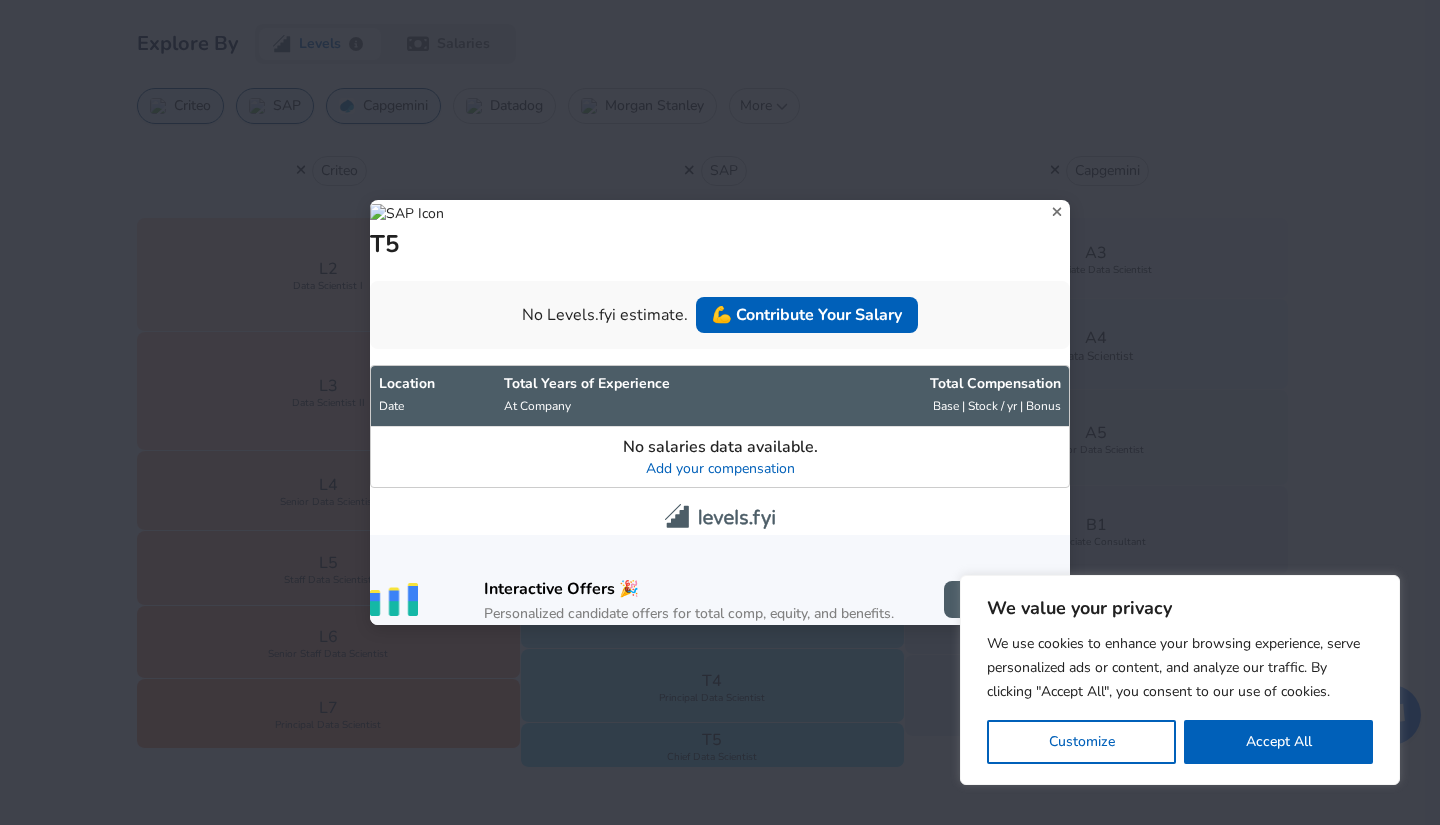 click 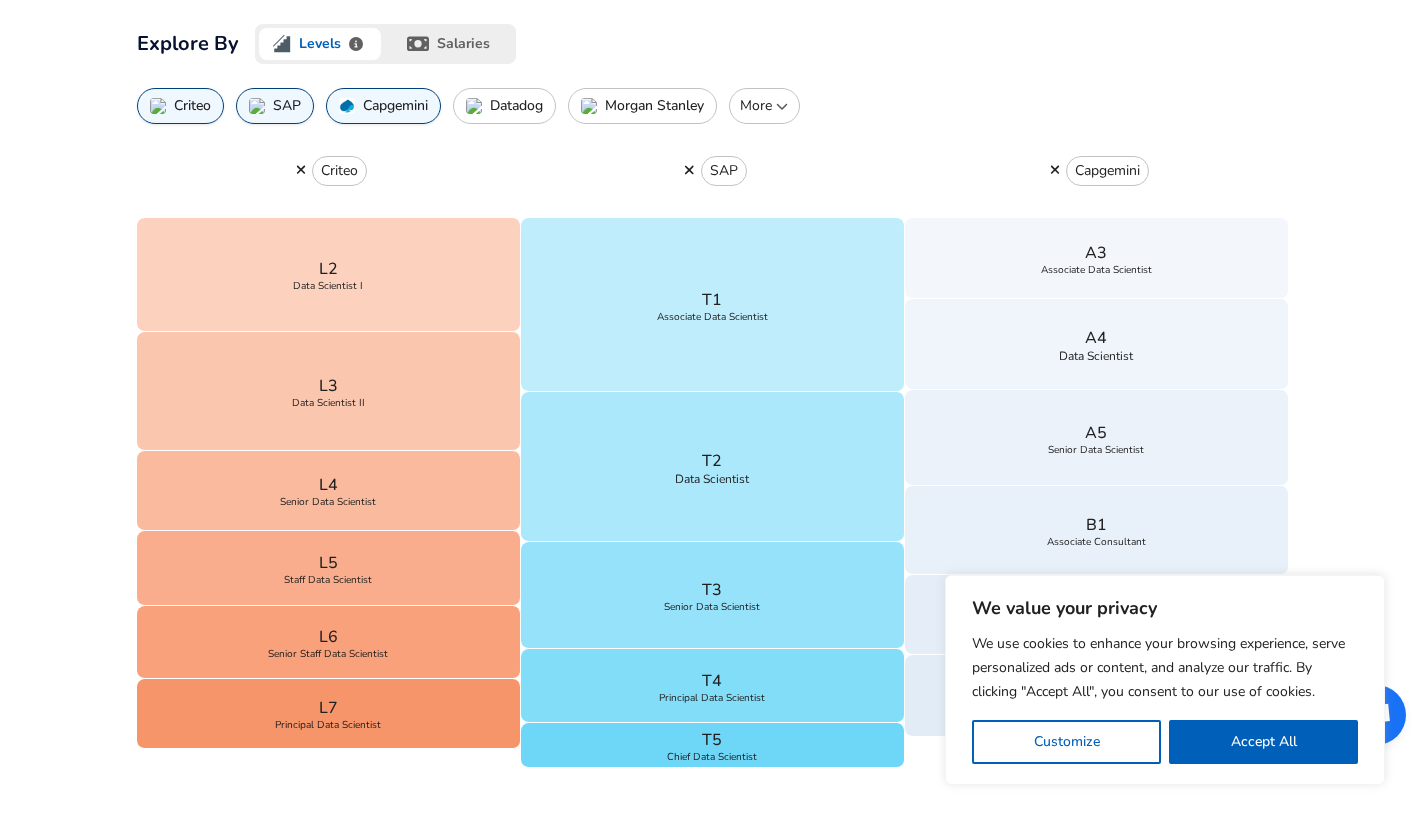scroll, scrollTop: 1314, scrollLeft: 0, axis: vertical 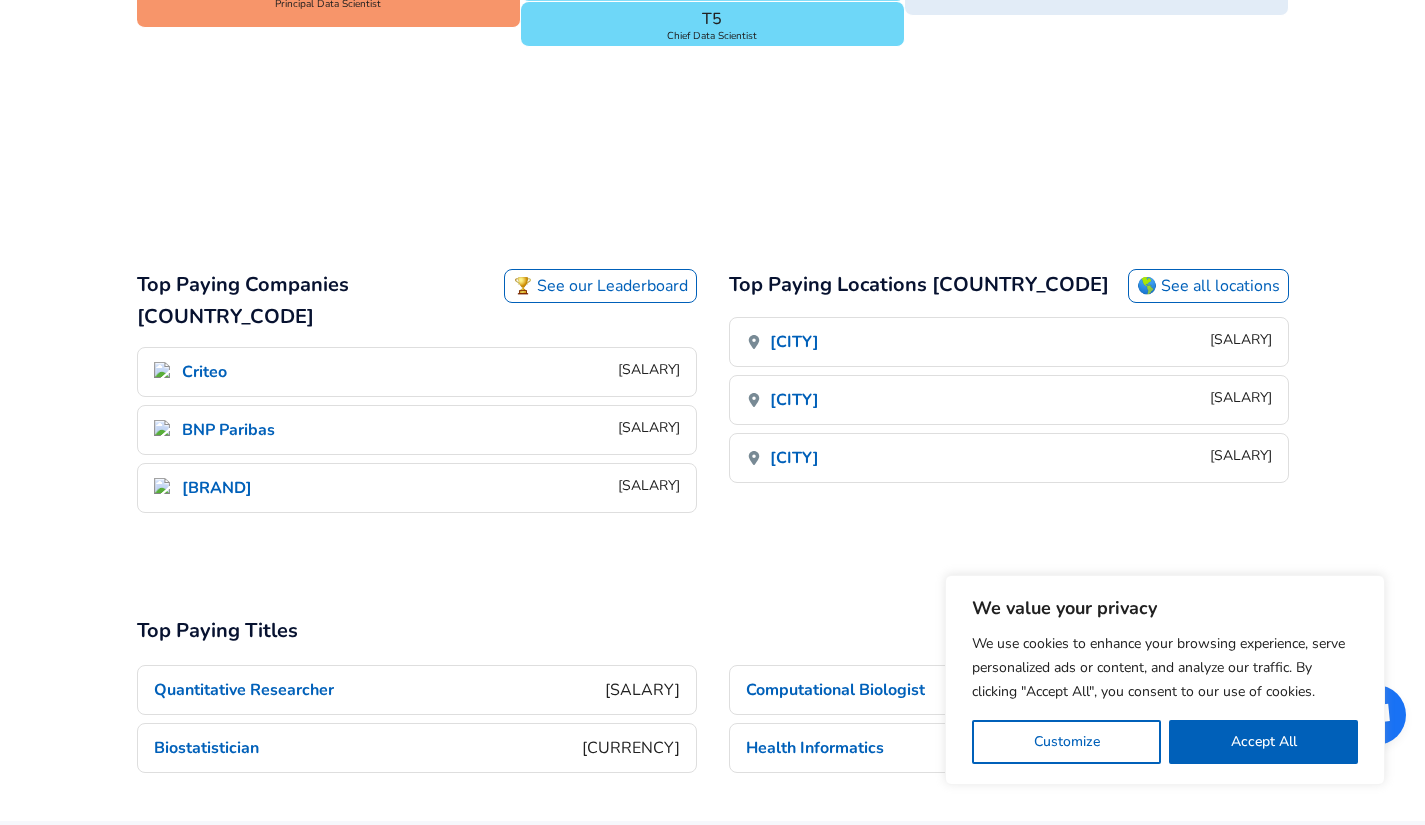 click on "For Employers € EUR / mo Change English (US) Change Login Sign Up All Data By Location By Company By Title Salary Calculator Chart Visualizations Verified Salaries Internships Negotiation Support Compare Benefits Who's Hiring 2024 Pay Report Top Paying Companies Integrate Blog Press Google Software Engineer Product Manager New York City Area Data Scientist View Individual Data Points Levels FYI Logo Salaries 📂 All Data 🌎 By Location 🏢 By Company 🖋 By Title 🏭️ By Industry 📍 Salary Heatmap 📈 Chart Visualizations 🔥 Real-time Percentiles 🎓 Internships ❣️ Compare Benefits 🎬 2024 Pay Report 🏆 Top Paying Companies 💸 Calculate Meeting Cost #️⃣ Salary Calculator Contribute Add Salary Add Company Benefits Add Level Mapping Jobs Services Candidate Services 💵 Negotiation Coaching 📄 Resume Review 🎁 Gift a Resume Review For Employers Interactive Offers Real-time Percentiles 🔥 Compensation Benchmarking For Academic Research" at bounding box center [712, 840] 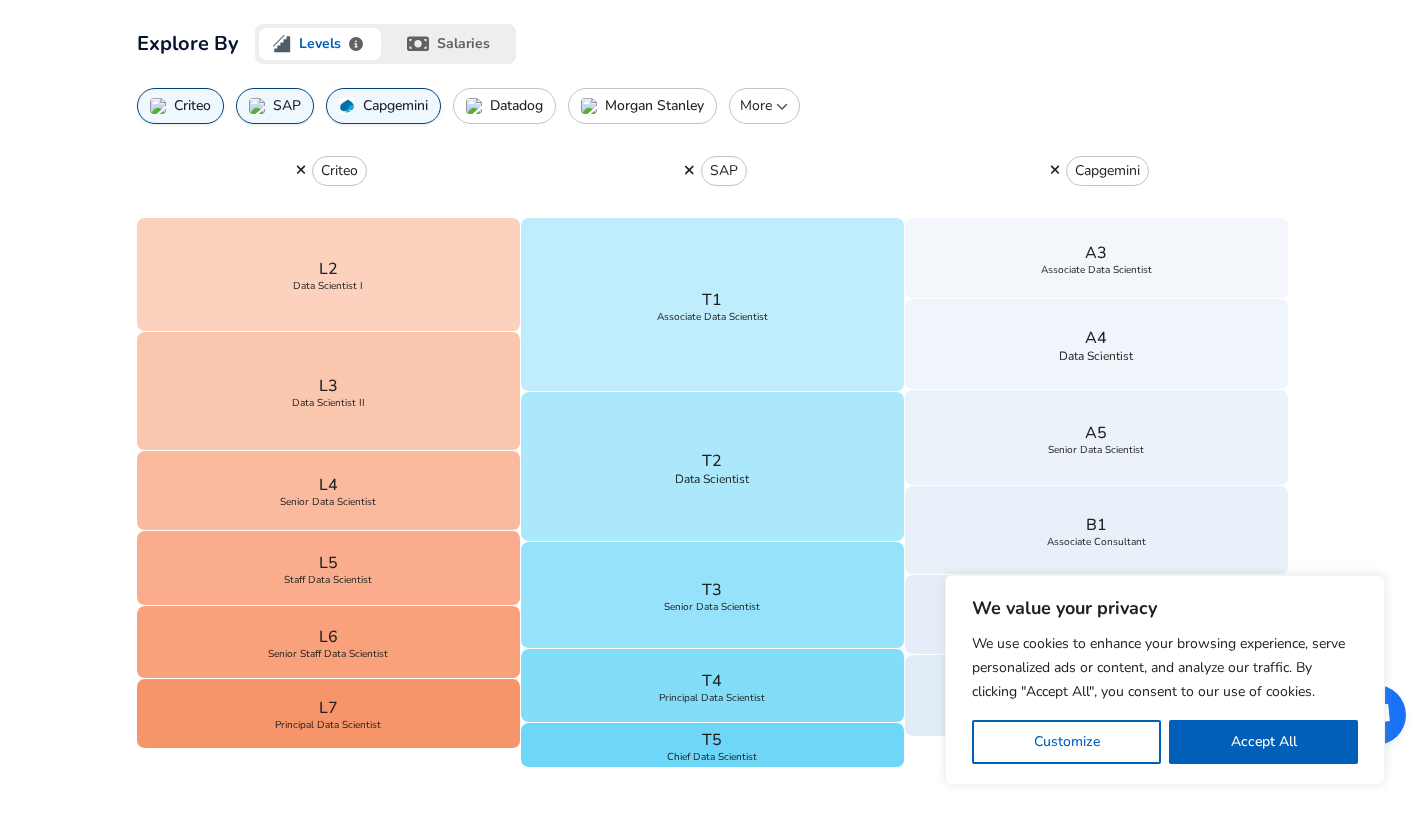 scroll, scrollTop: 0, scrollLeft: 0, axis: both 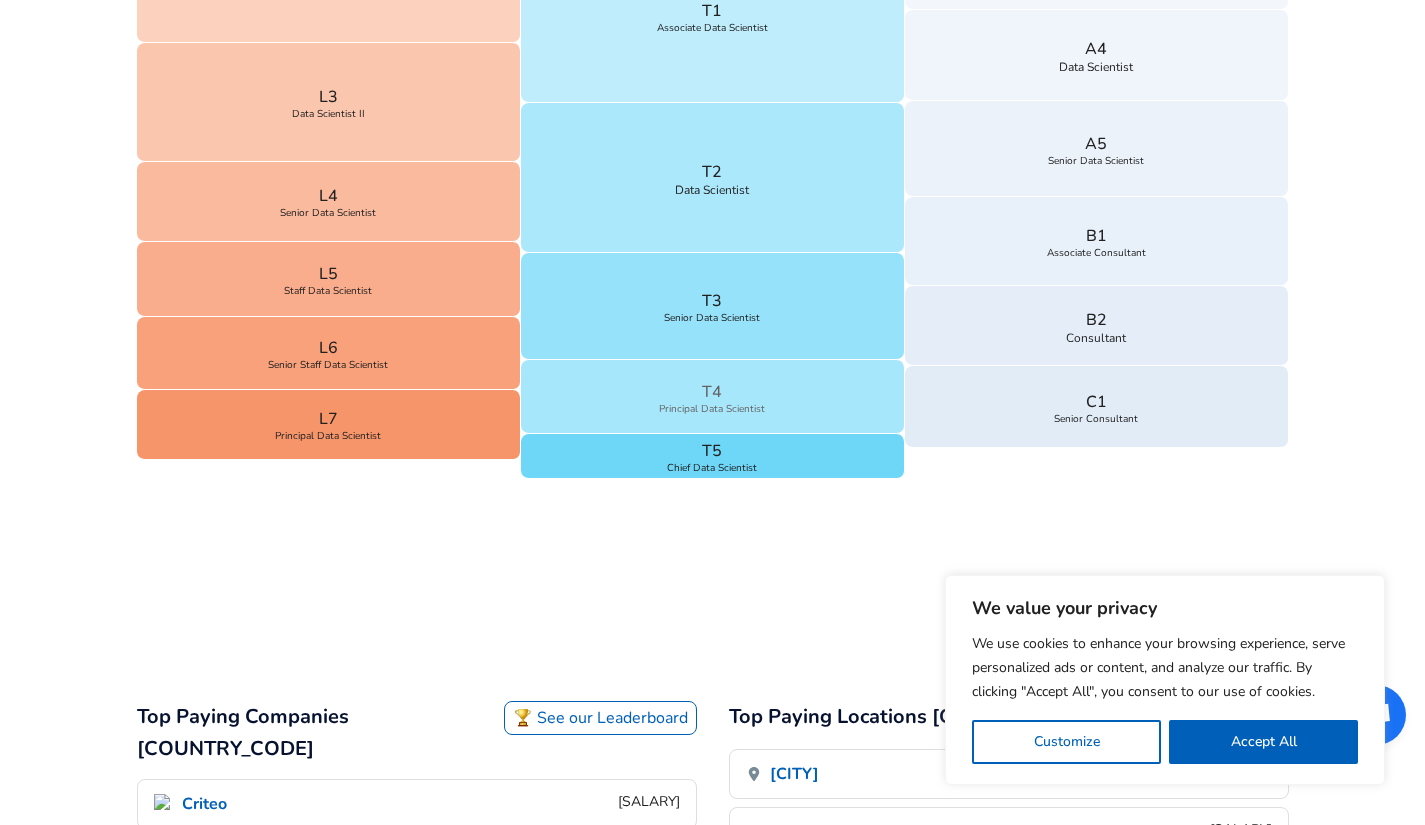click on "T4 Principal Data Scientist" at bounding box center (713, 397) 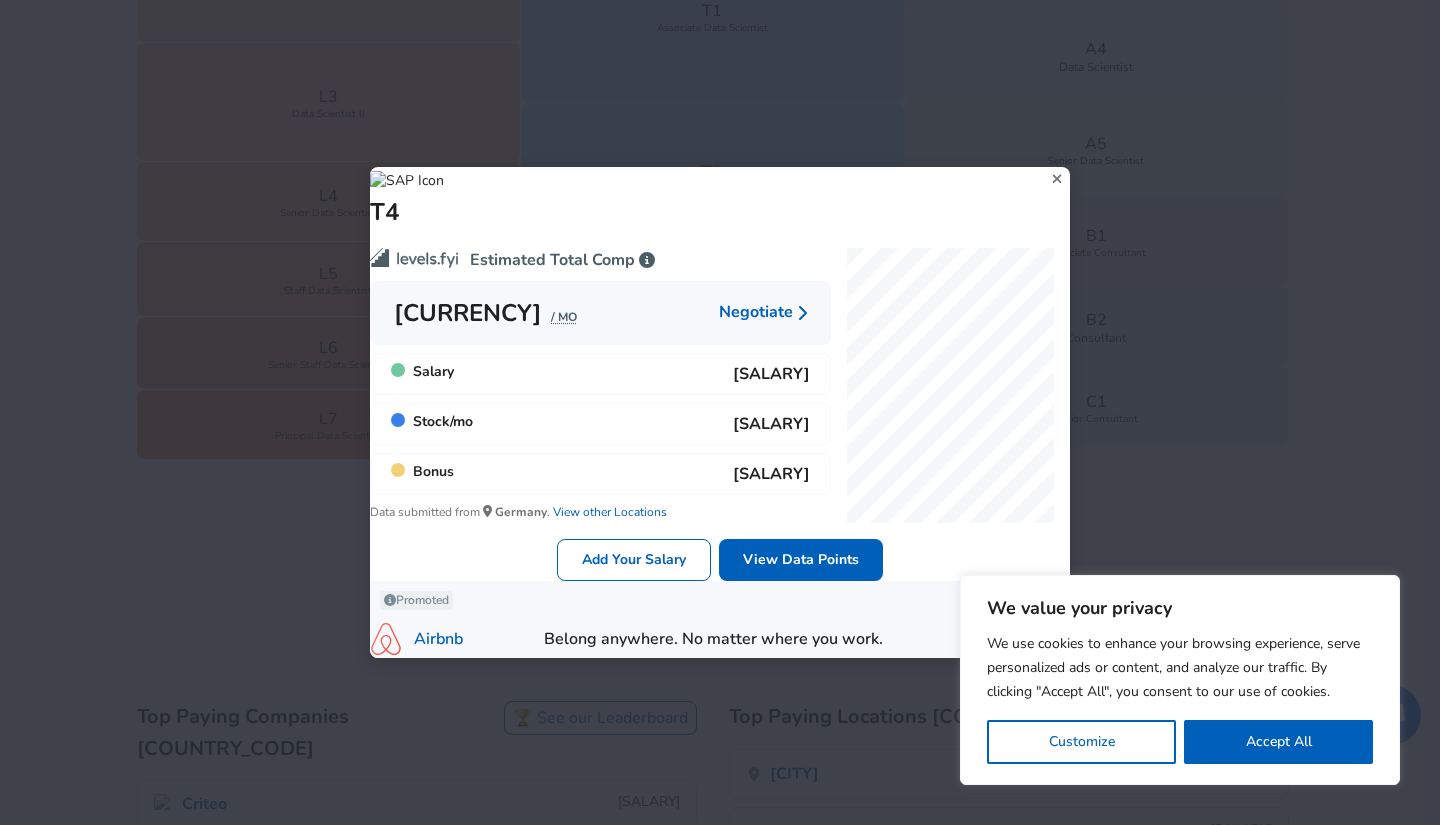 click 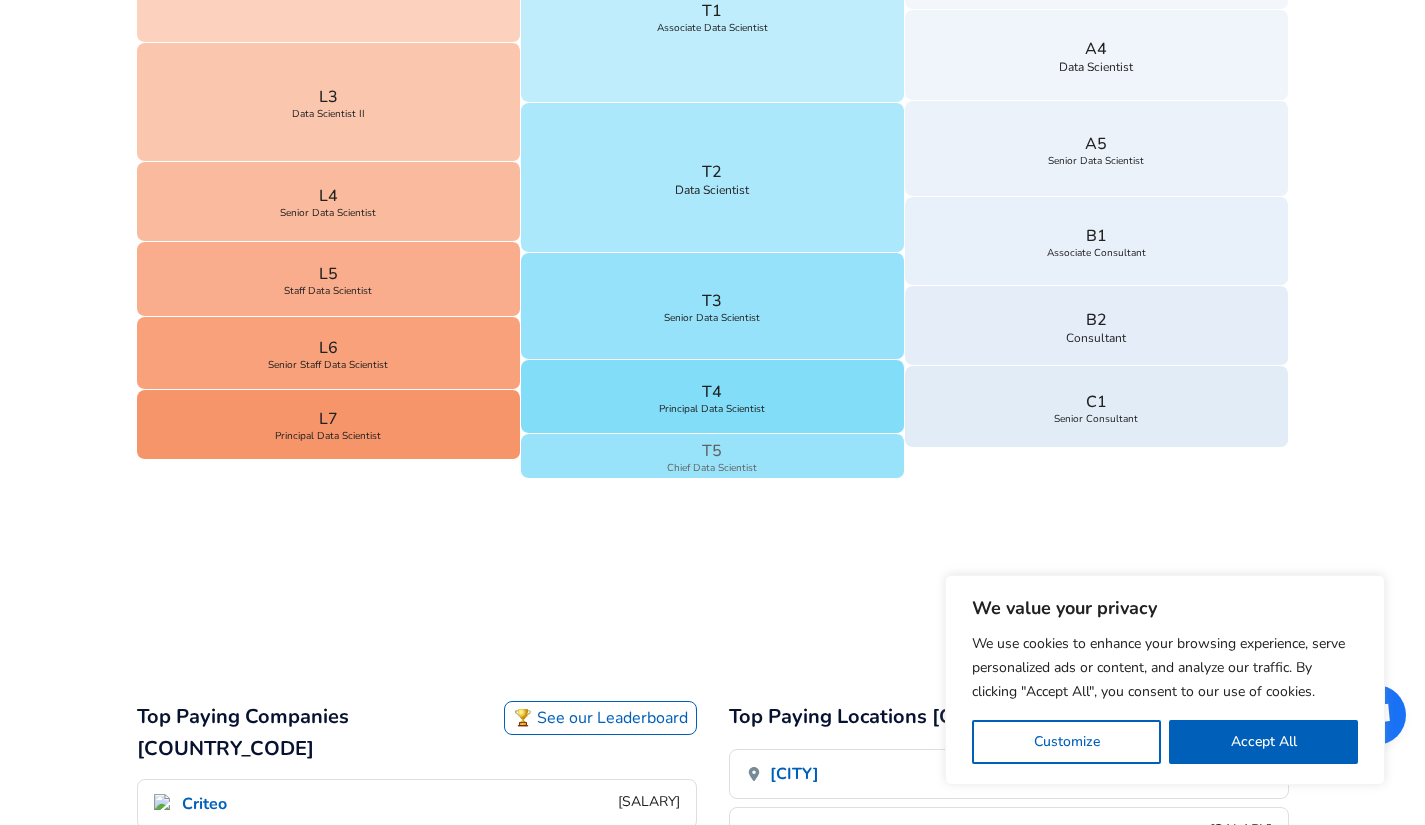 click on "T5 Chief Data Scientist" at bounding box center [713, 456] 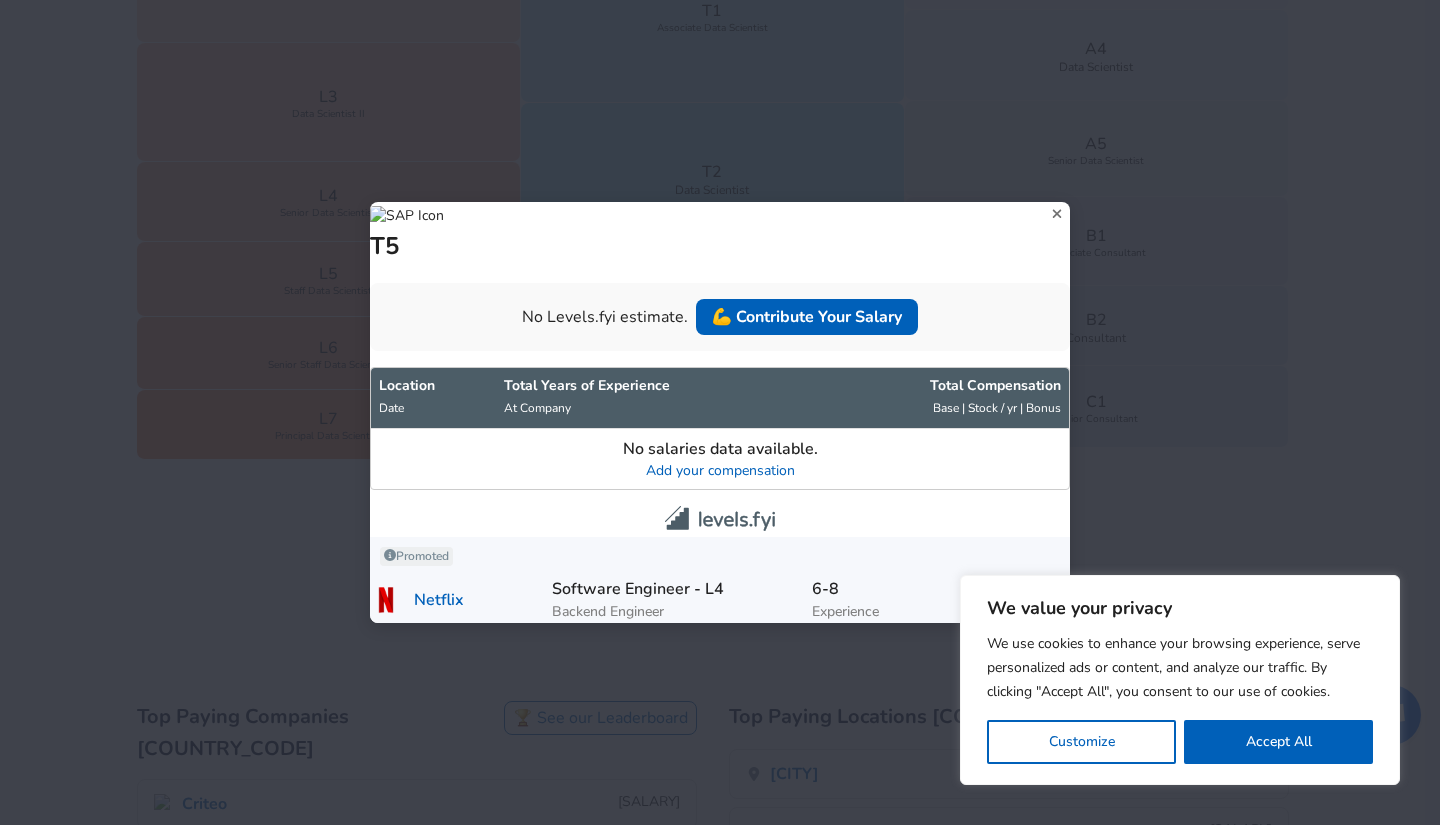 click 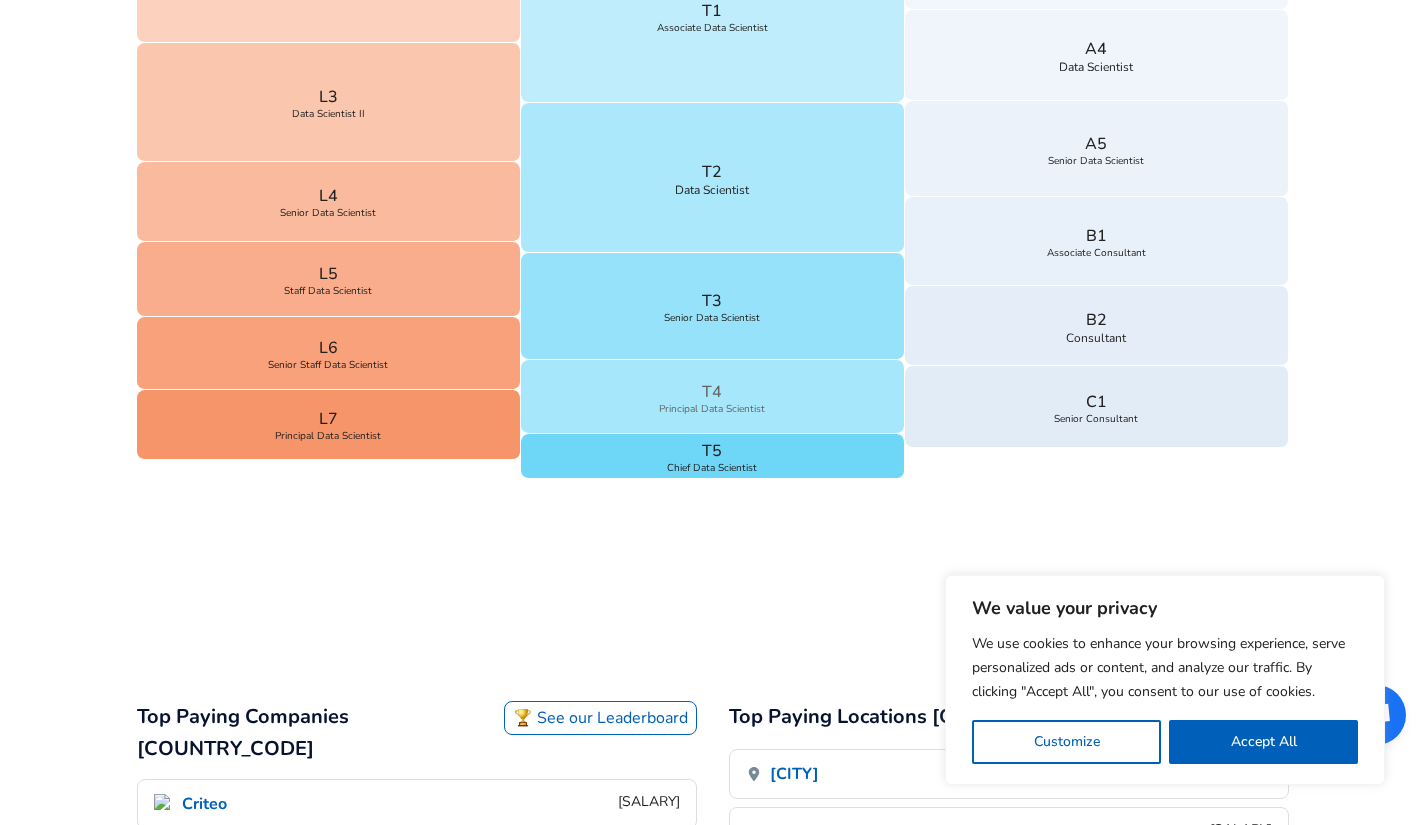 click on "T4 Principal Data Scientist" at bounding box center (713, 397) 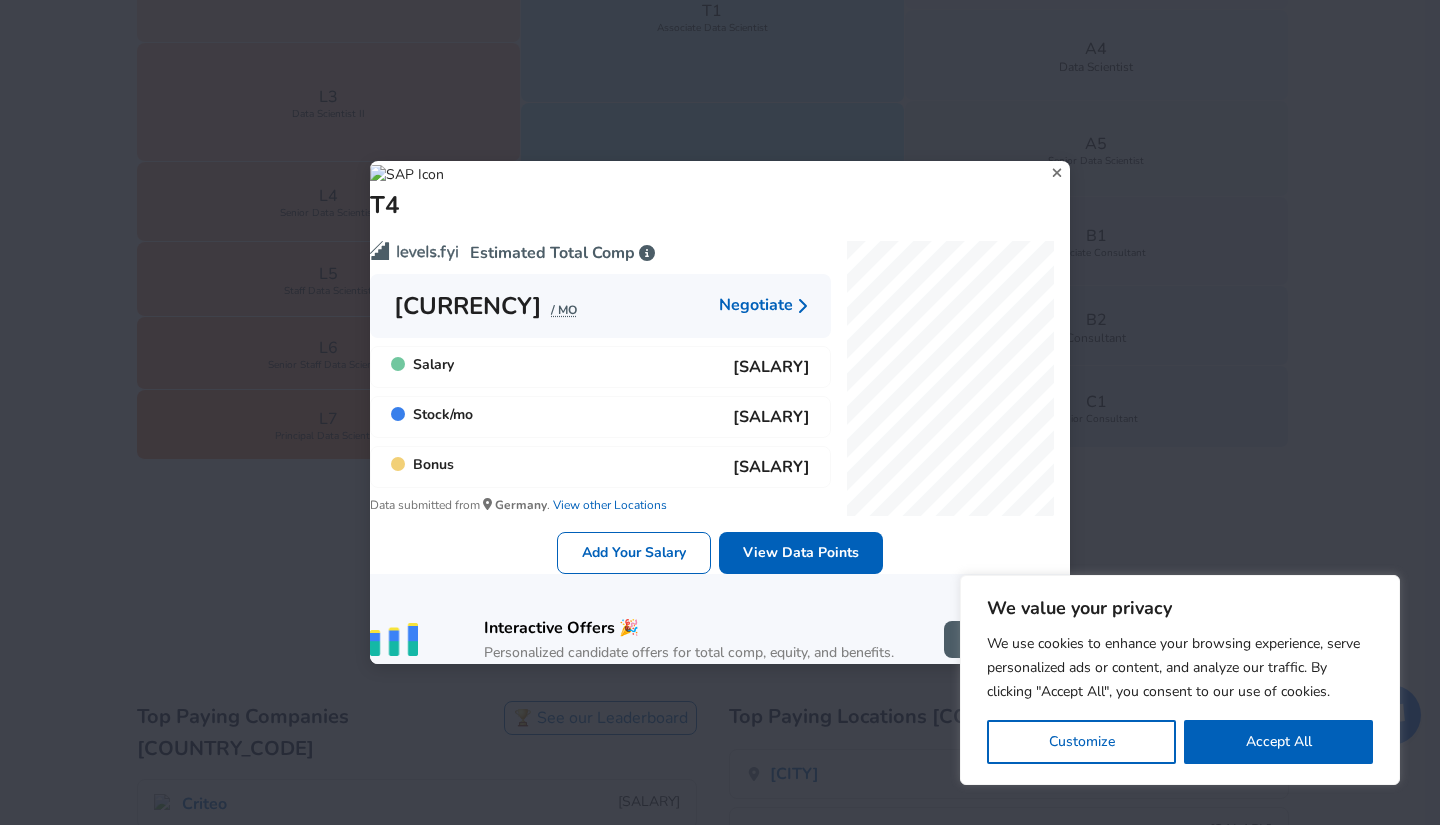click 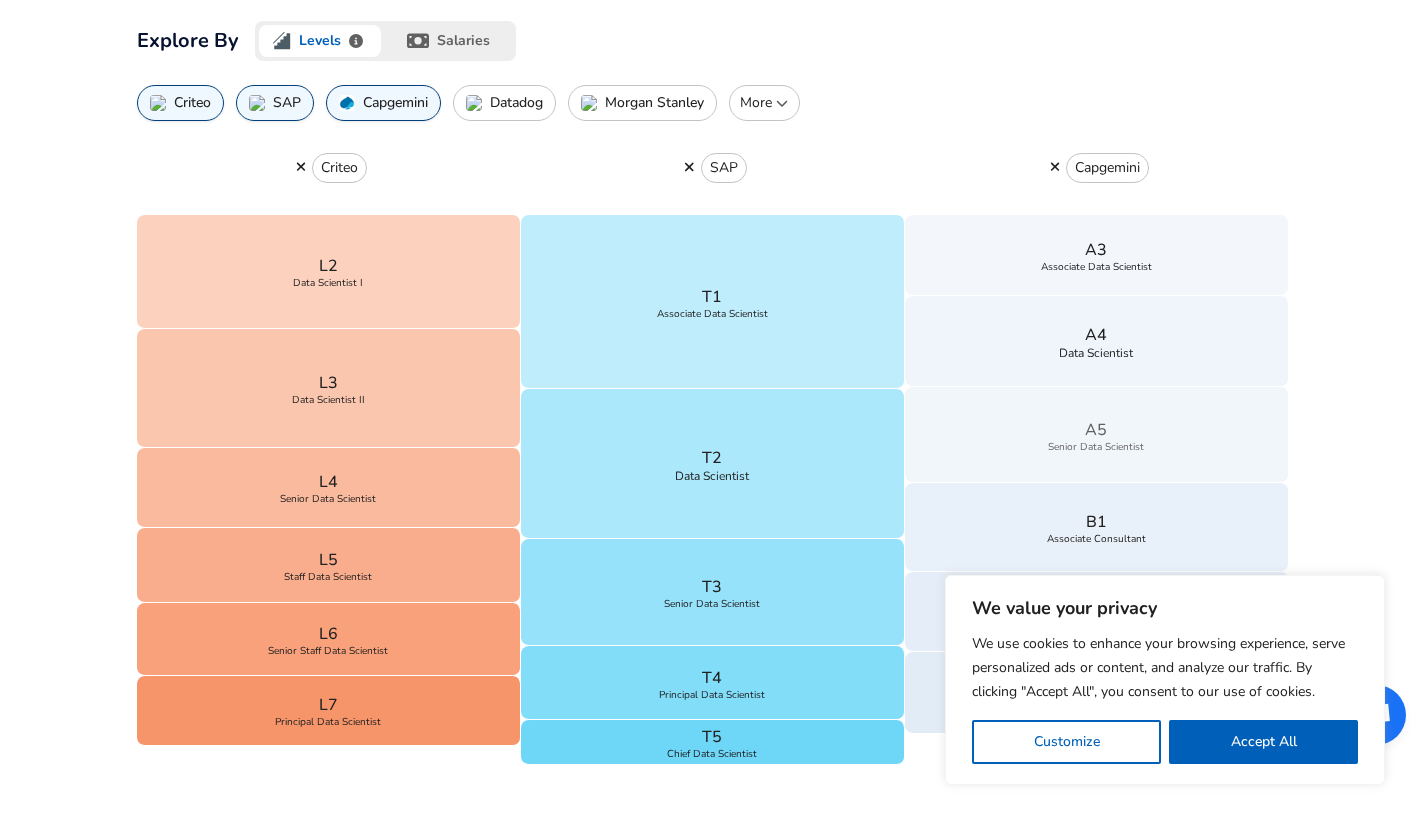 scroll, scrollTop: 593, scrollLeft: 0, axis: vertical 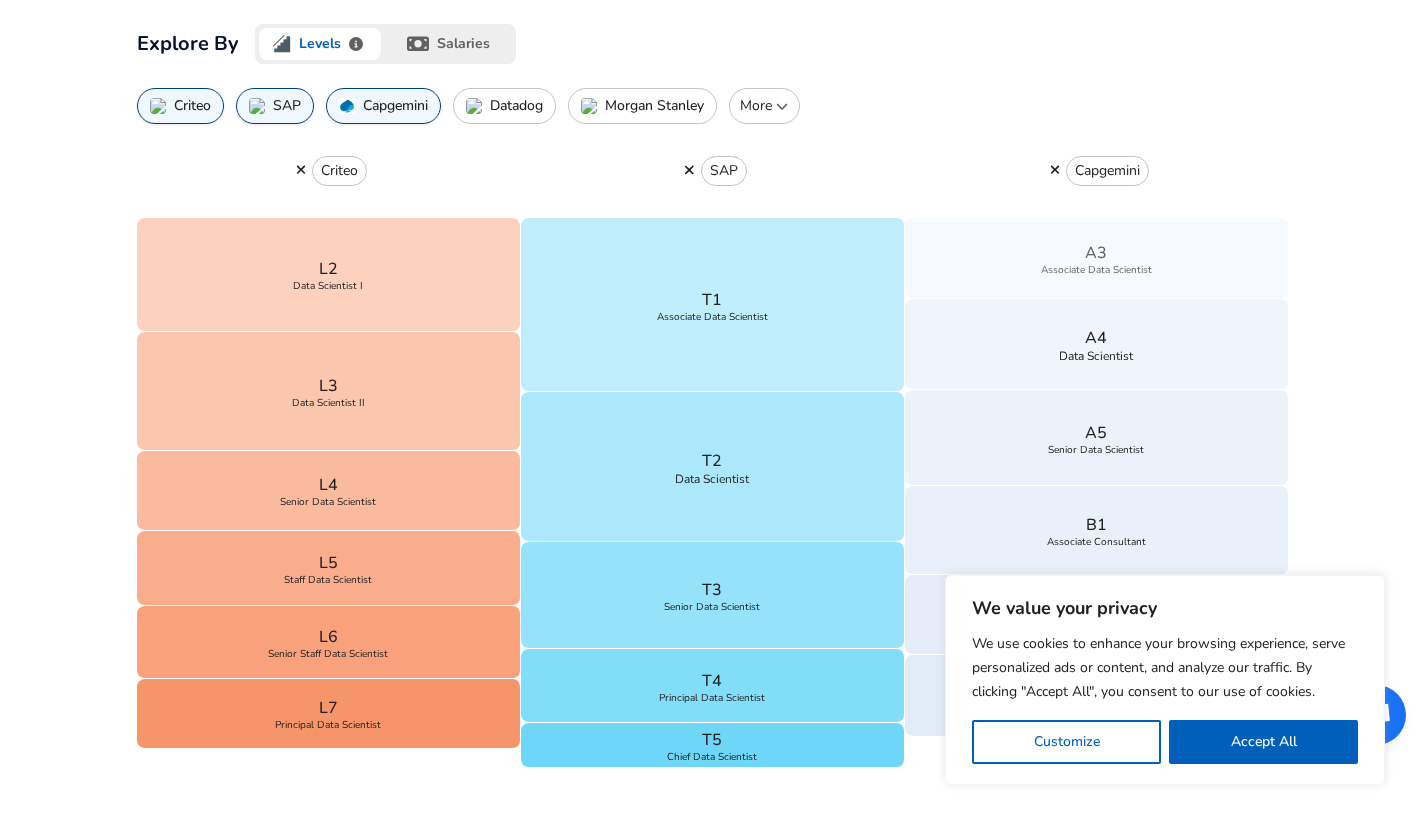 click on "A3 Associate Data Scientist" at bounding box center (1097, 258) 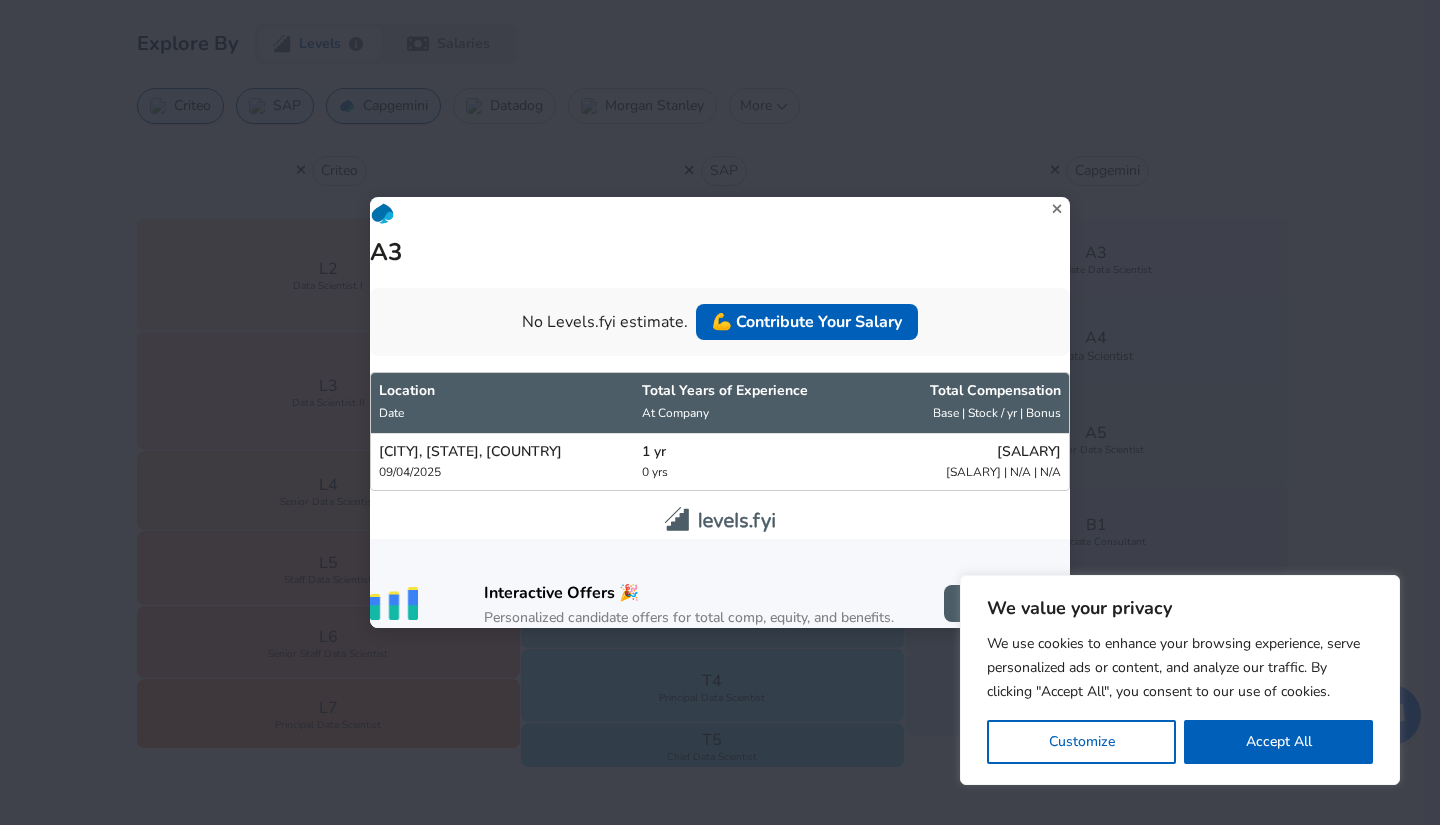click 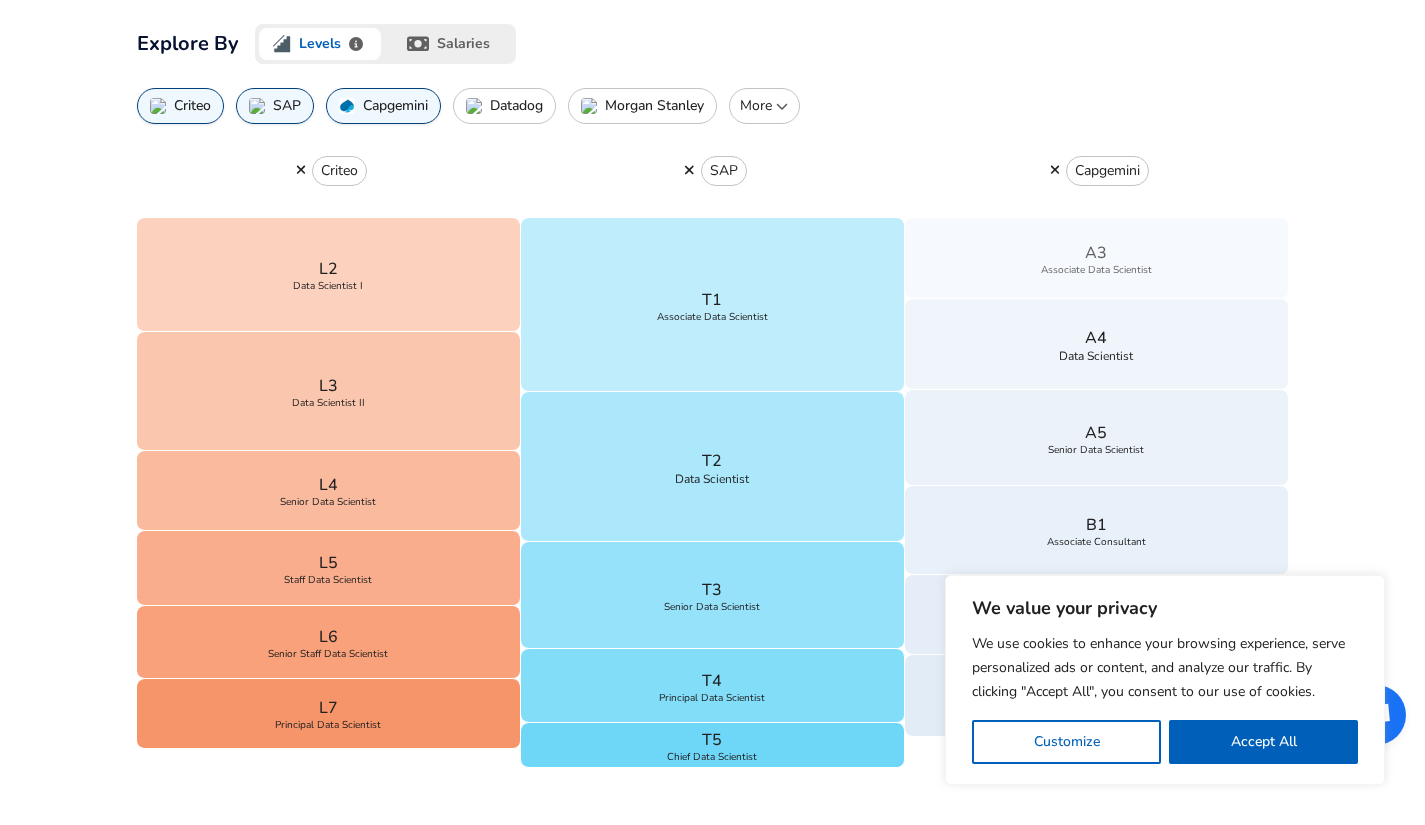 click on "A3 Associate Data Scientist" at bounding box center [1097, 258] 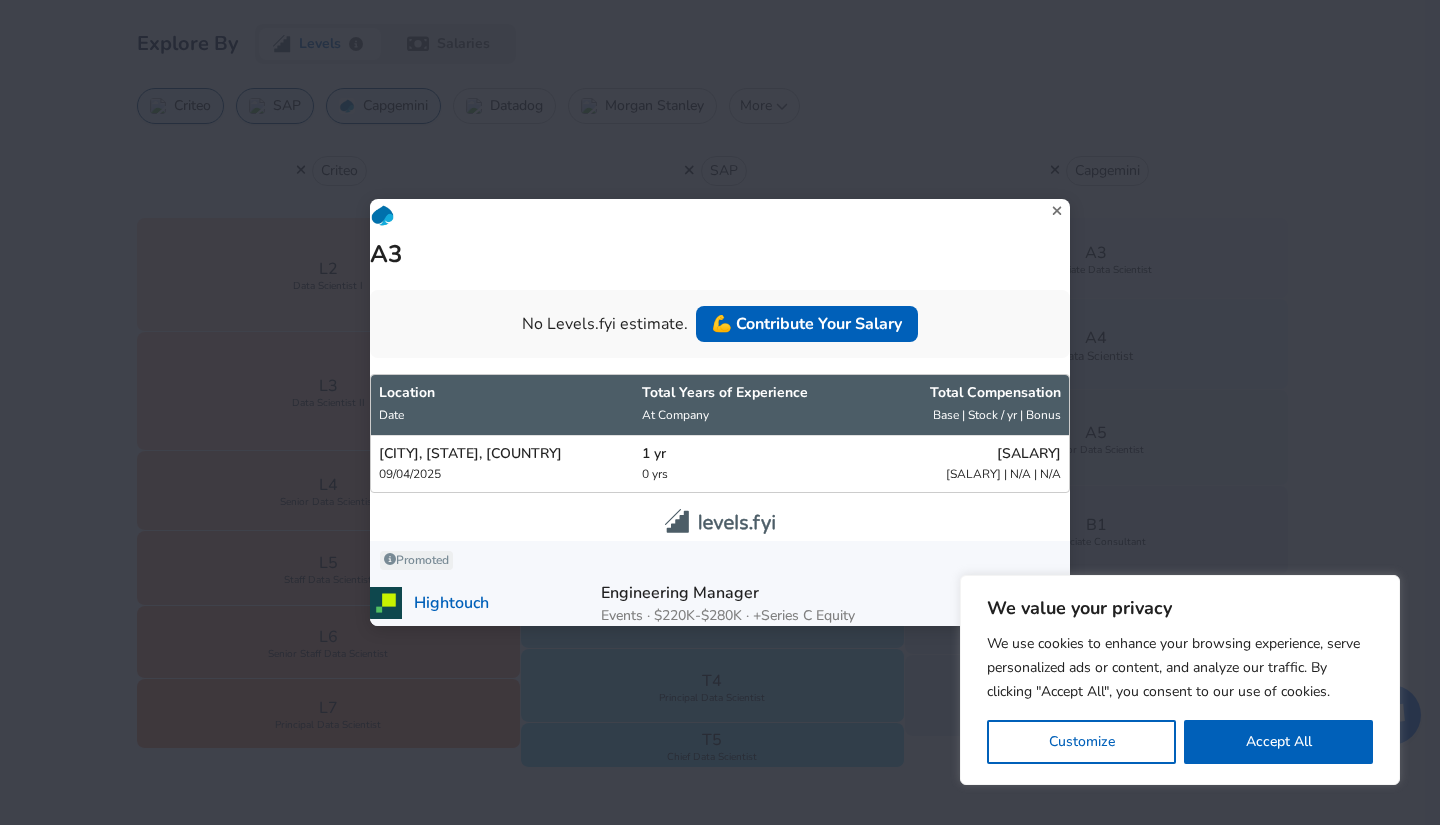 click 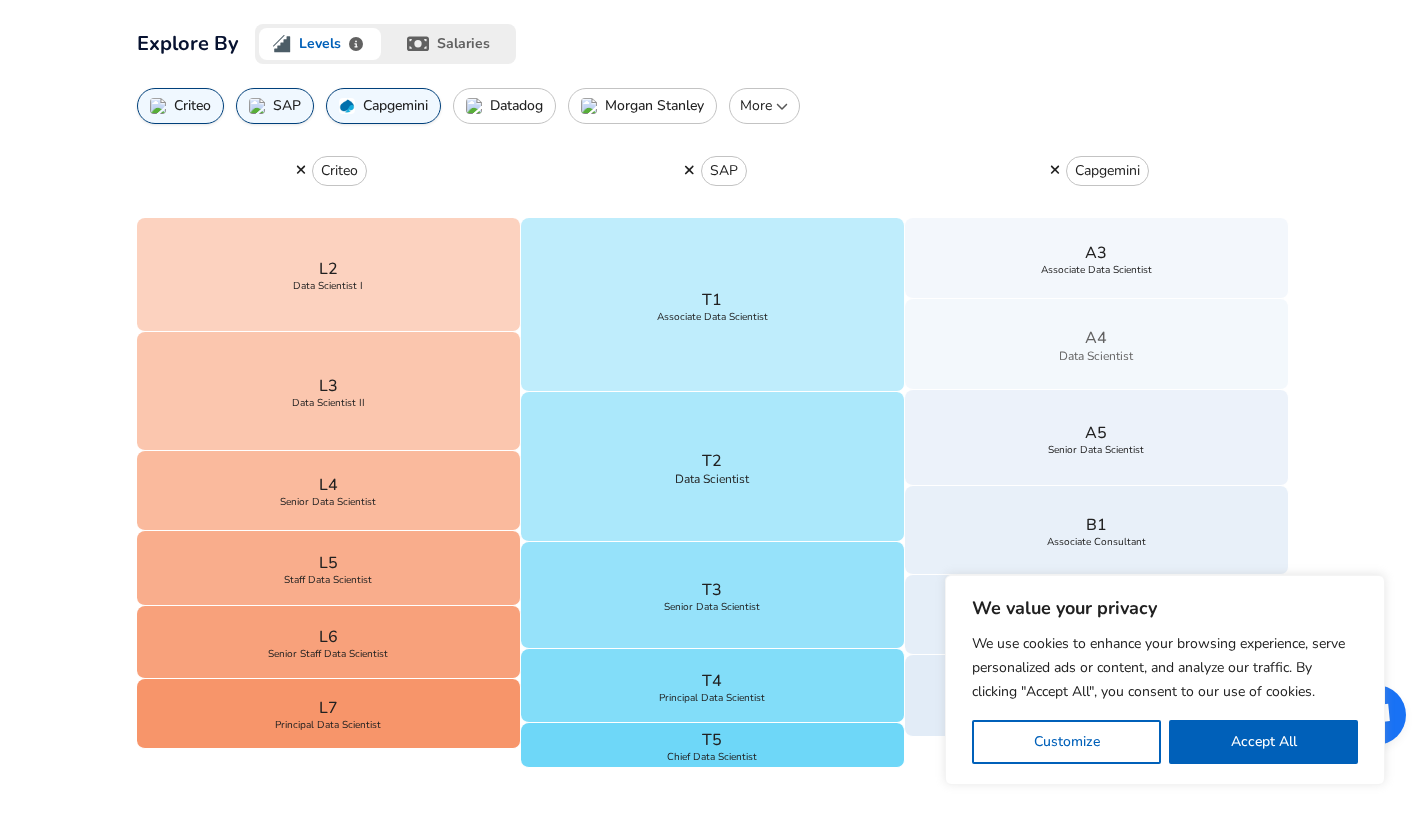 click on "A4 Data Scientist" at bounding box center (1097, 344) 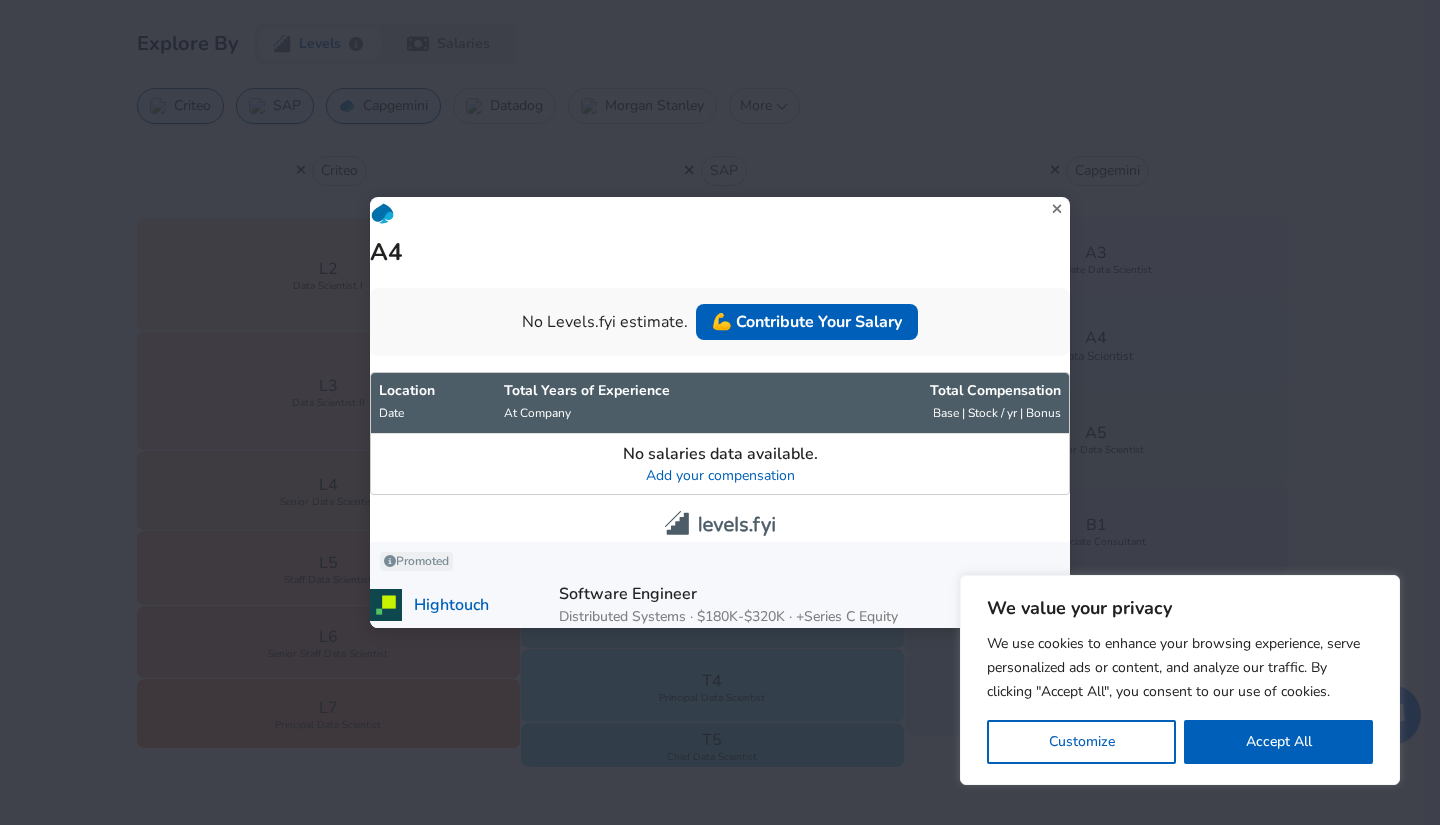 click 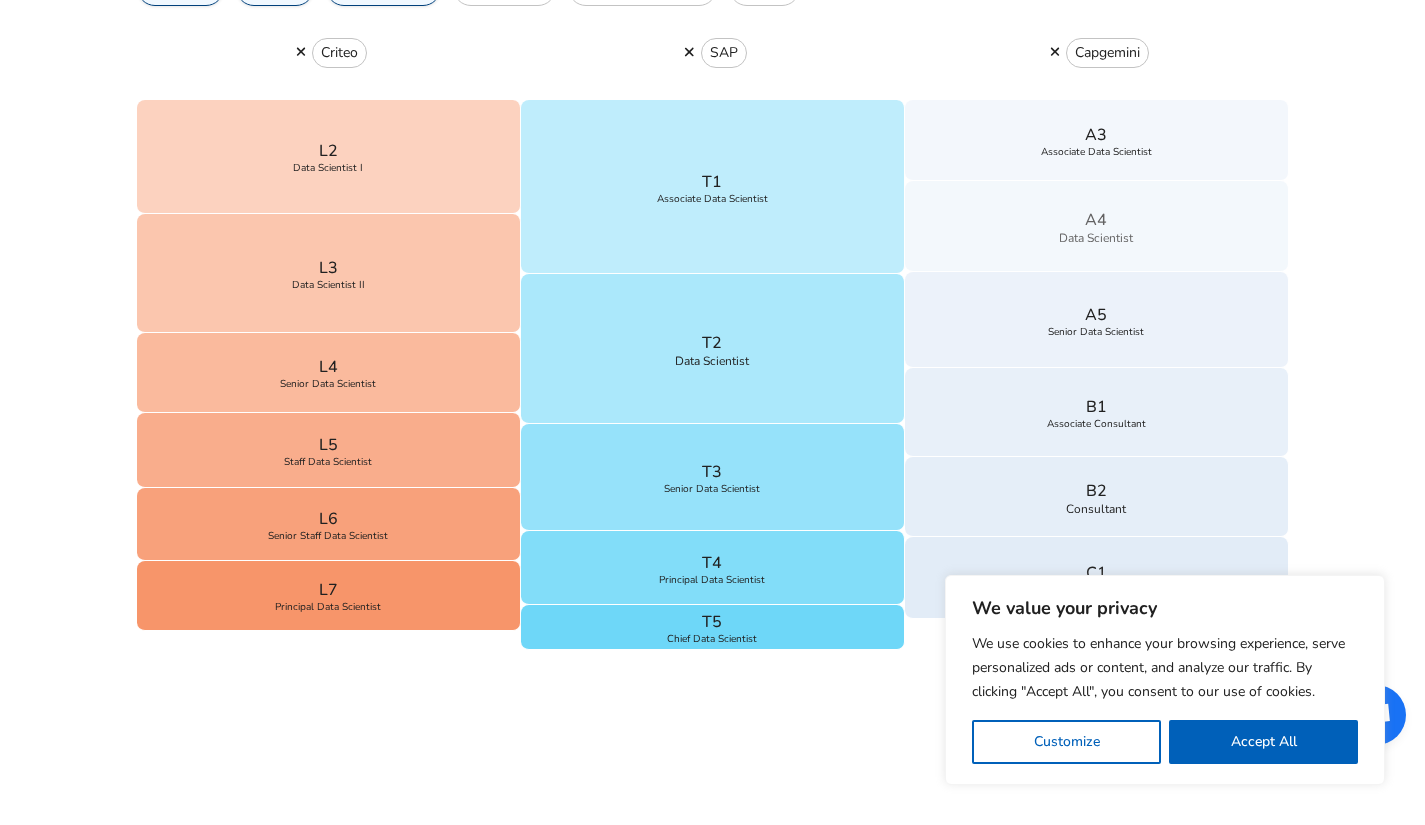 scroll, scrollTop: 716, scrollLeft: 0, axis: vertical 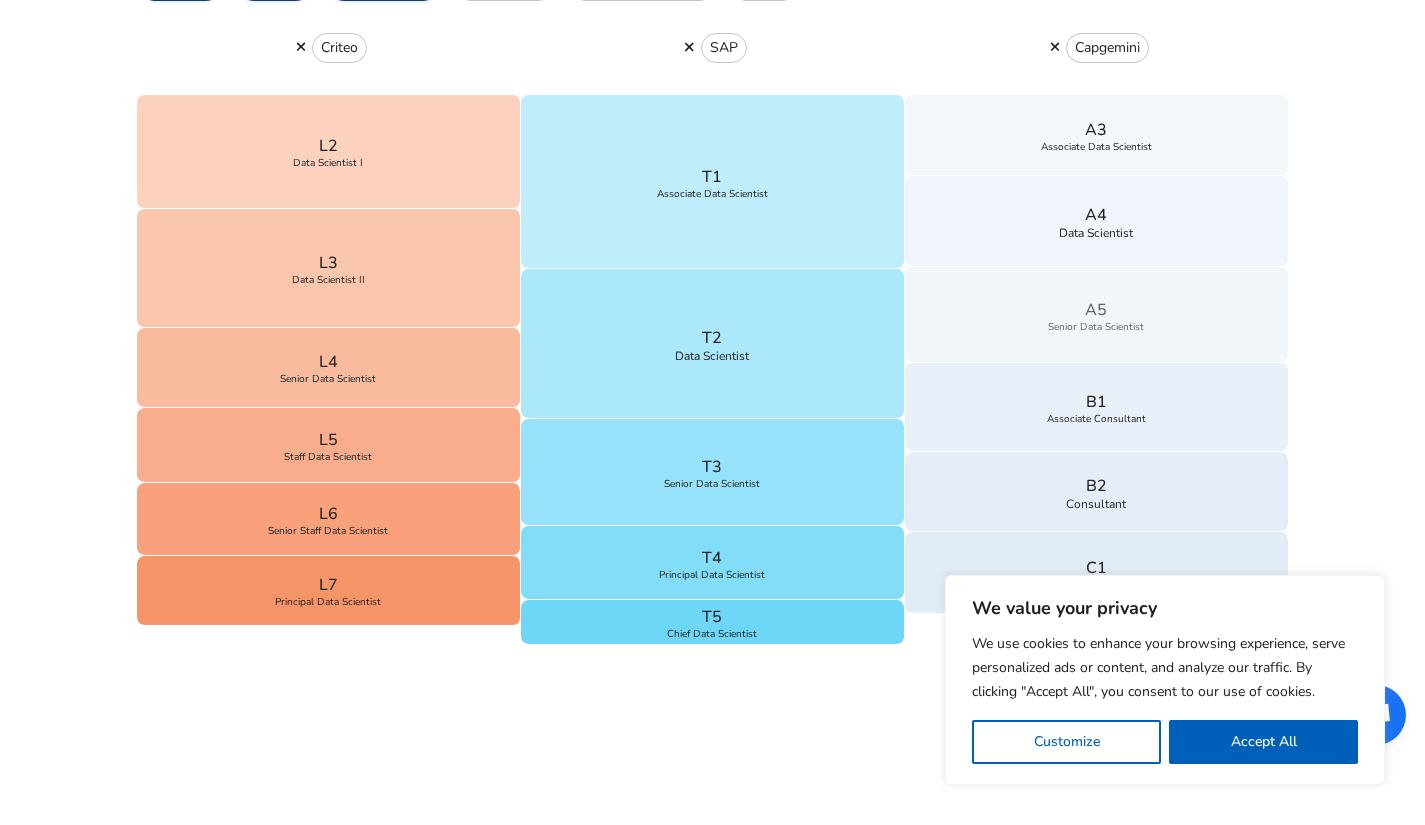 click on "A5 Senior Data Scientist" at bounding box center (1097, 315) 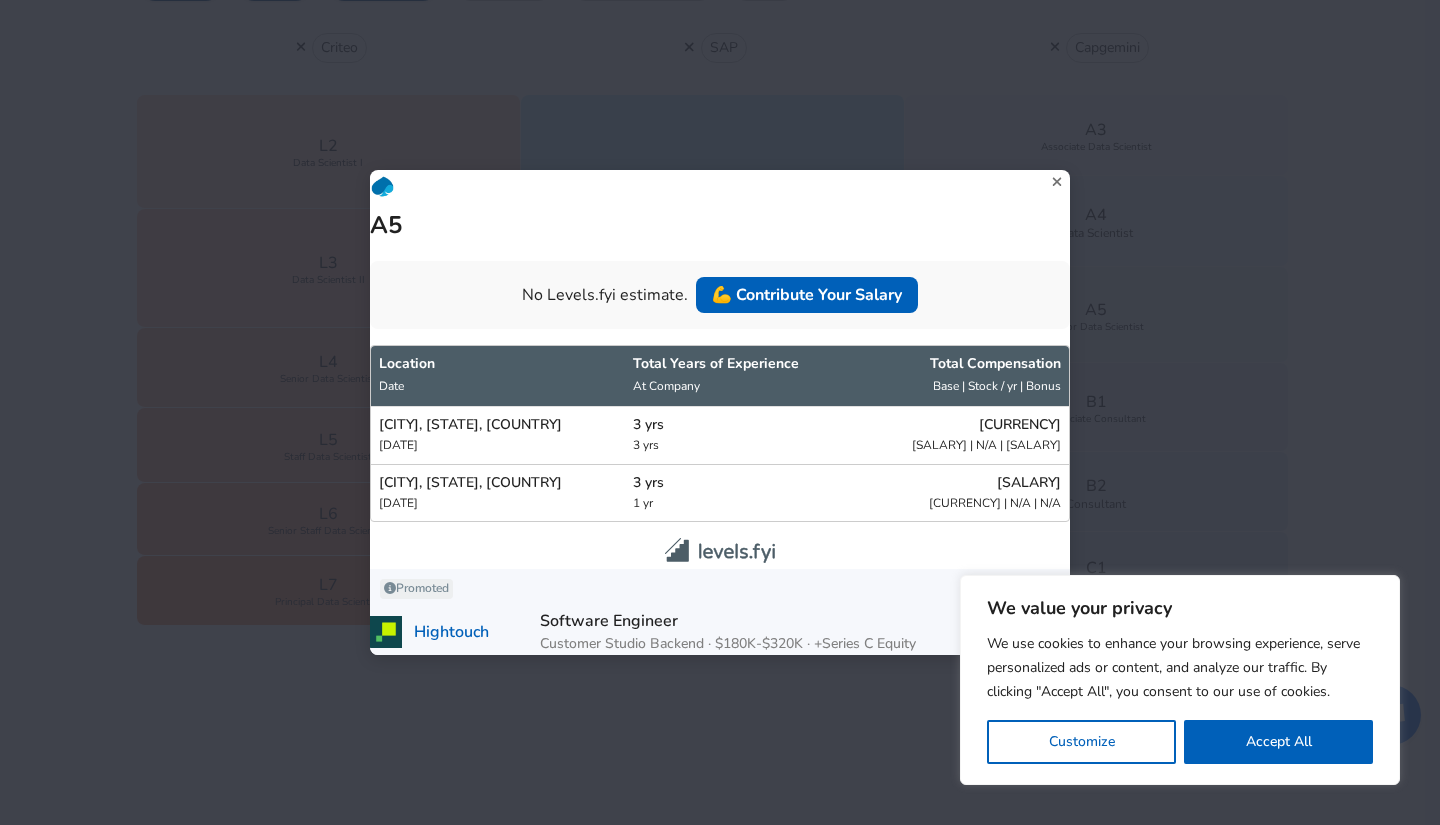 click on "A5" at bounding box center (720, 205) 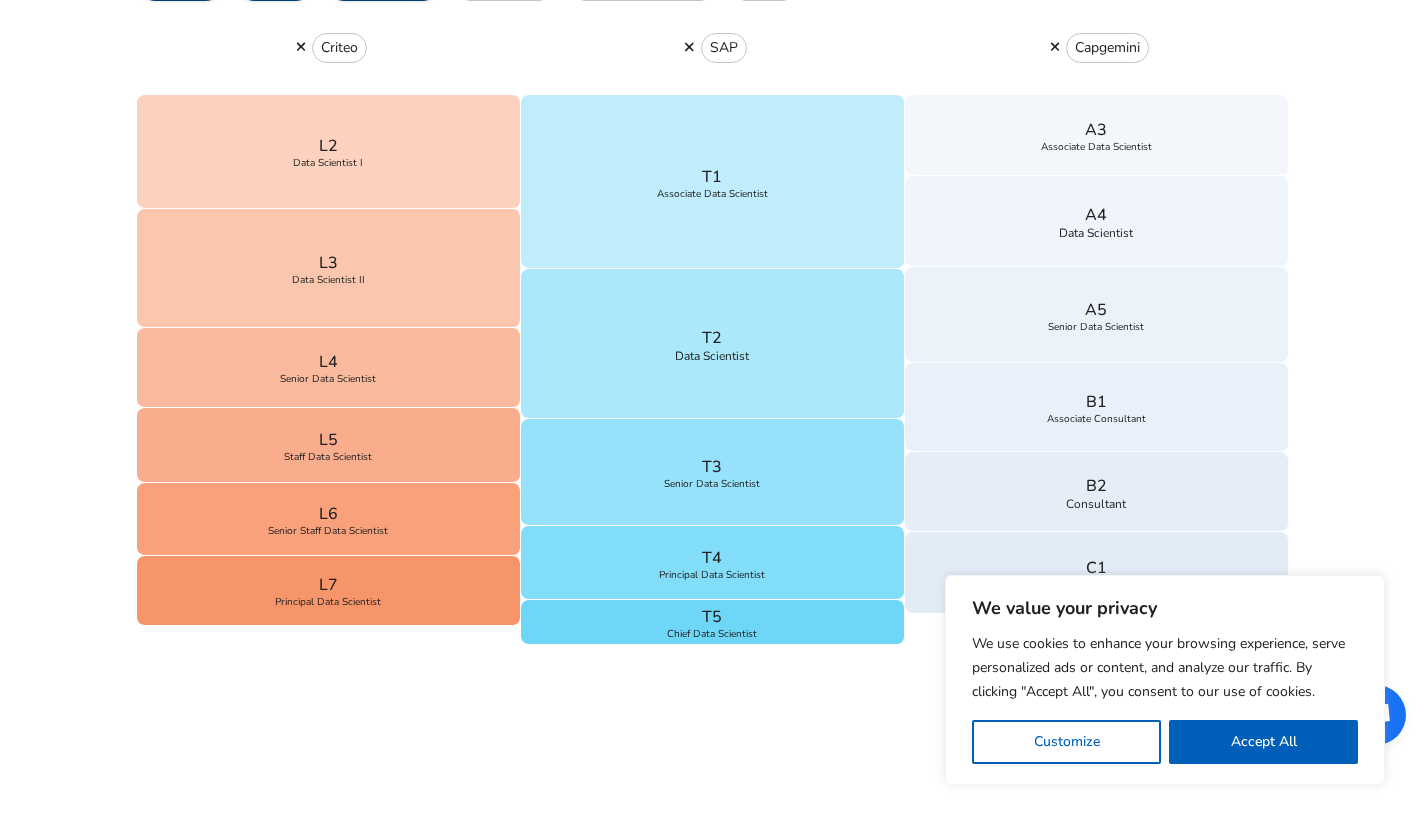 scroll, scrollTop: 899, scrollLeft: 0, axis: vertical 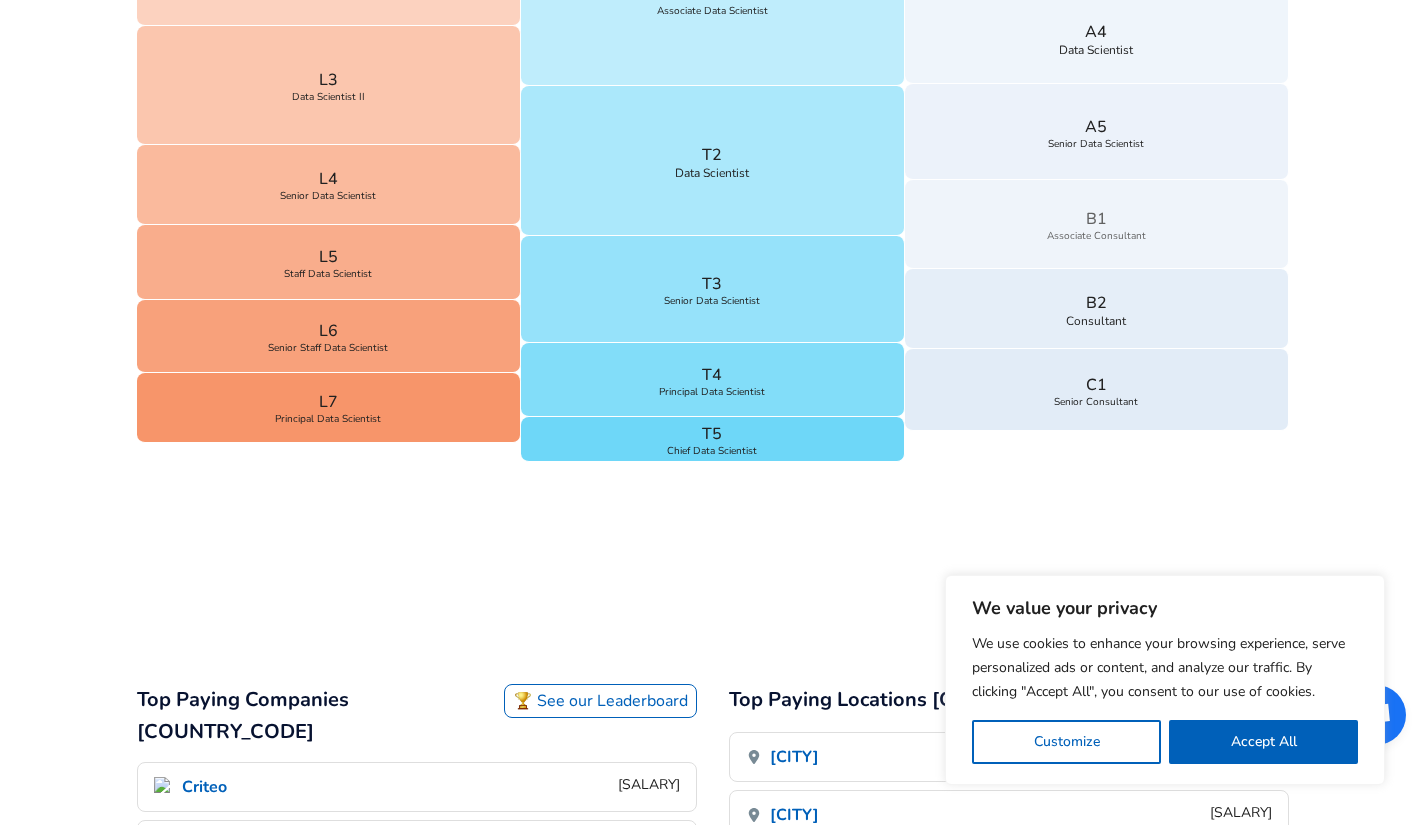 click on "B1 Associate Consultant" at bounding box center (1097, 224) 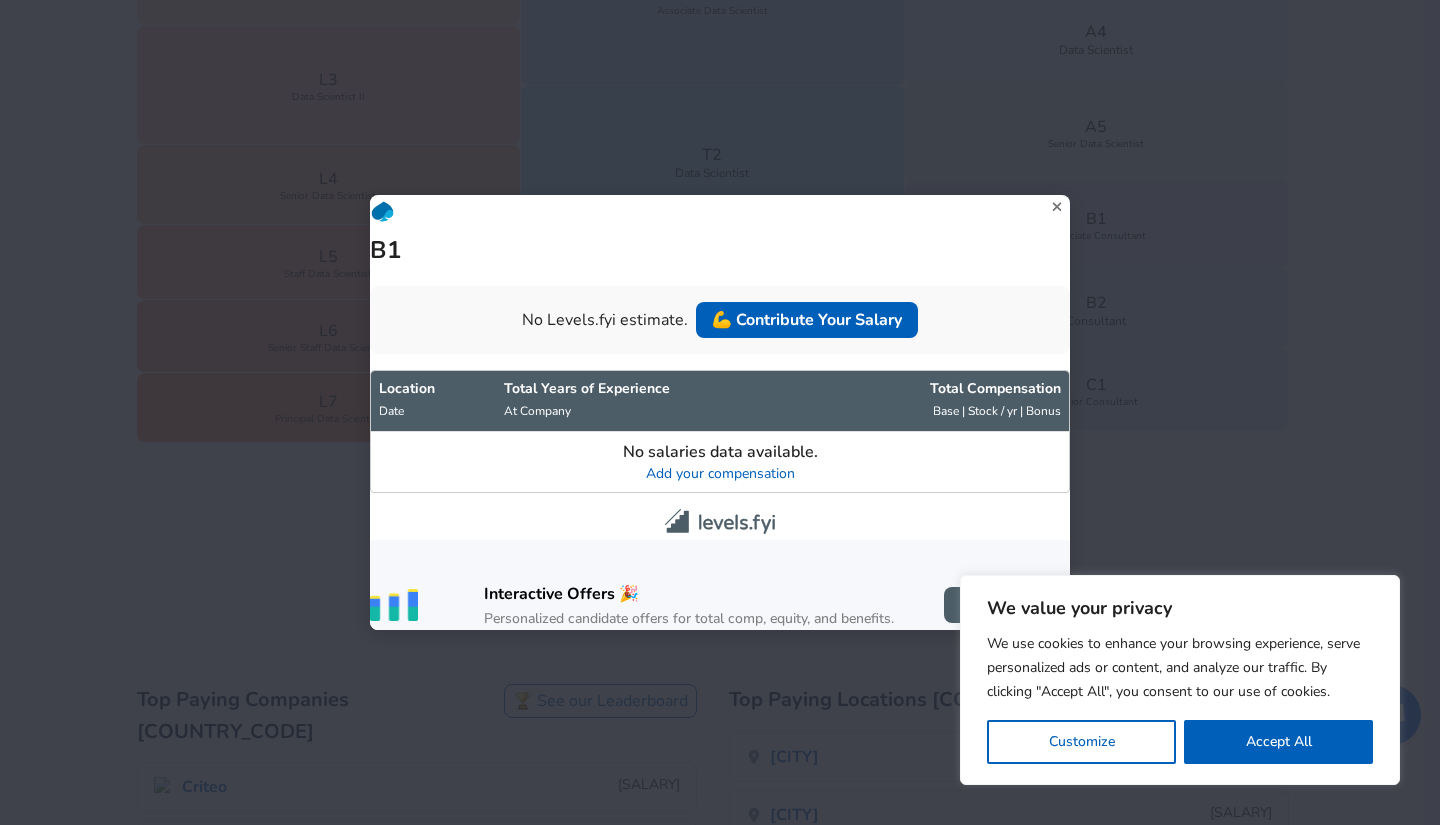 click 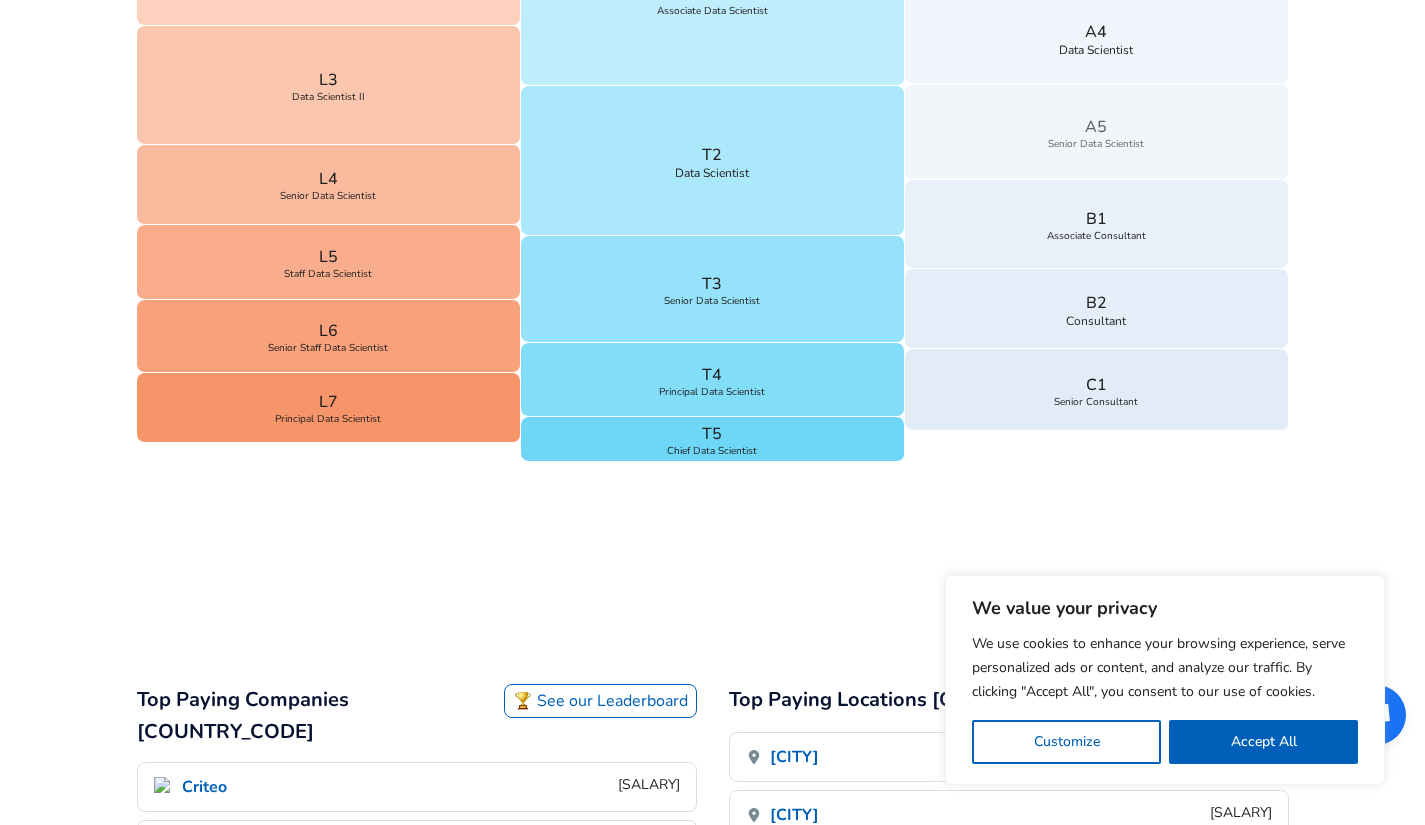 click on "A5 Senior Data Scientist" at bounding box center (1097, 132) 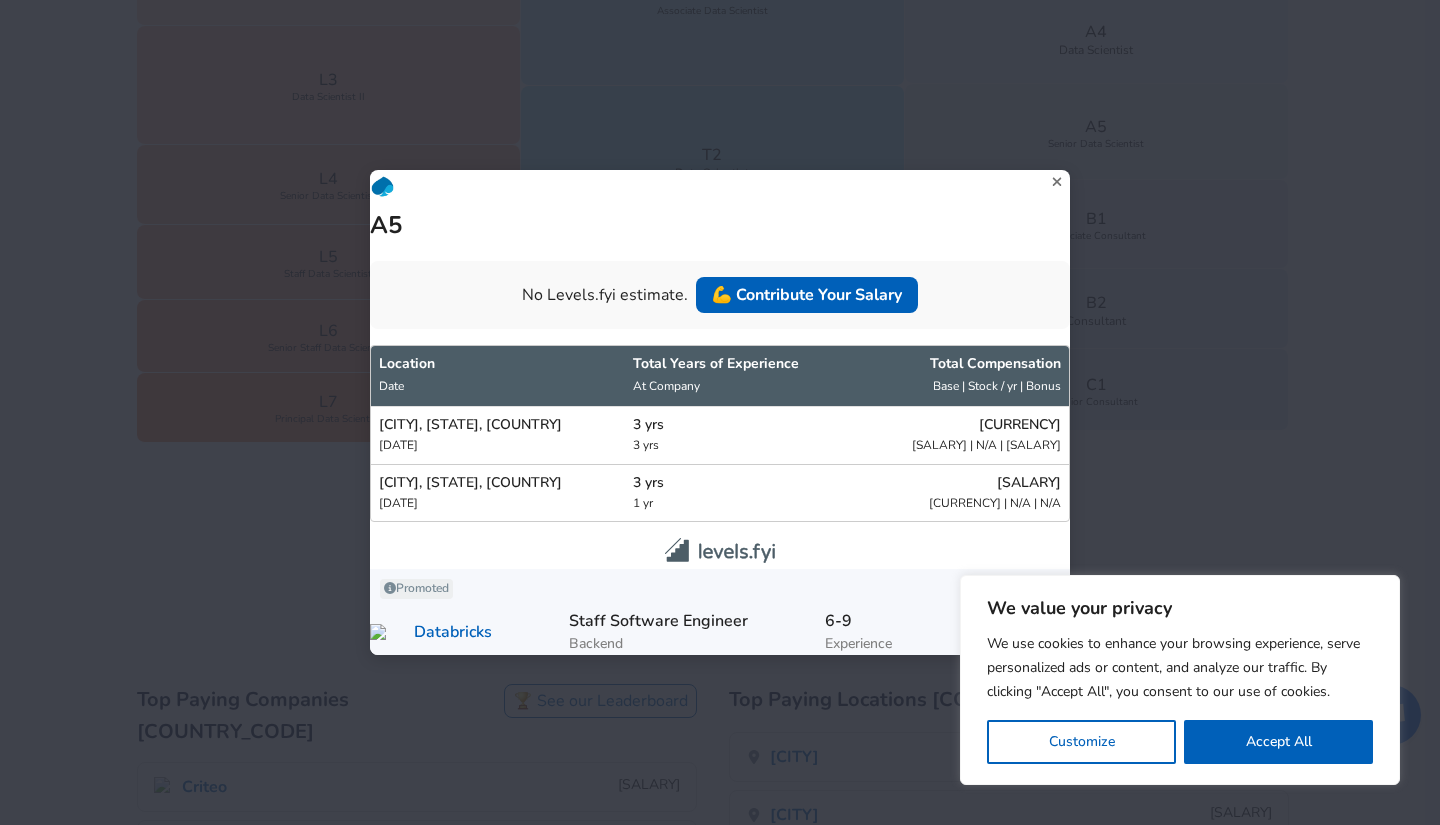 click 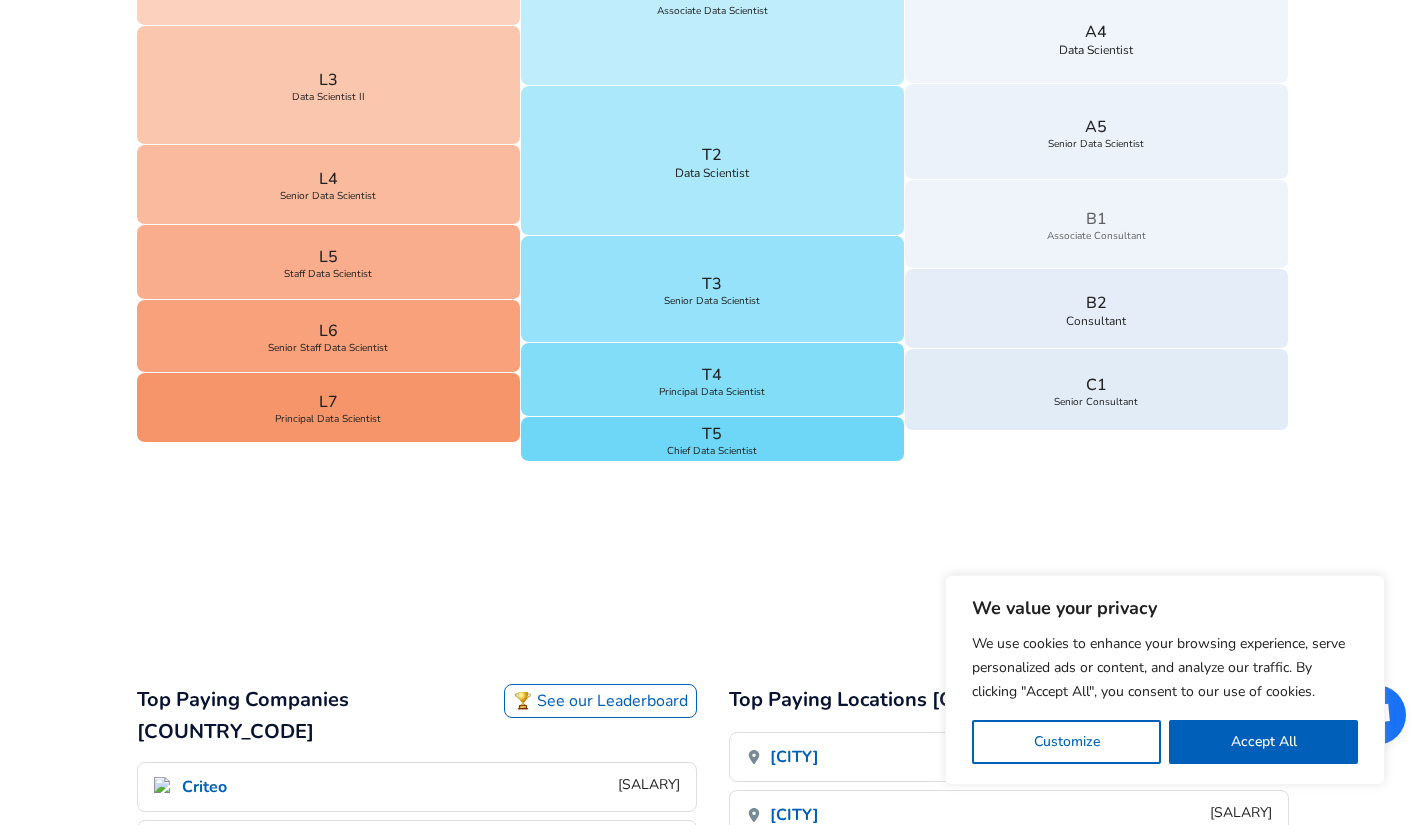 click on "B1 Associate Consultant" at bounding box center [1097, 224] 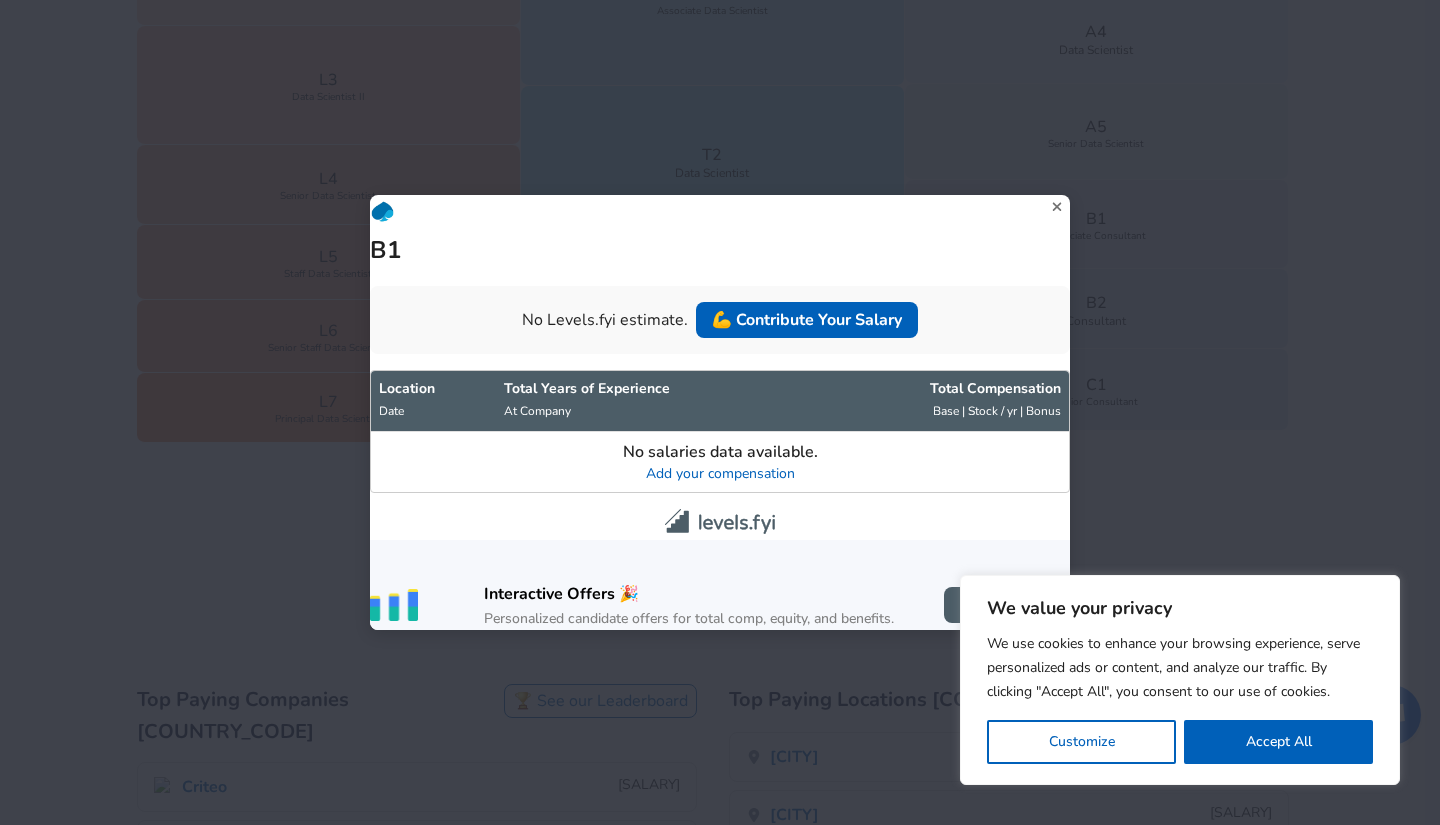 click 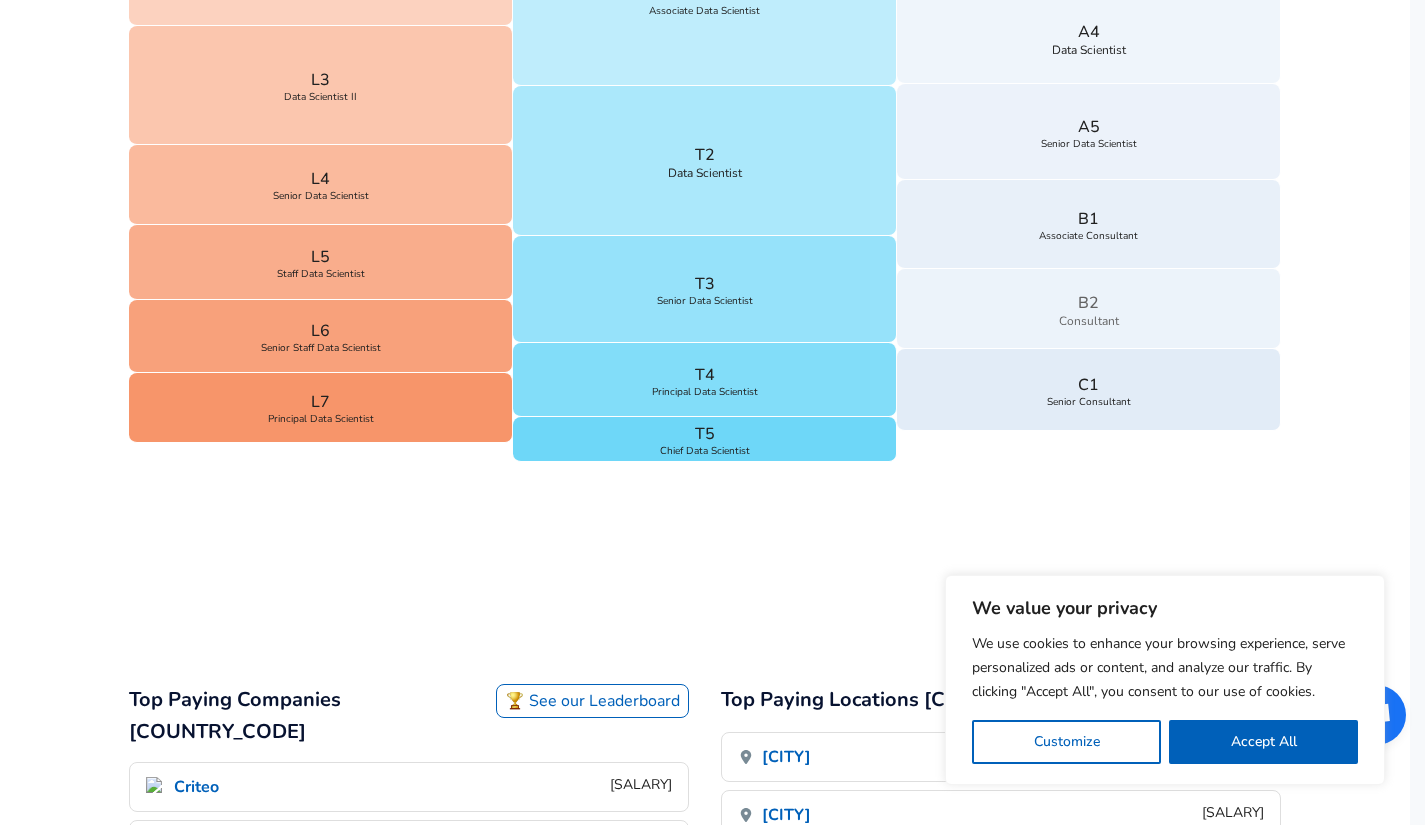 click on "B2 Consultant" at bounding box center [1089, 309] 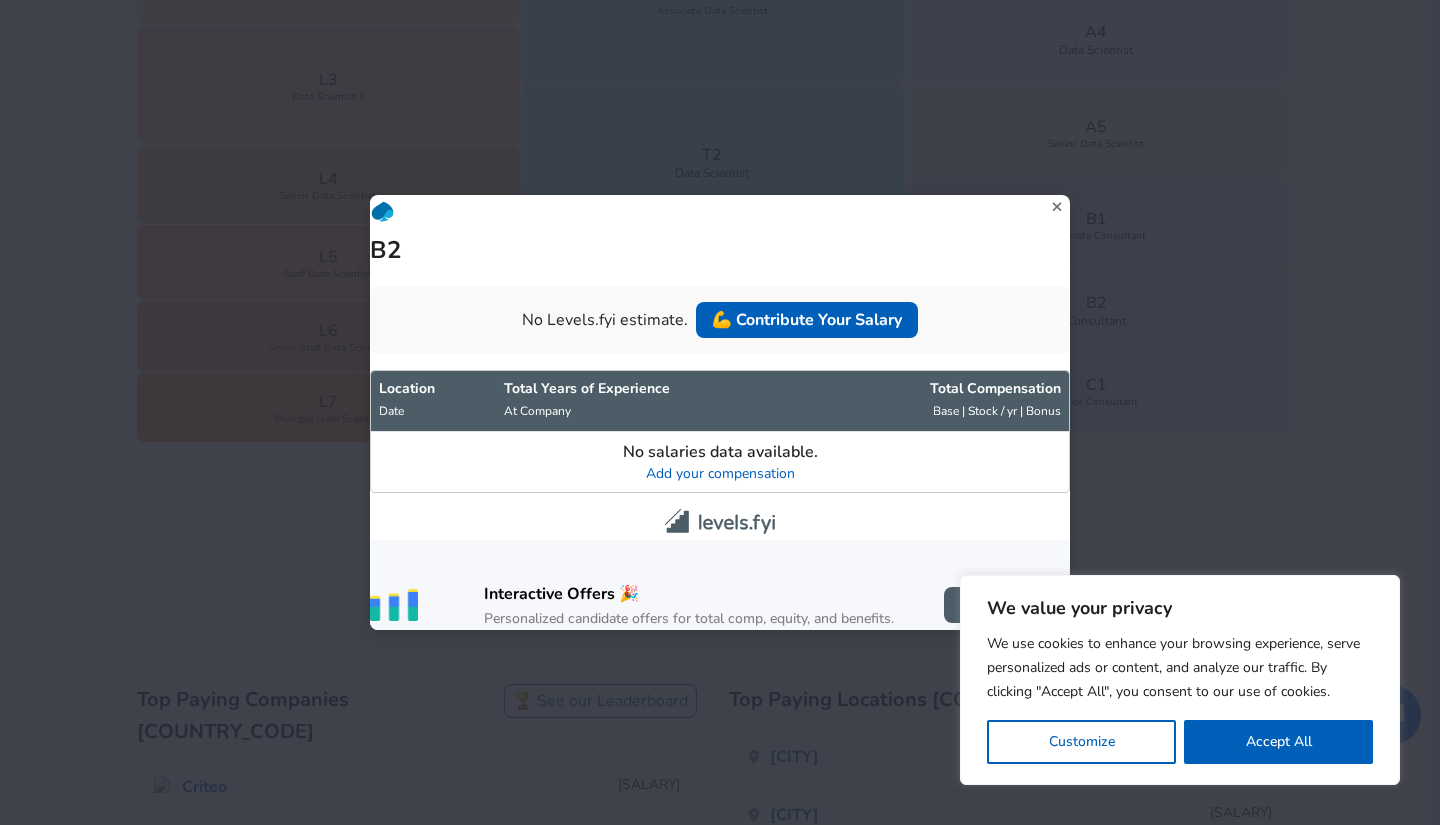 click 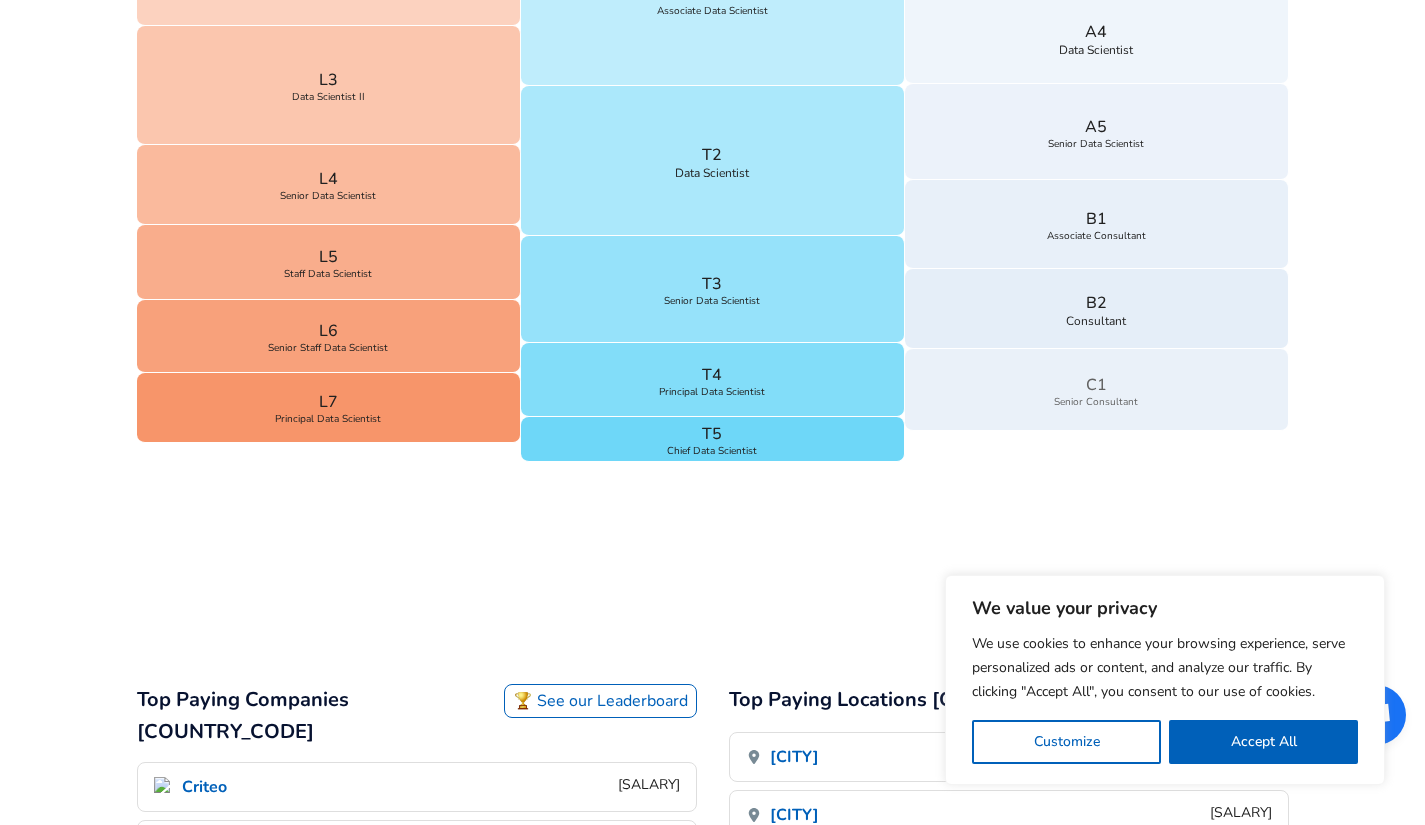 click on "C1 Senior Consultant" at bounding box center (1097, 390) 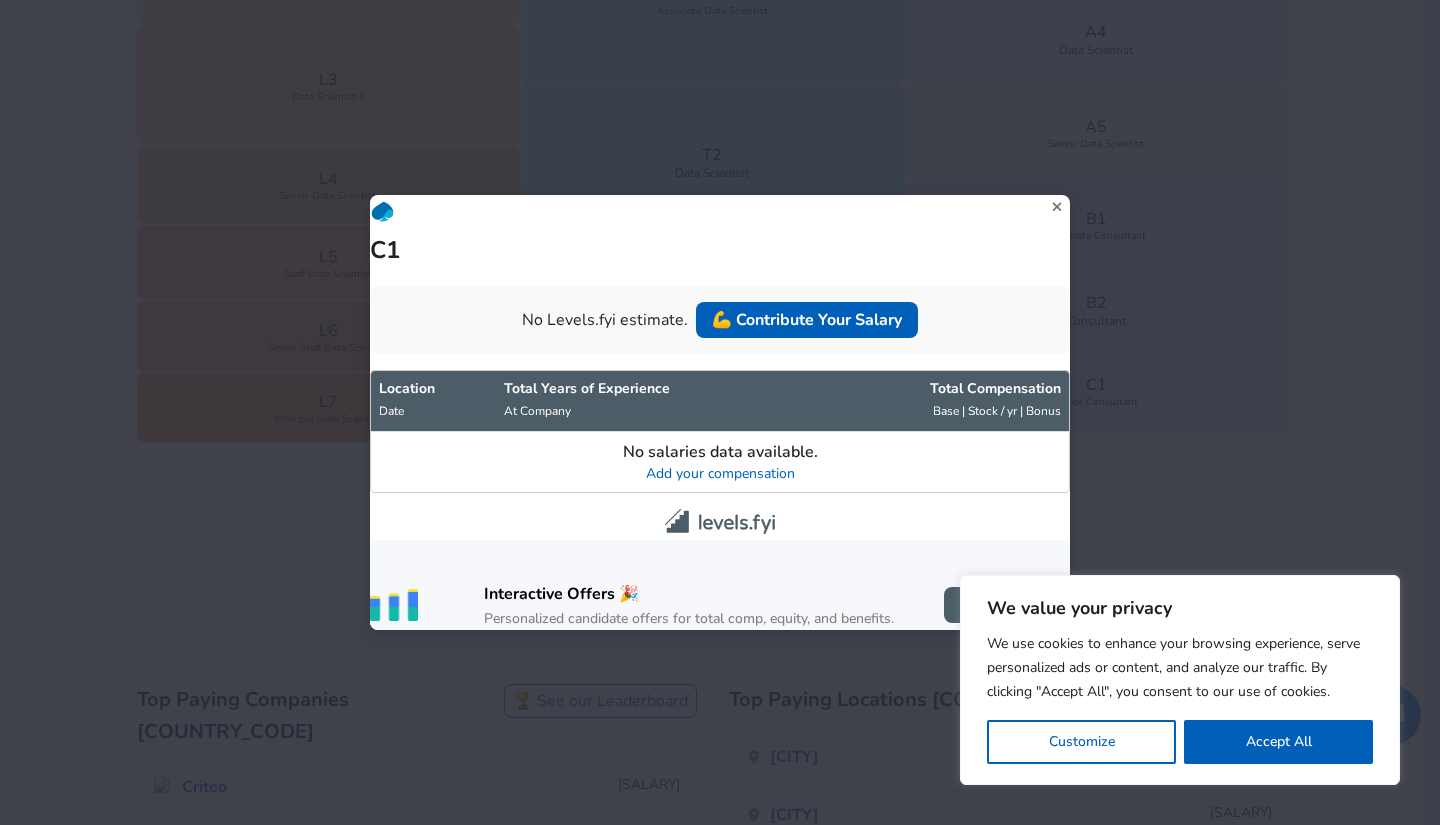 click 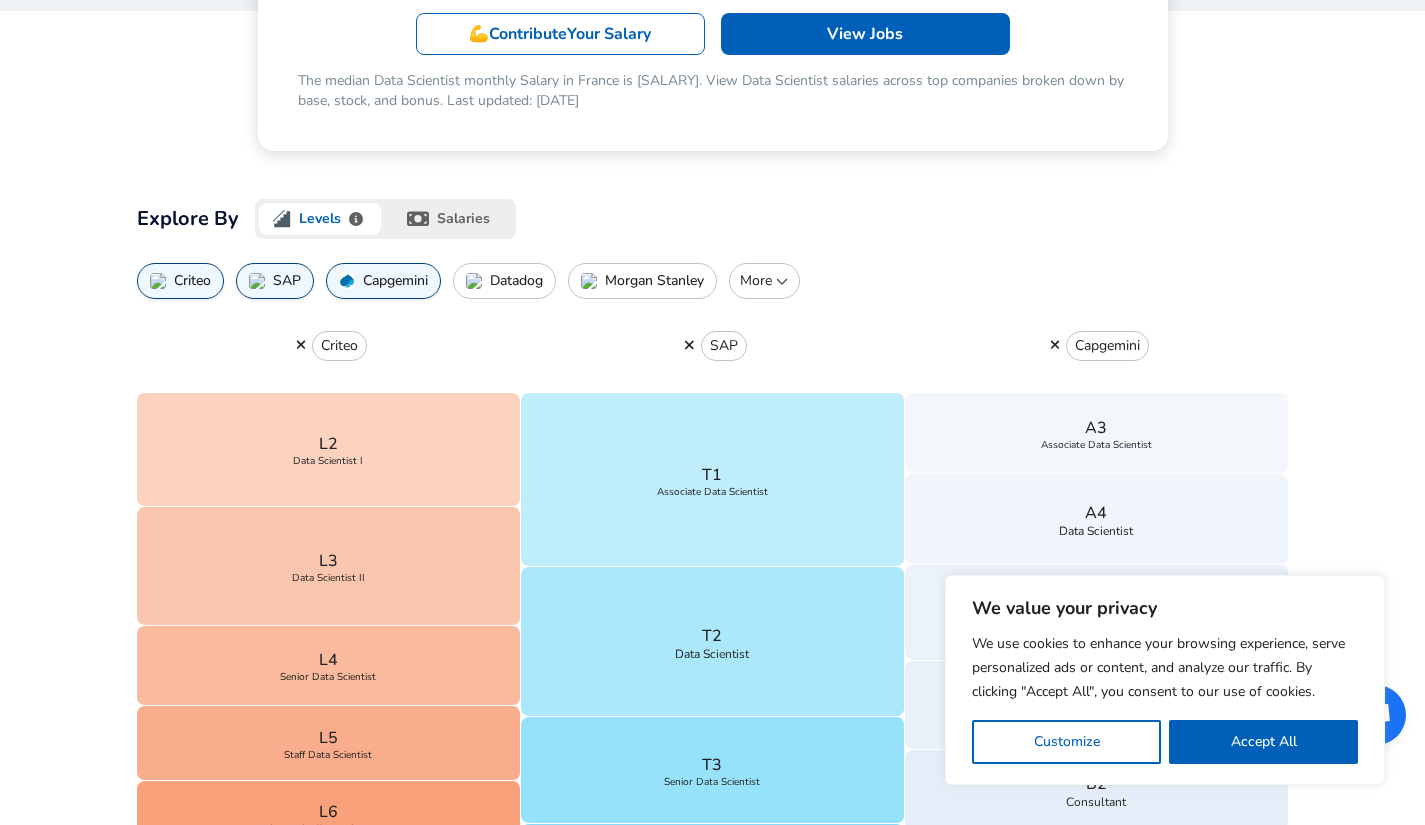 scroll, scrollTop: 420, scrollLeft: 0, axis: vertical 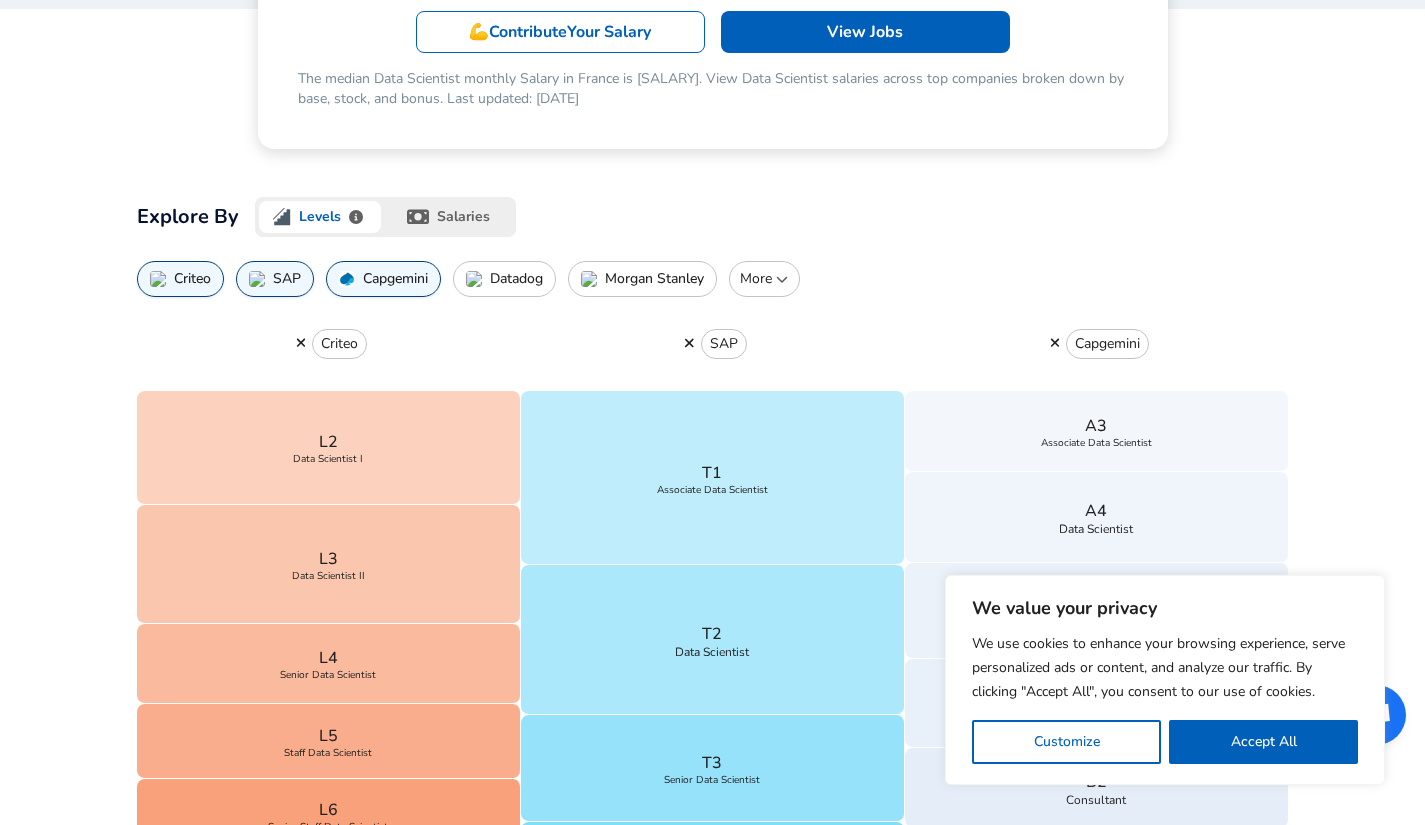 click on "Datadog" at bounding box center [504, 279] 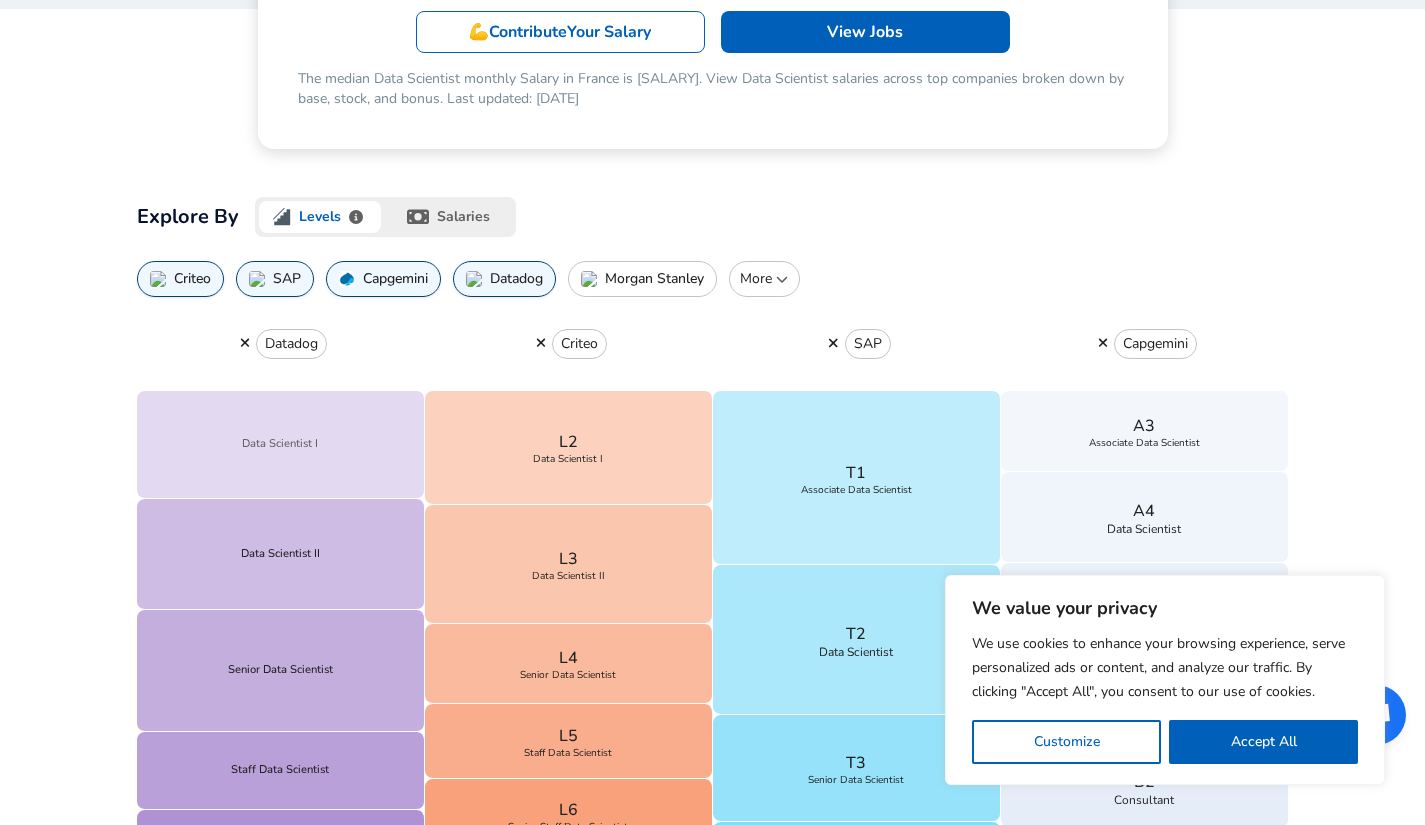 click on "Data Scientist I" at bounding box center [281, 444] 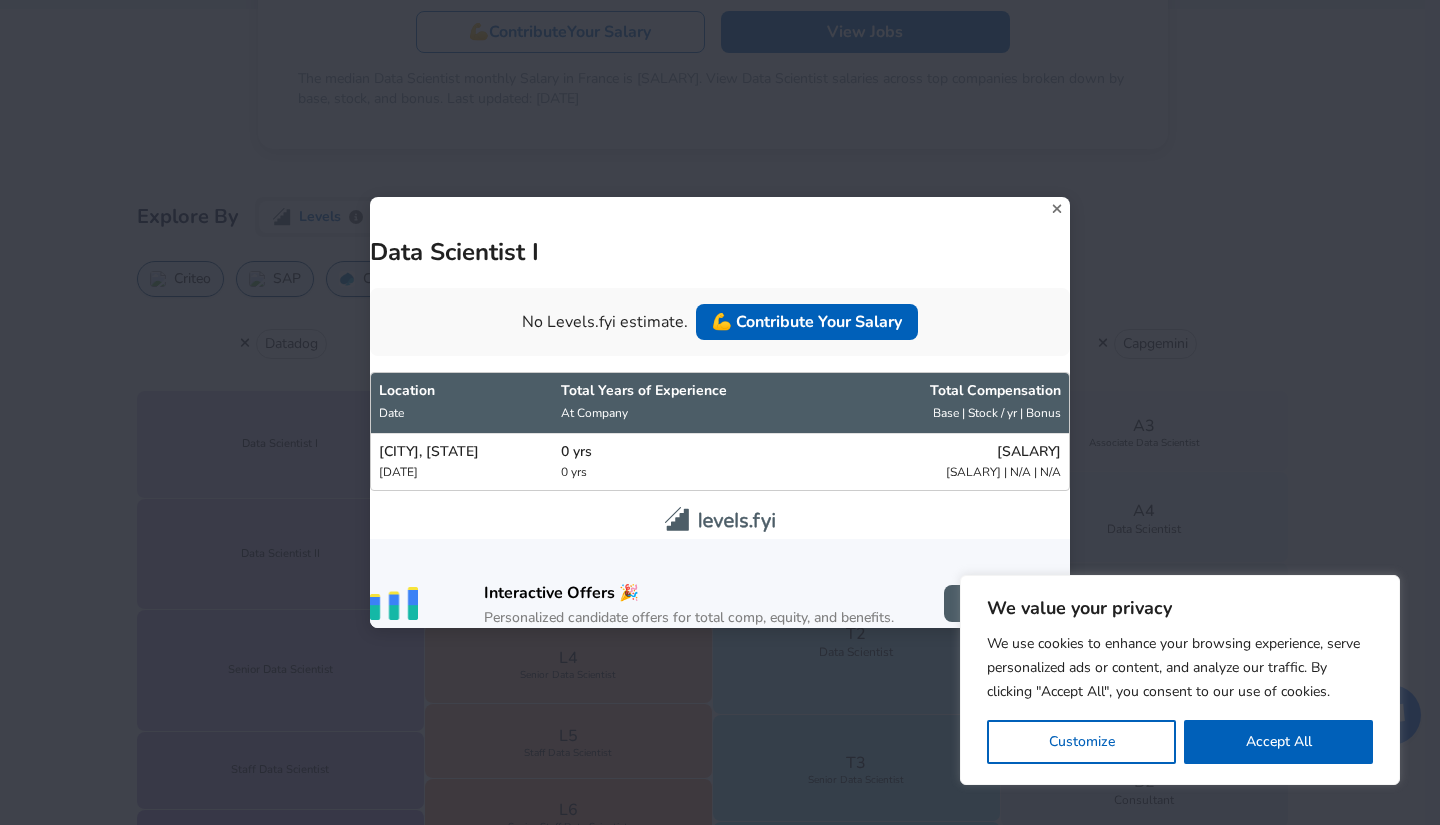 click 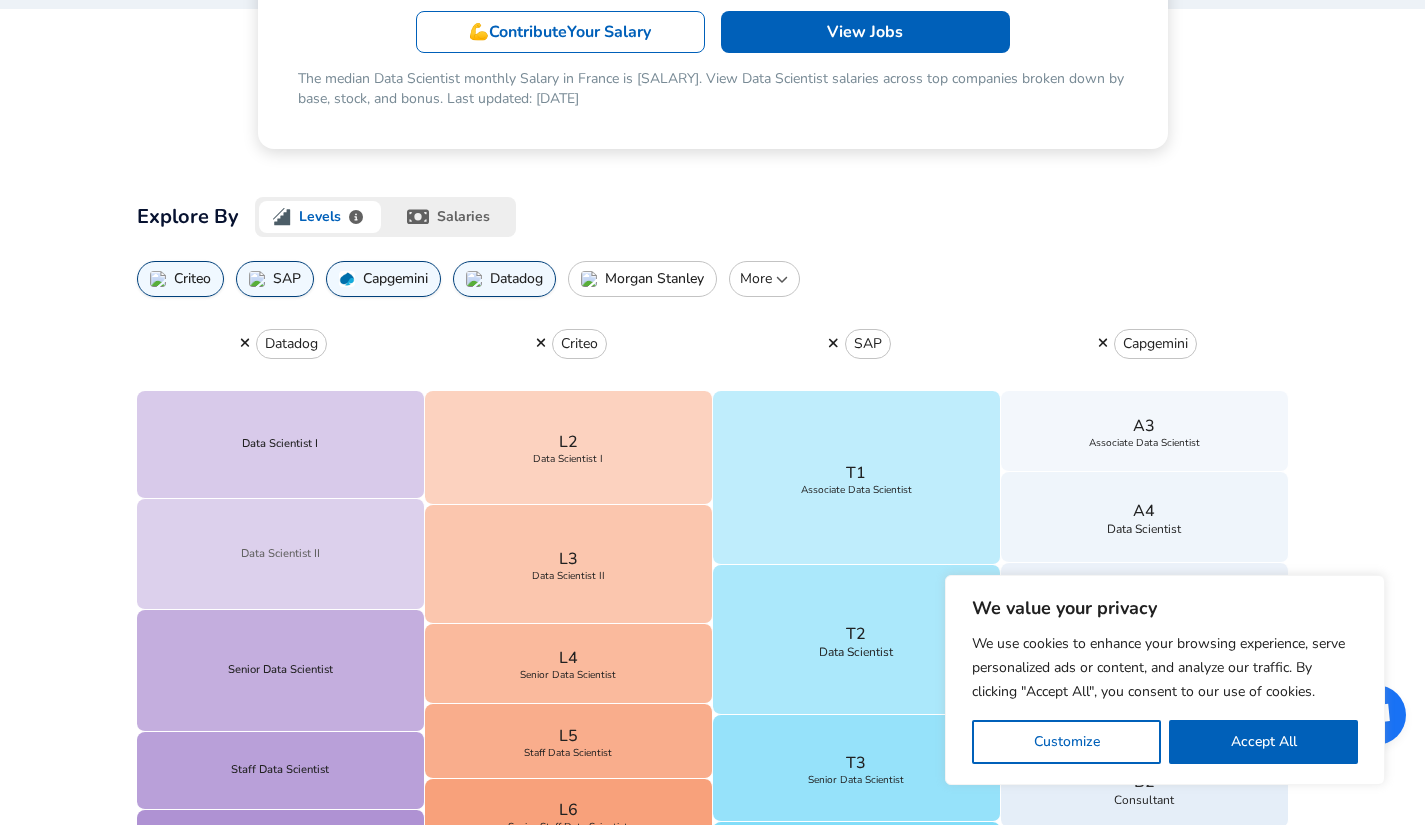click on "Data Scientist II" at bounding box center (281, 554) 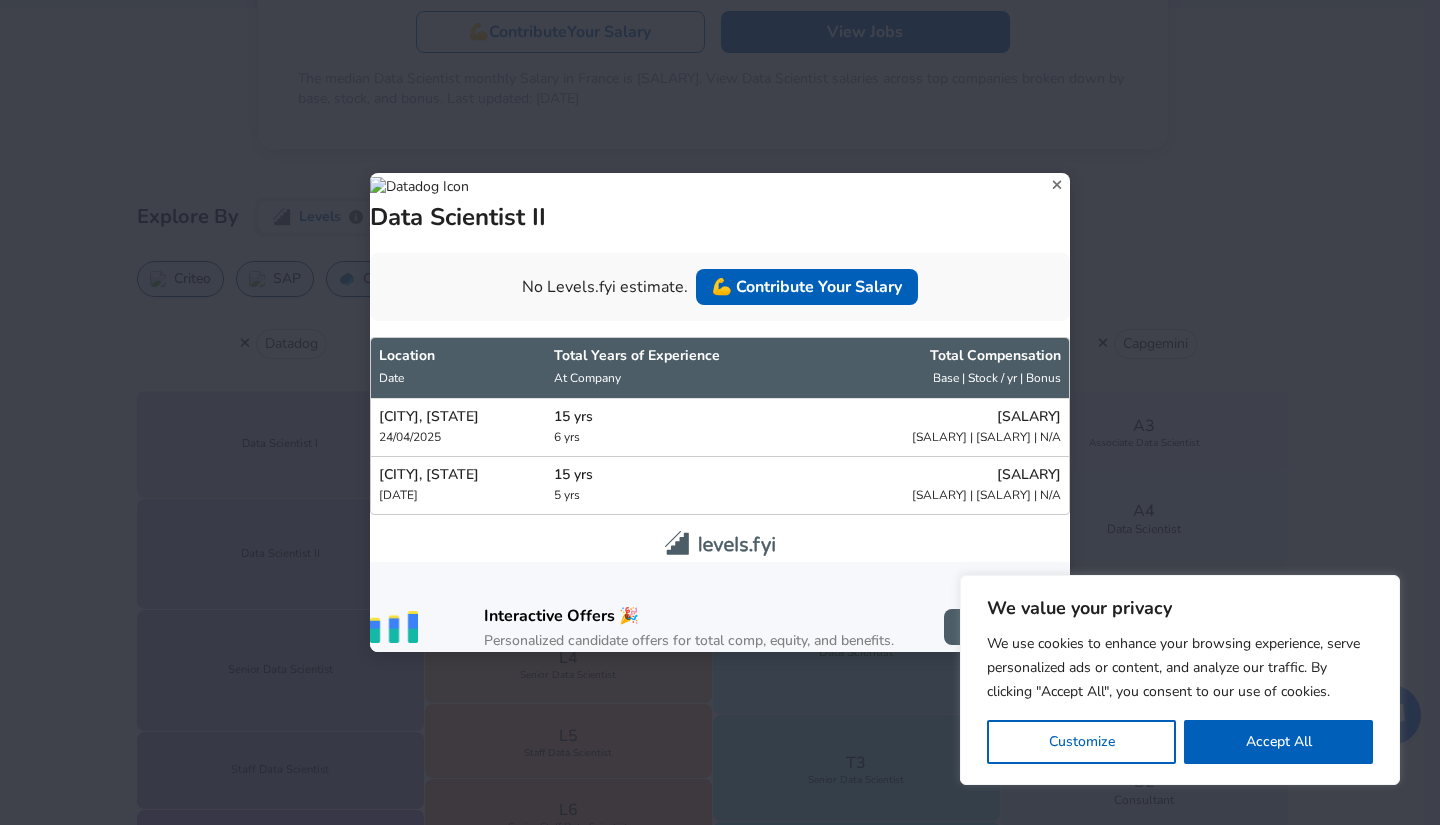click 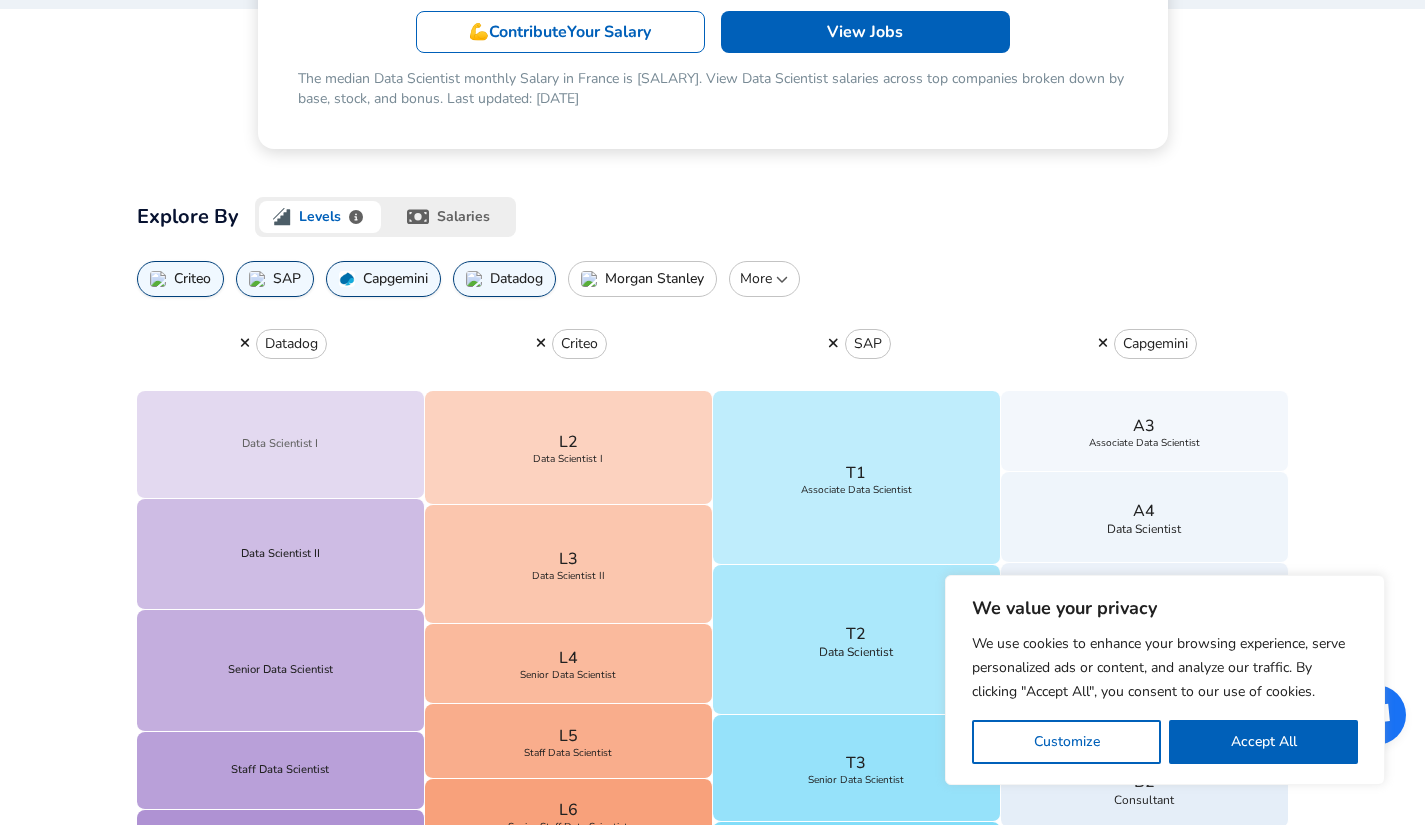 click on "Data Scientist I" at bounding box center [281, 444] 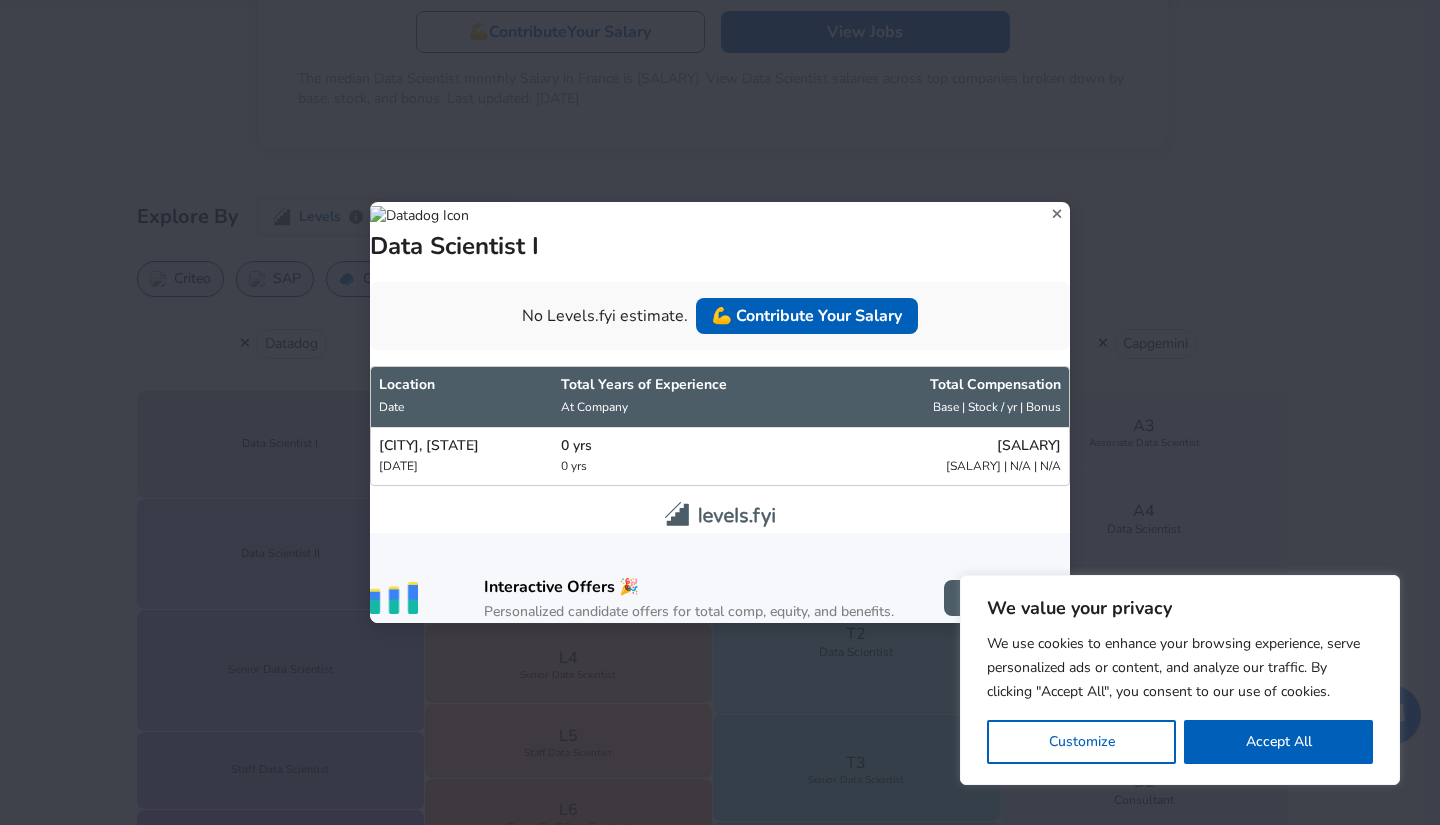 click on "Data Scientist I No Levels.fyi estimate. 💪 Contribute Your Salary Location Date Total Years of Experience At Company Total Comp ensation Base | Stock / yr | Bonus Los Angeles, CA [DATE] 0    yrs 0    yrs [CURRENCY] [CURRENCY]   |   N/A   |   N/A Interactive Offers 🎉 Personalized candidate offers for total comp, equity, and benefits. + Create Offer" at bounding box center [720, 412] 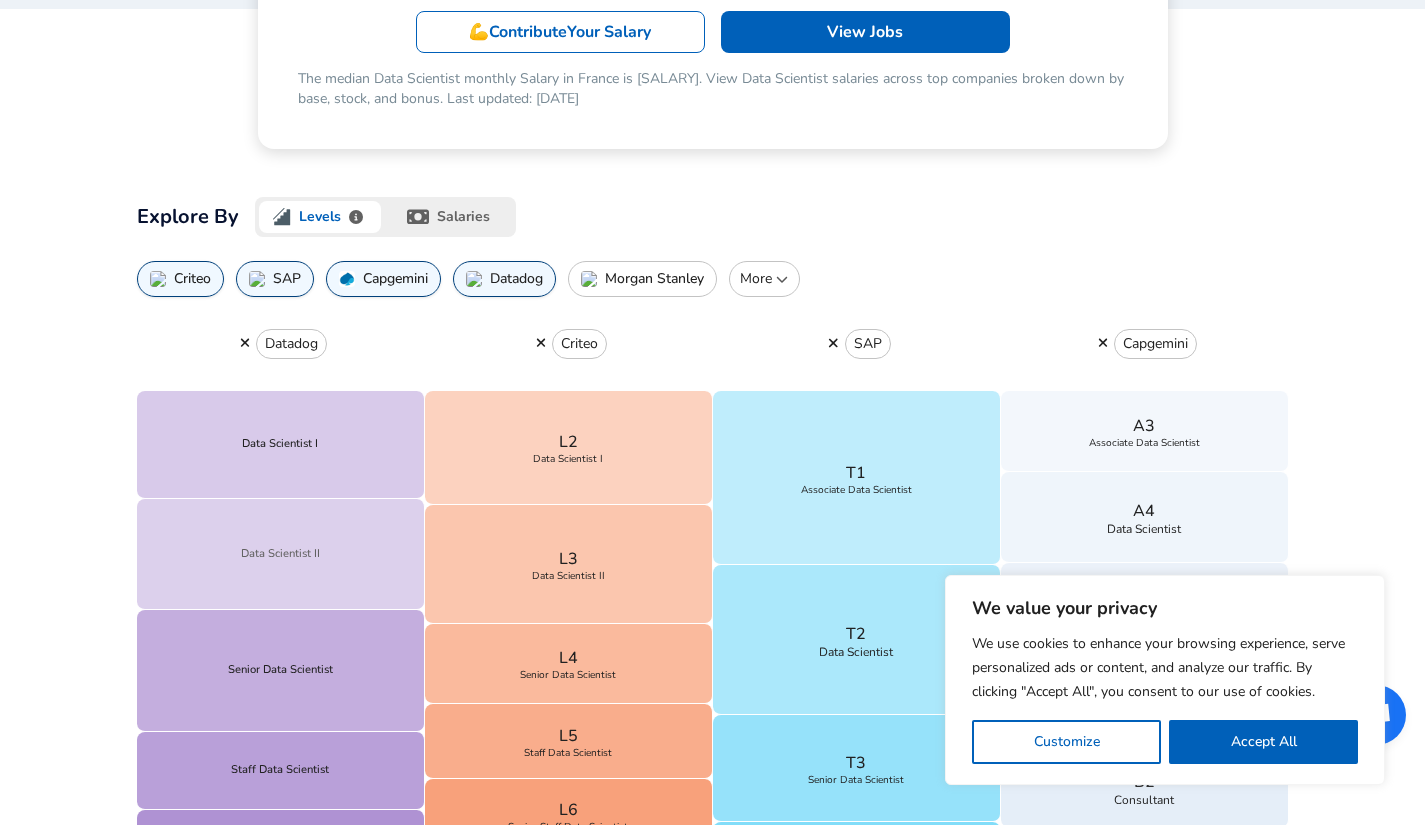 click on "Data Scientist II" at bounding box center [281, 554] 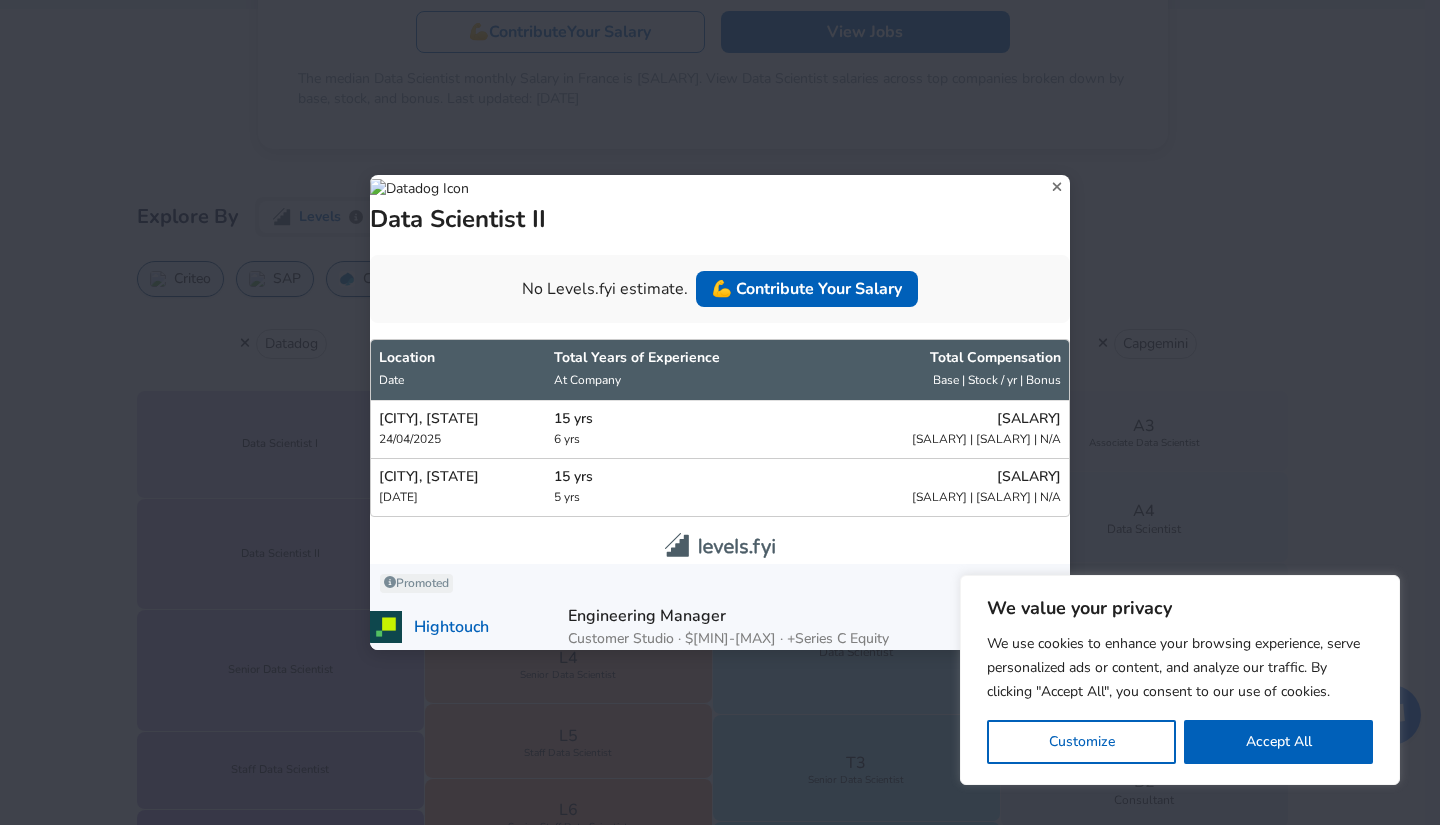 click 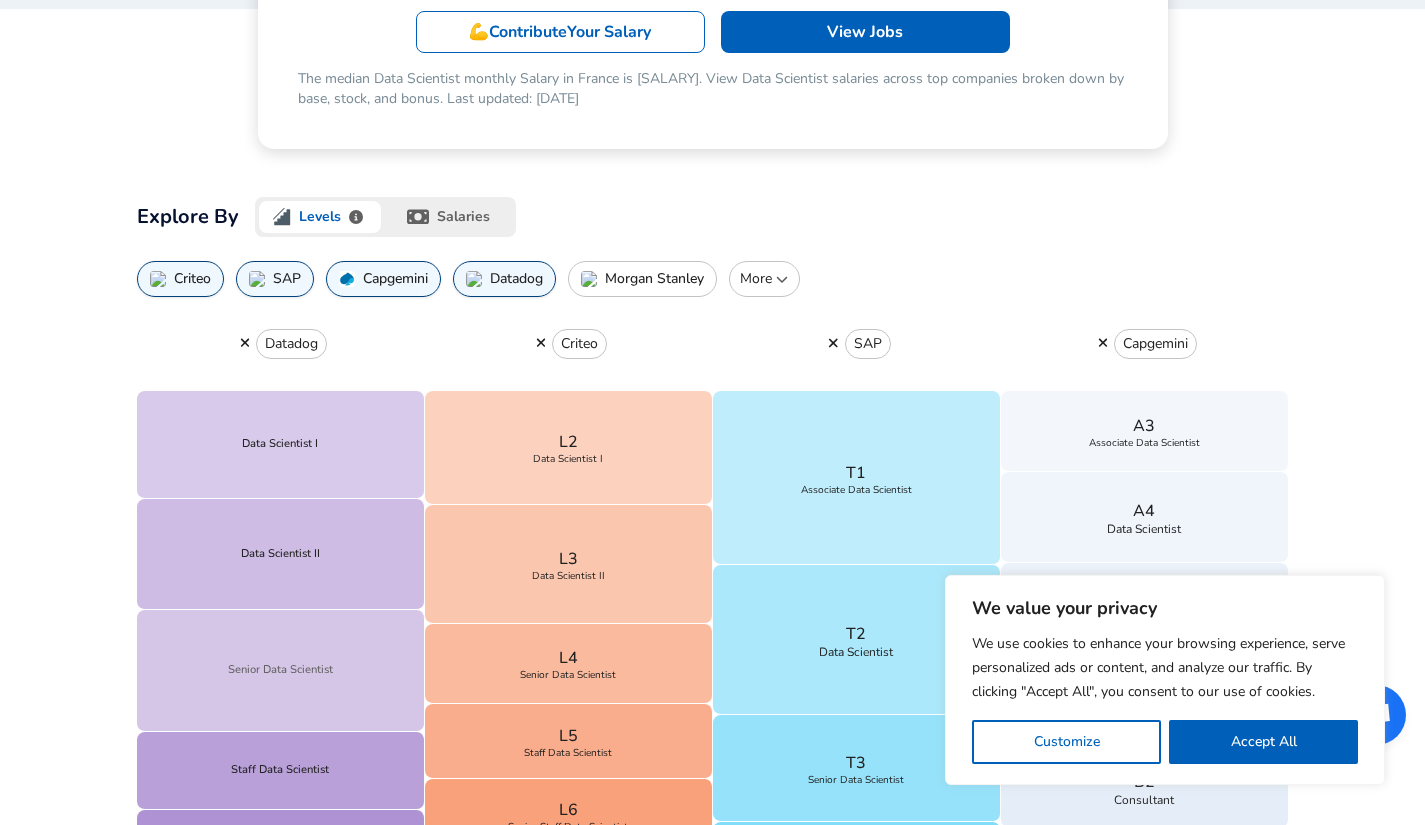 click on "Senior Data Scientist" at bounding box center [281, 670] 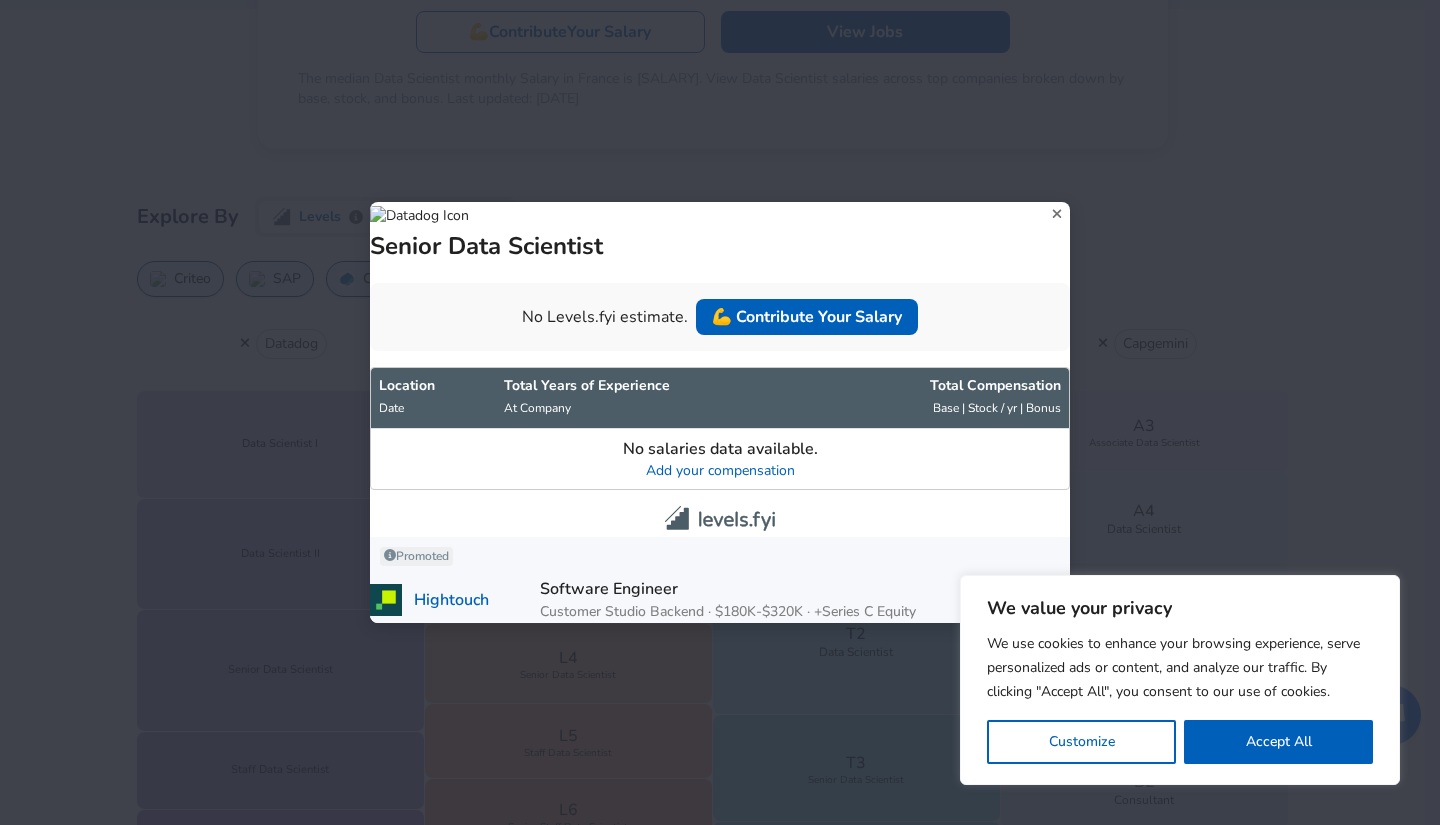 click 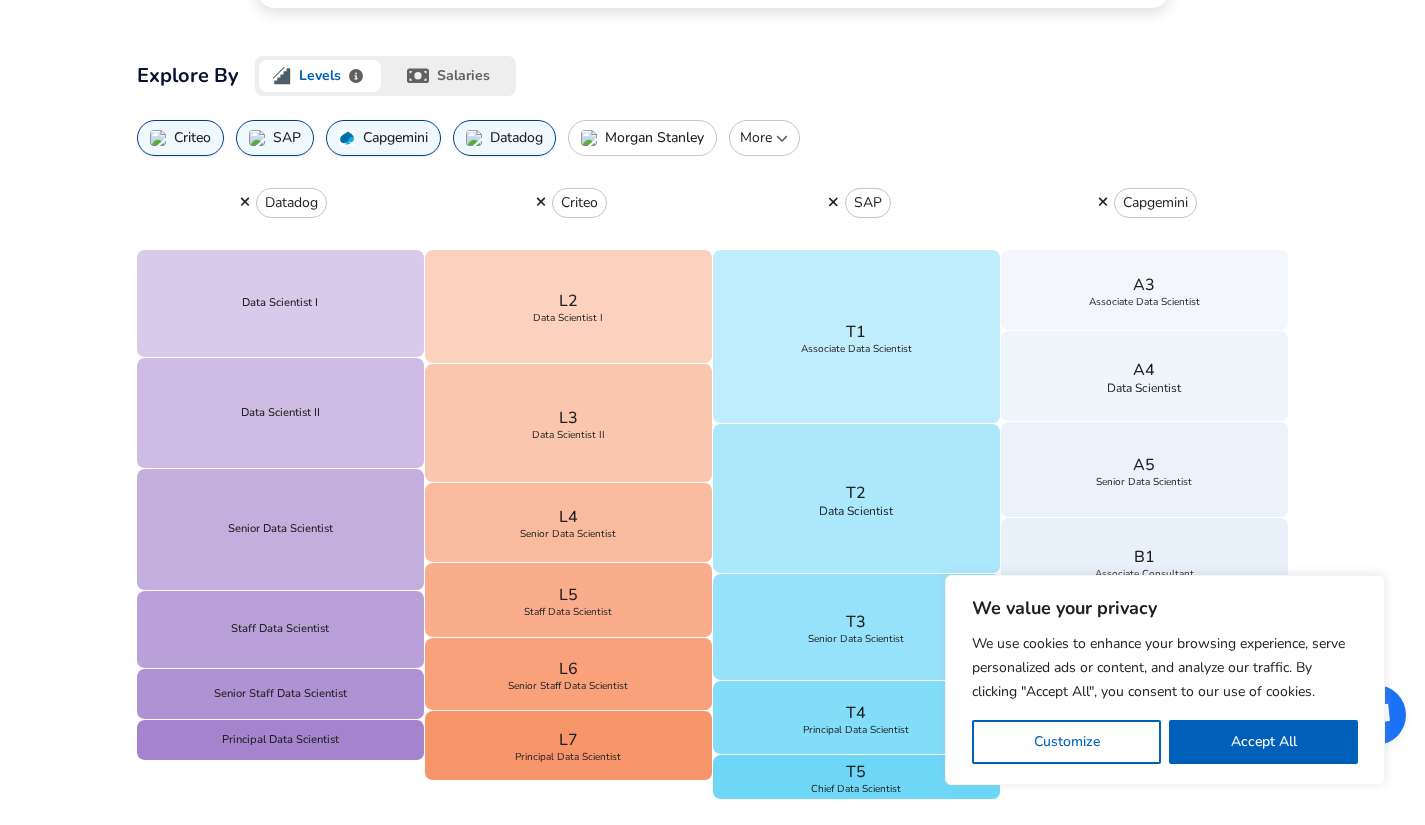 scroll, scrollTop: 564, scrollLeft: 0, axis: vertical 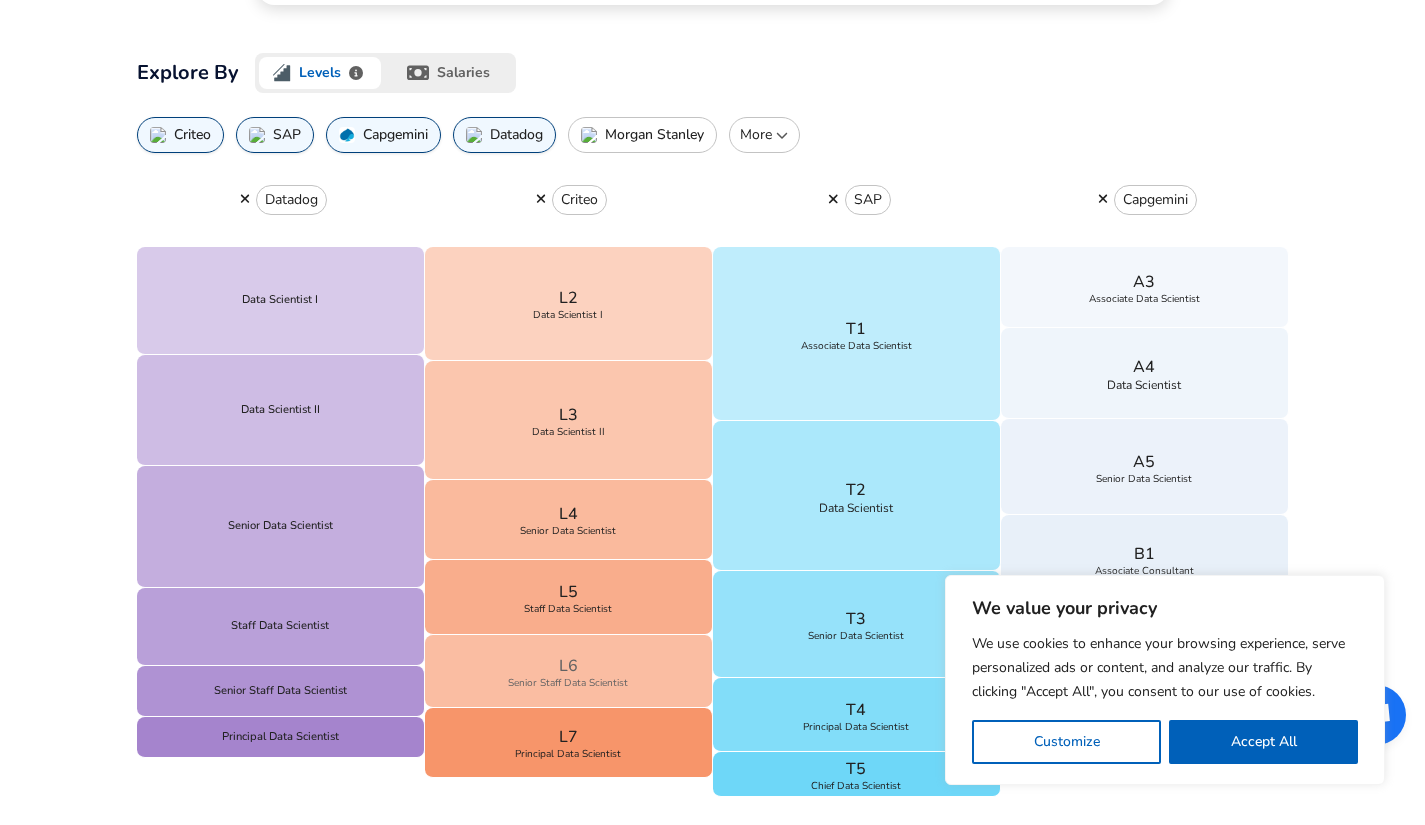 click on "L6 Senior Staff Data Scientist" at bounding box center (569, 671) 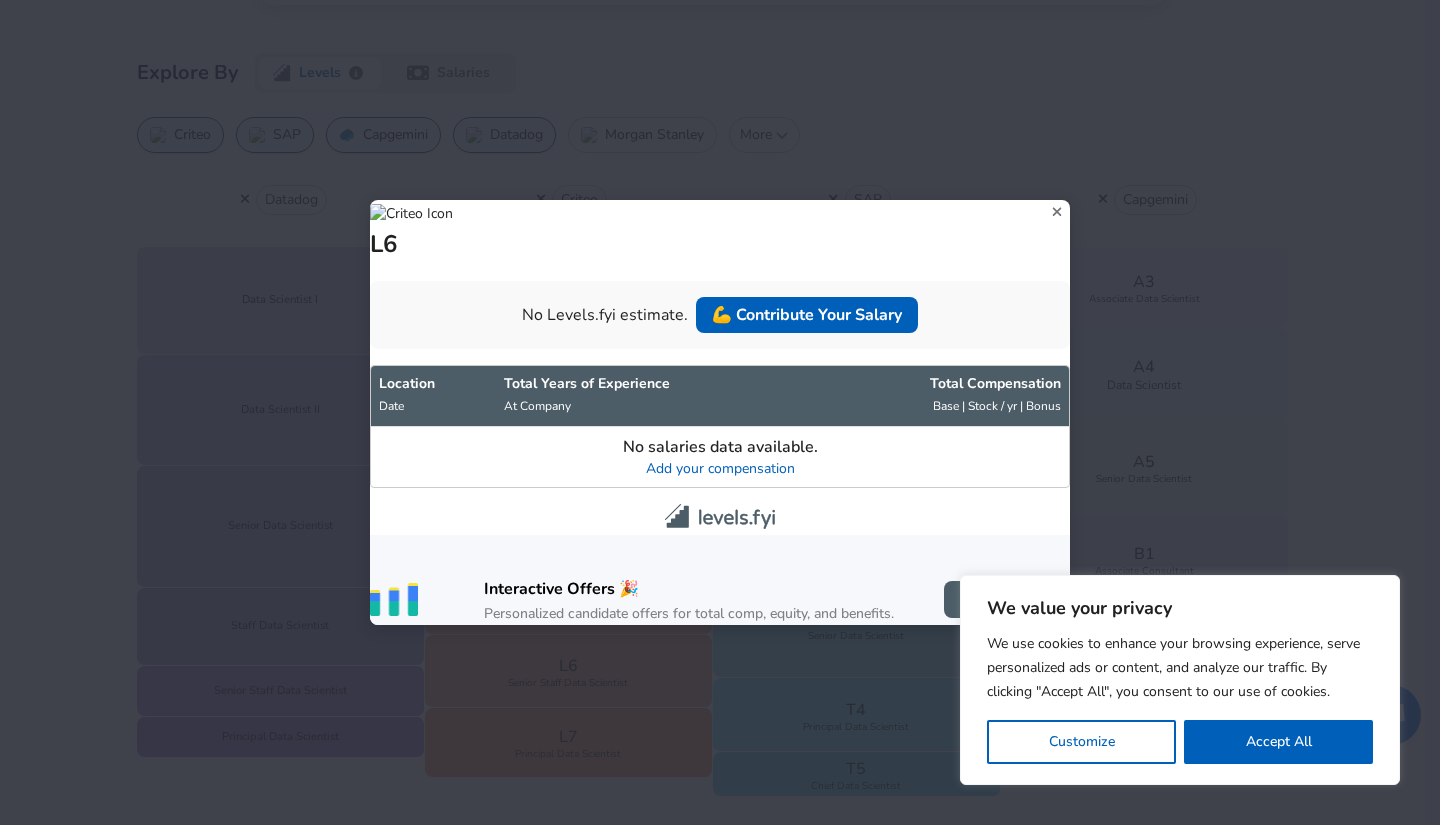 click 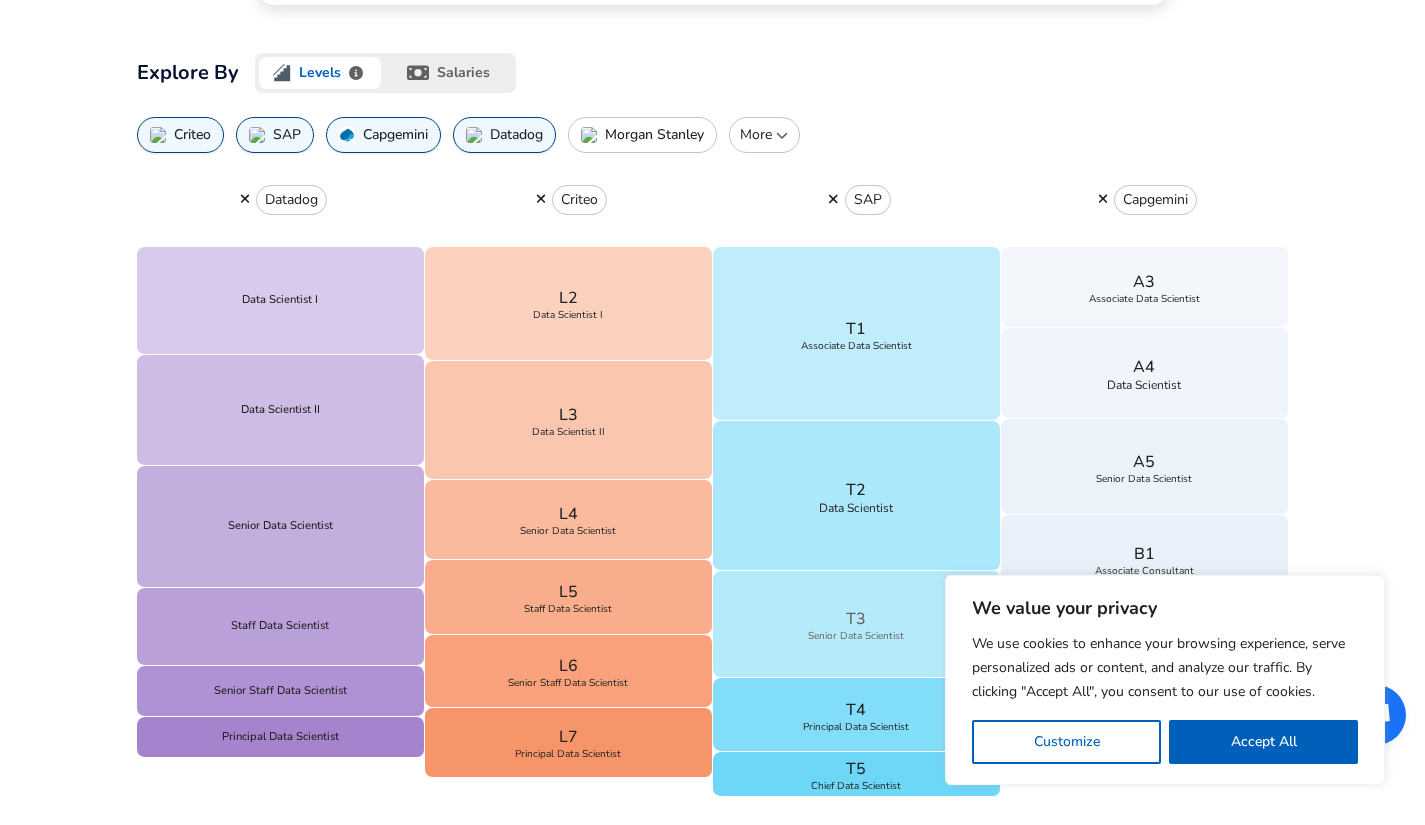 click on "T3 Senior Data Scientist" at bounding box center [857, 624] 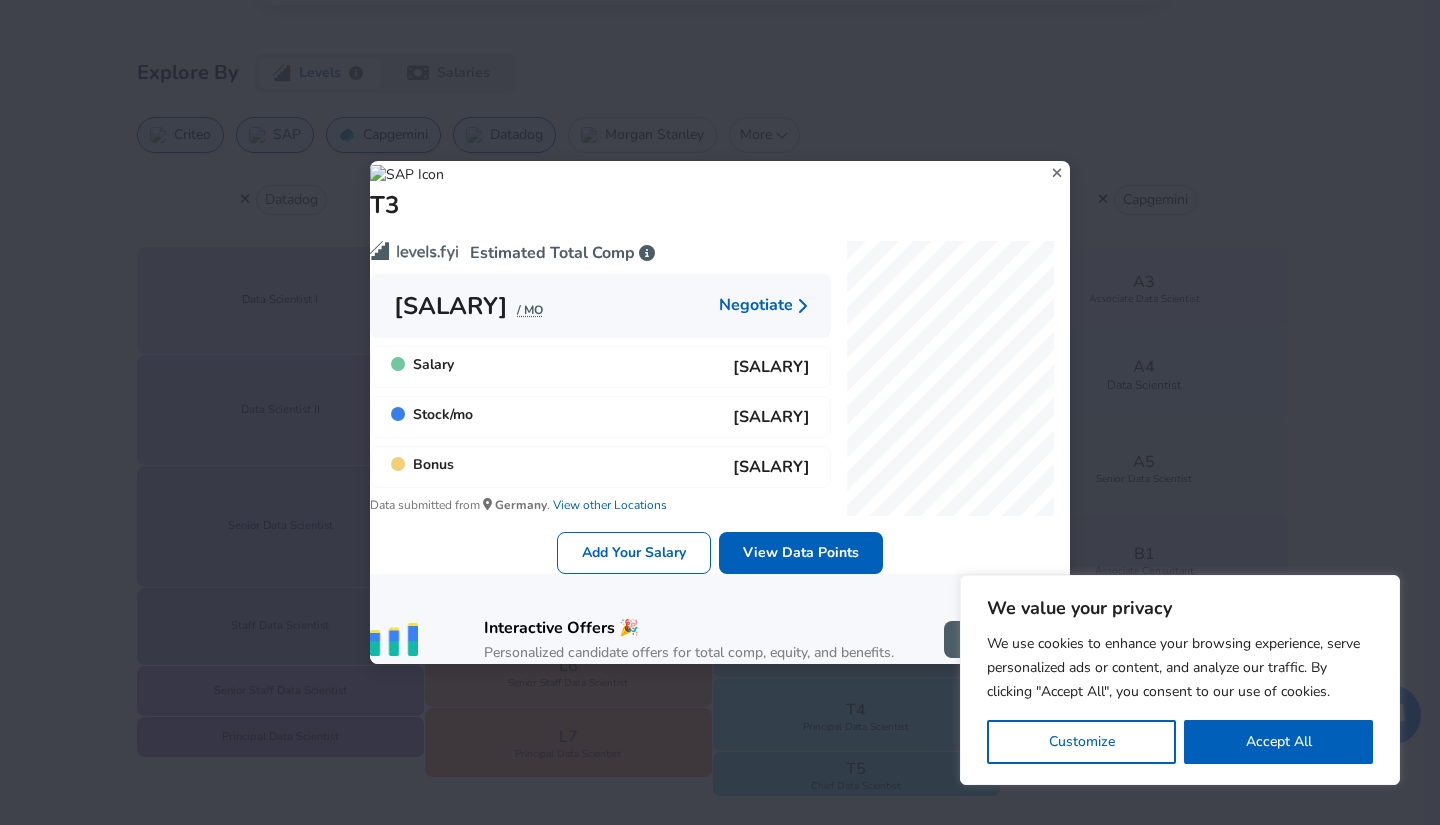 click on "/ MO" at bounding box center [530, 310] 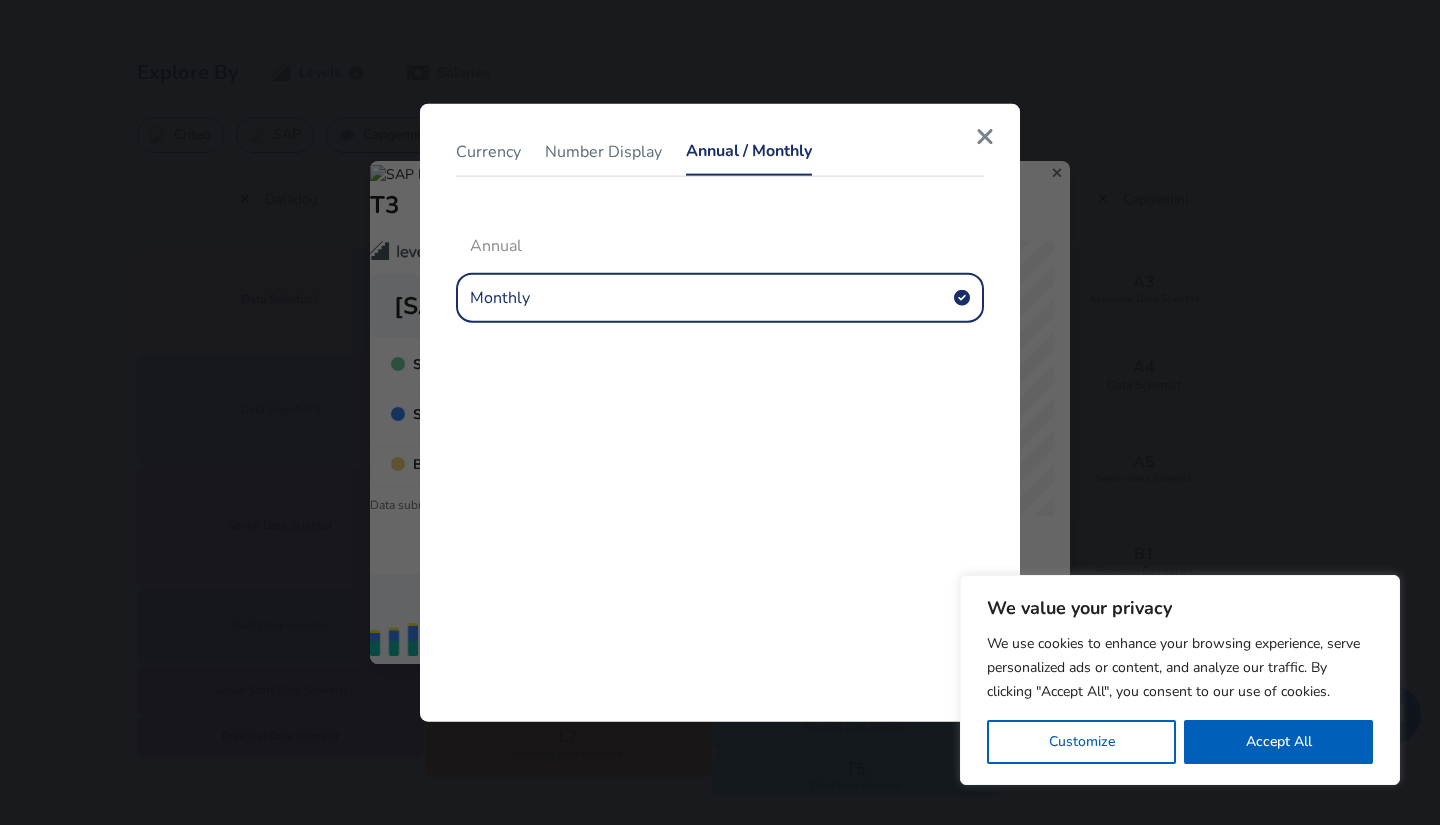 click 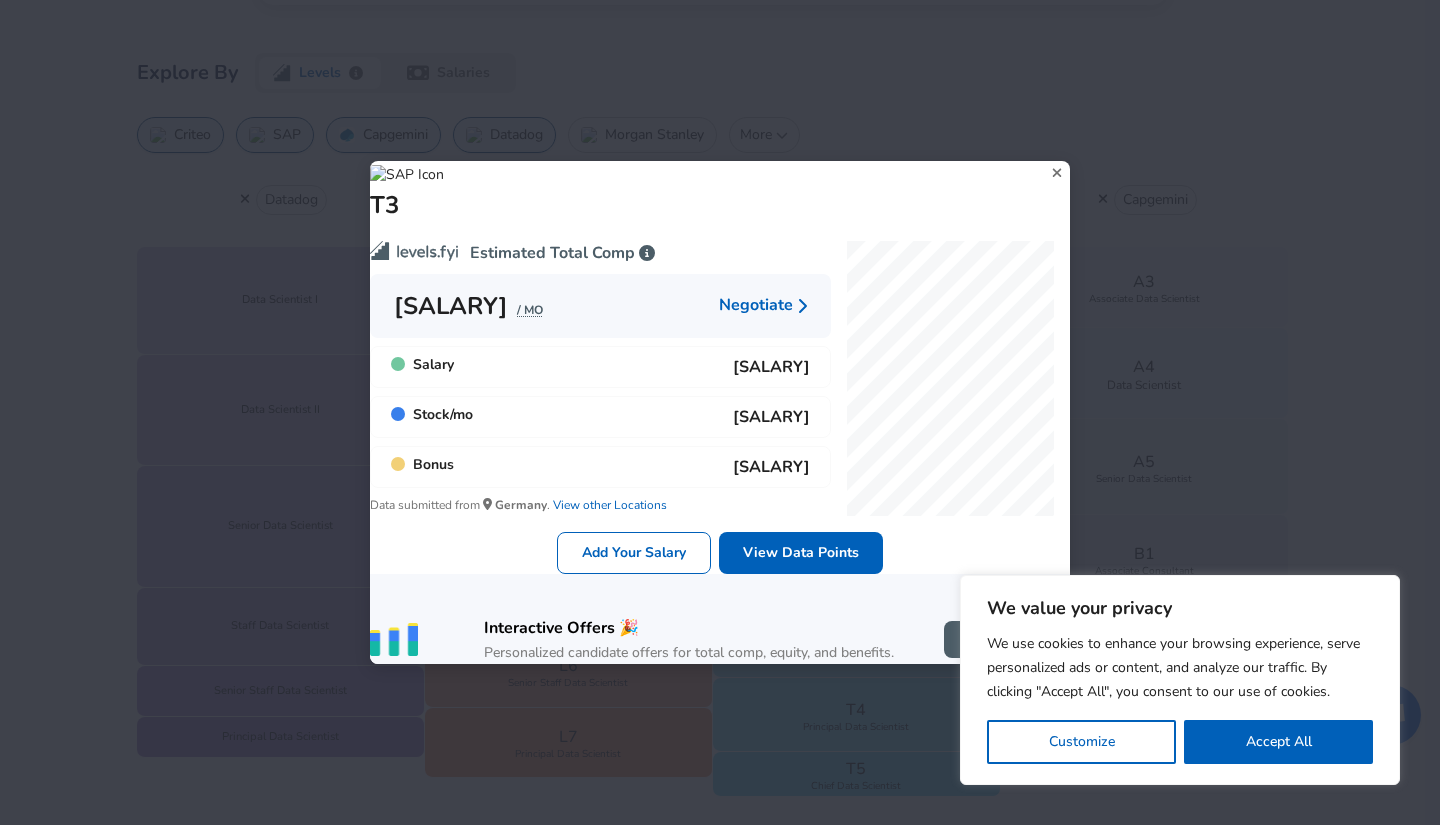 click on "/ MO" at bounding box center [530, 310] 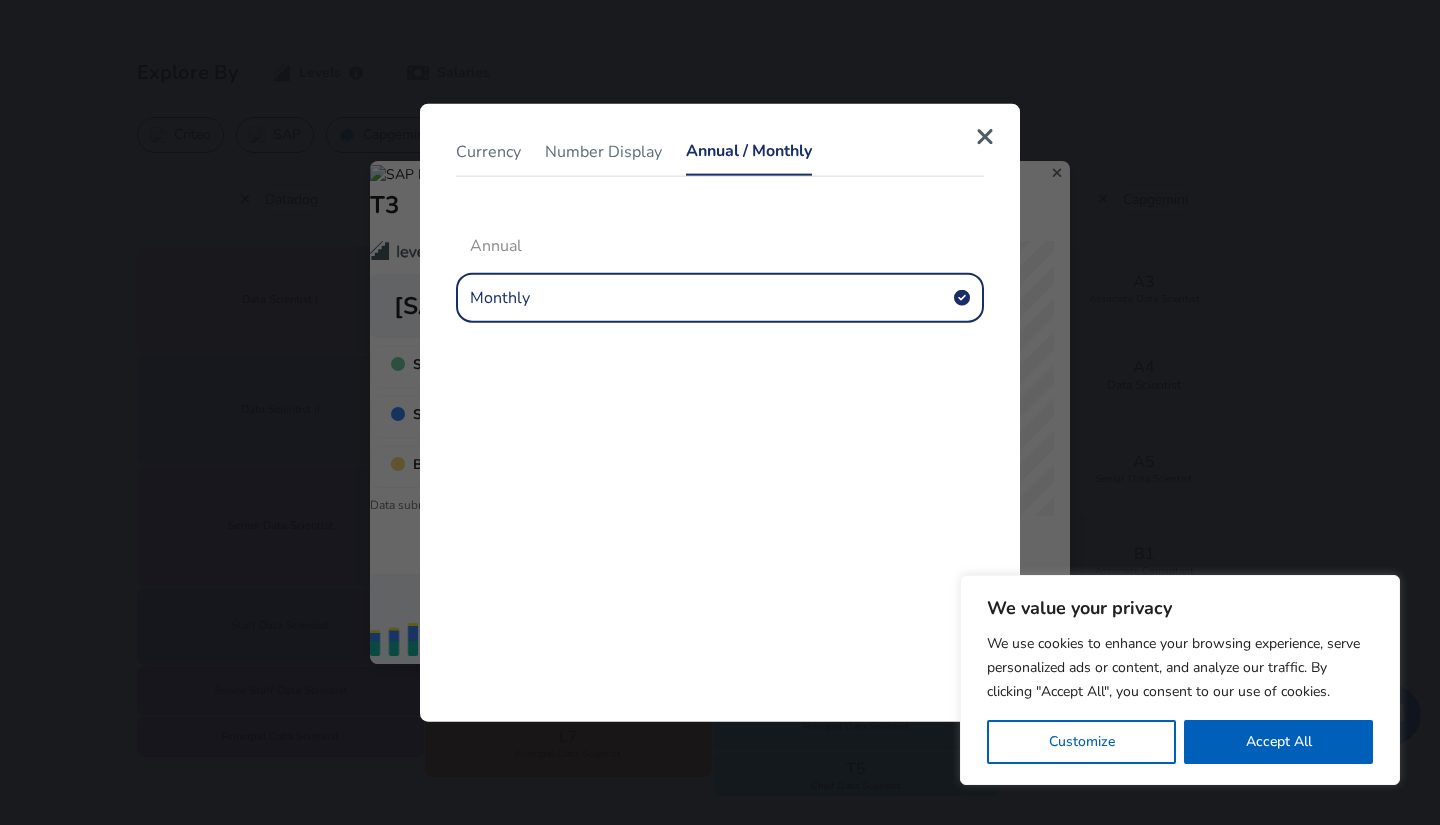 click on "Annual" at bounding box center [720, 245] 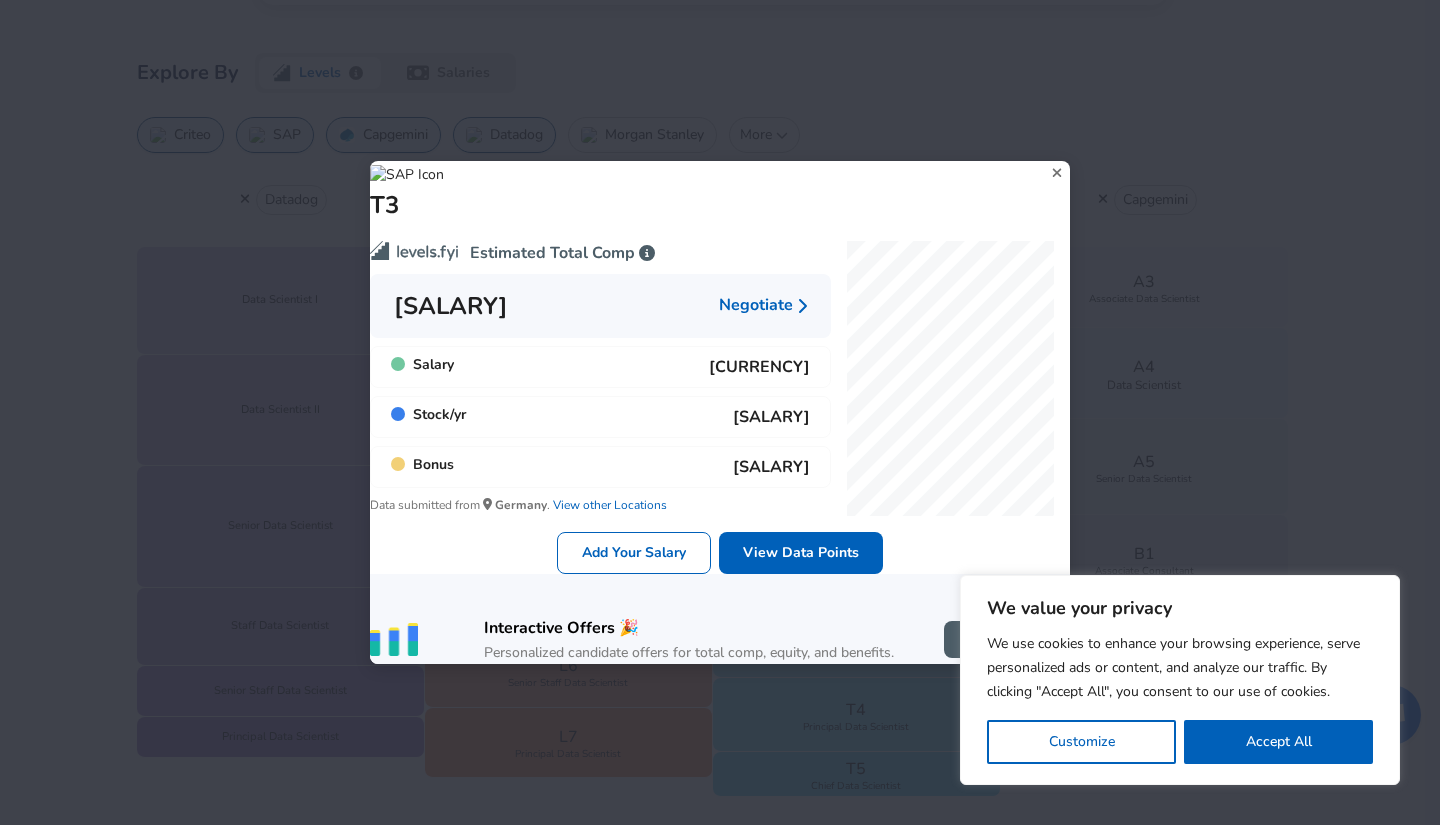 click on "[SALARY]" at bounding box center [451, 306] 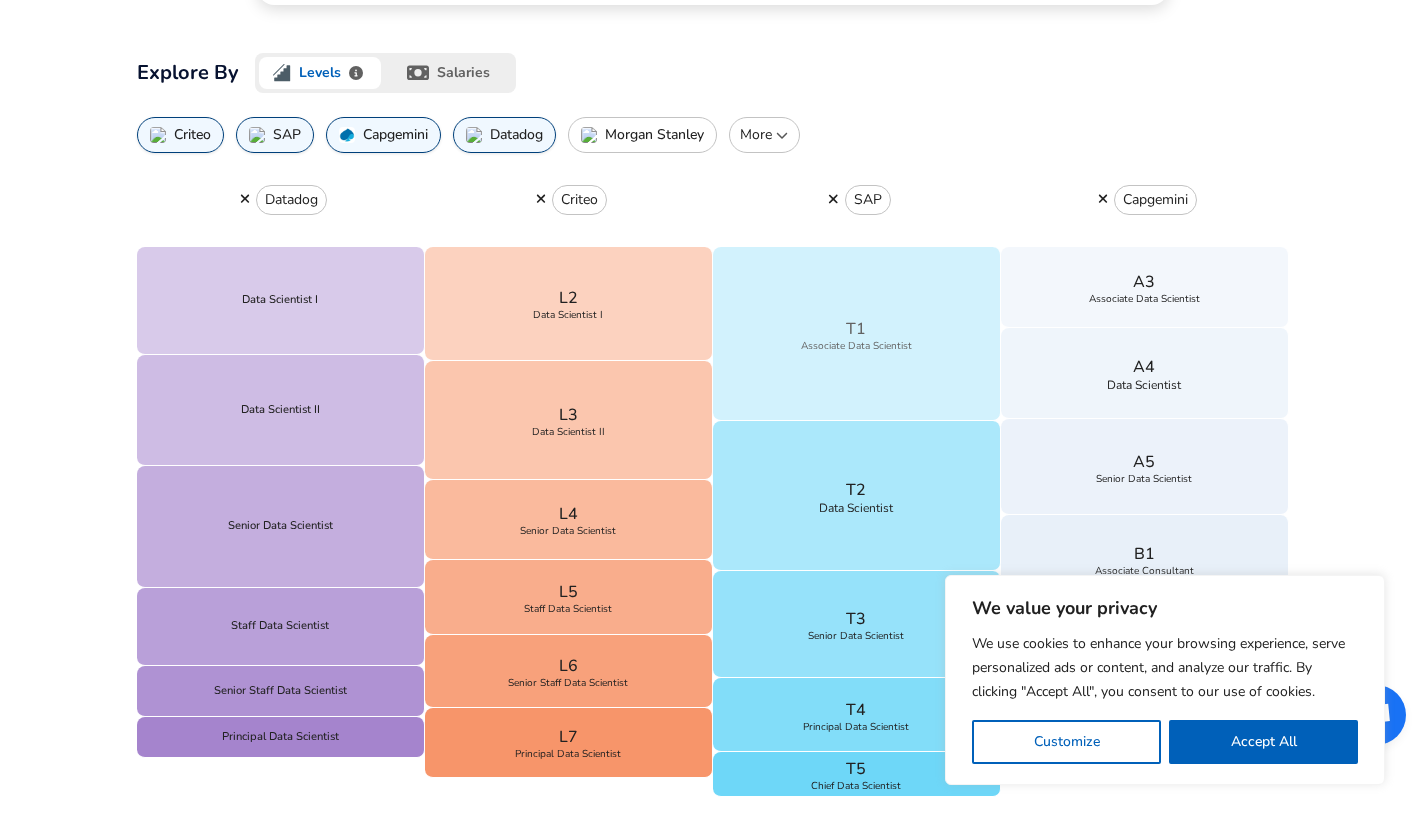 click on "T1 Associate Data Scientist" at bounding box center [857, 334] 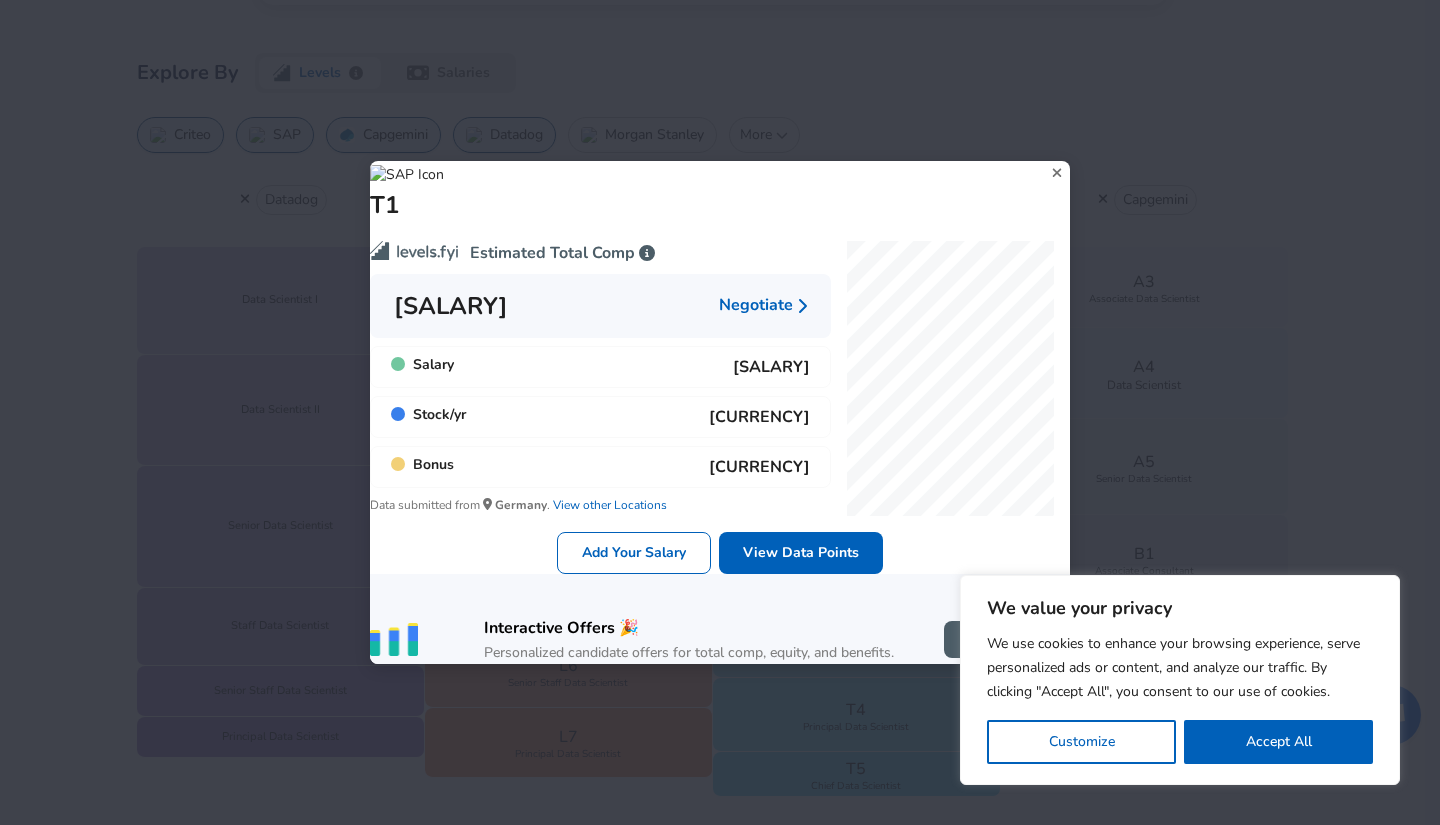 click on "T1" at bounding box center (720, 191) 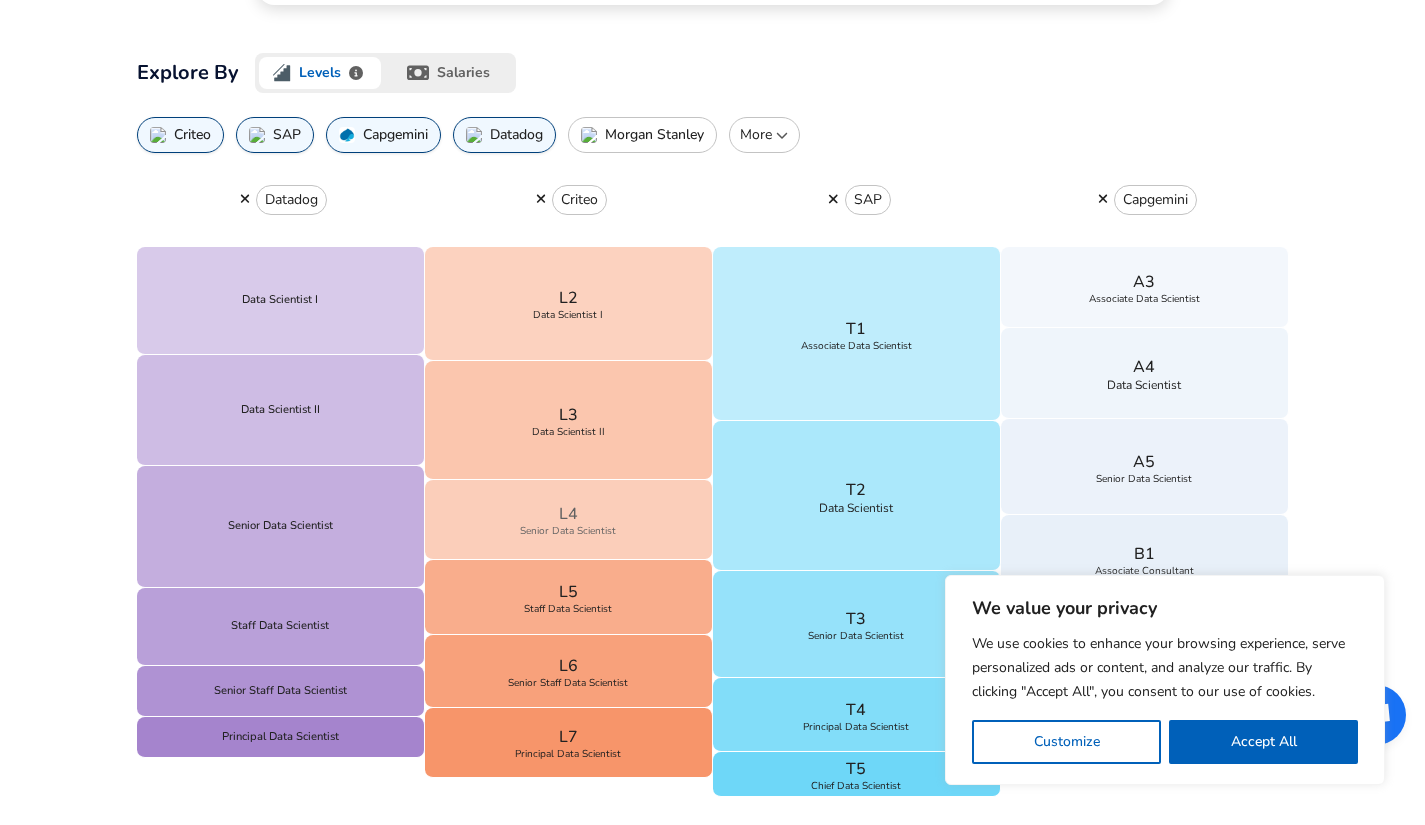 click on "L4 Senior Data Scientist" at bounding box center [569, 519] 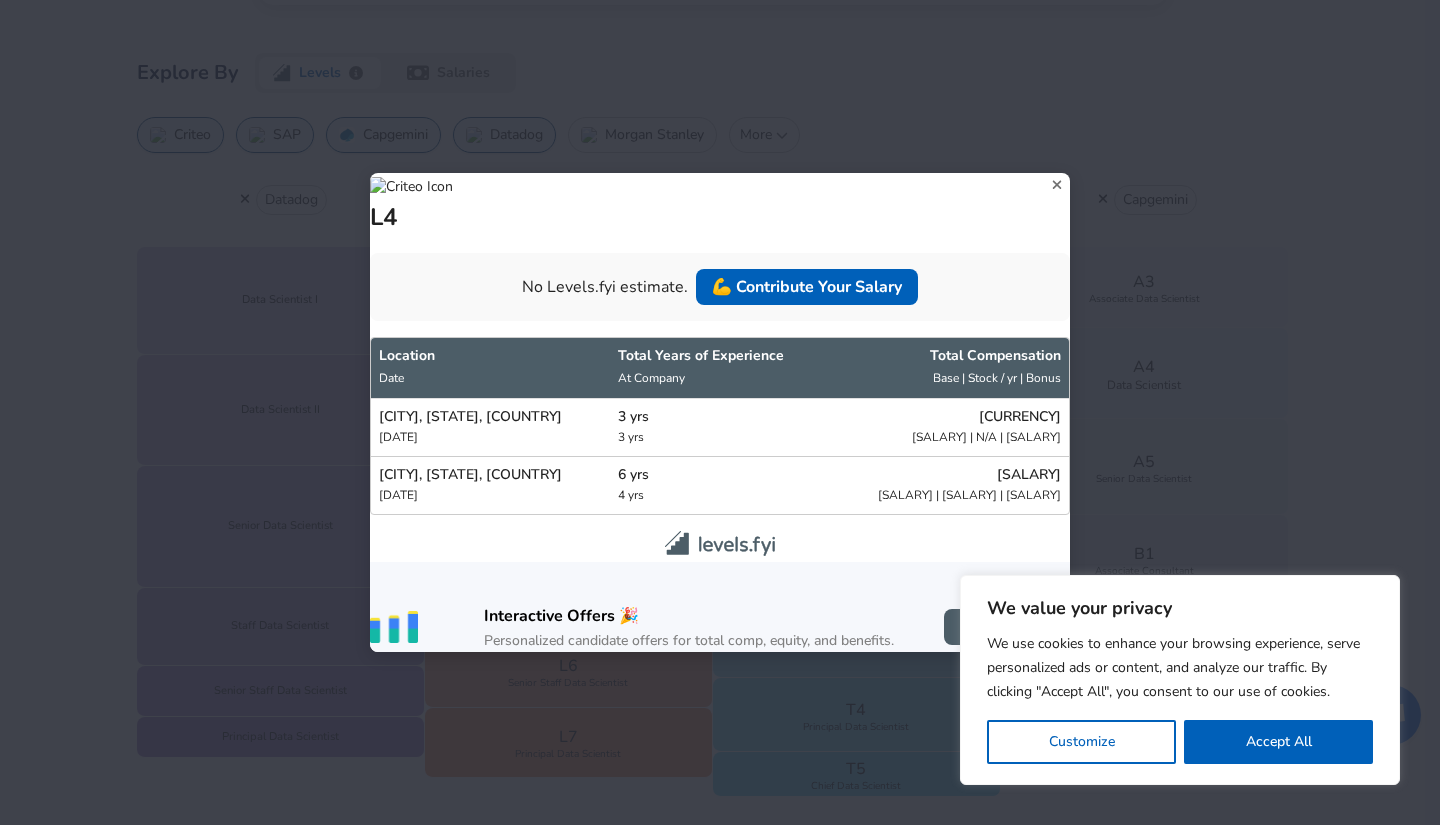 click on "L4" at bounding box center (720, 203) 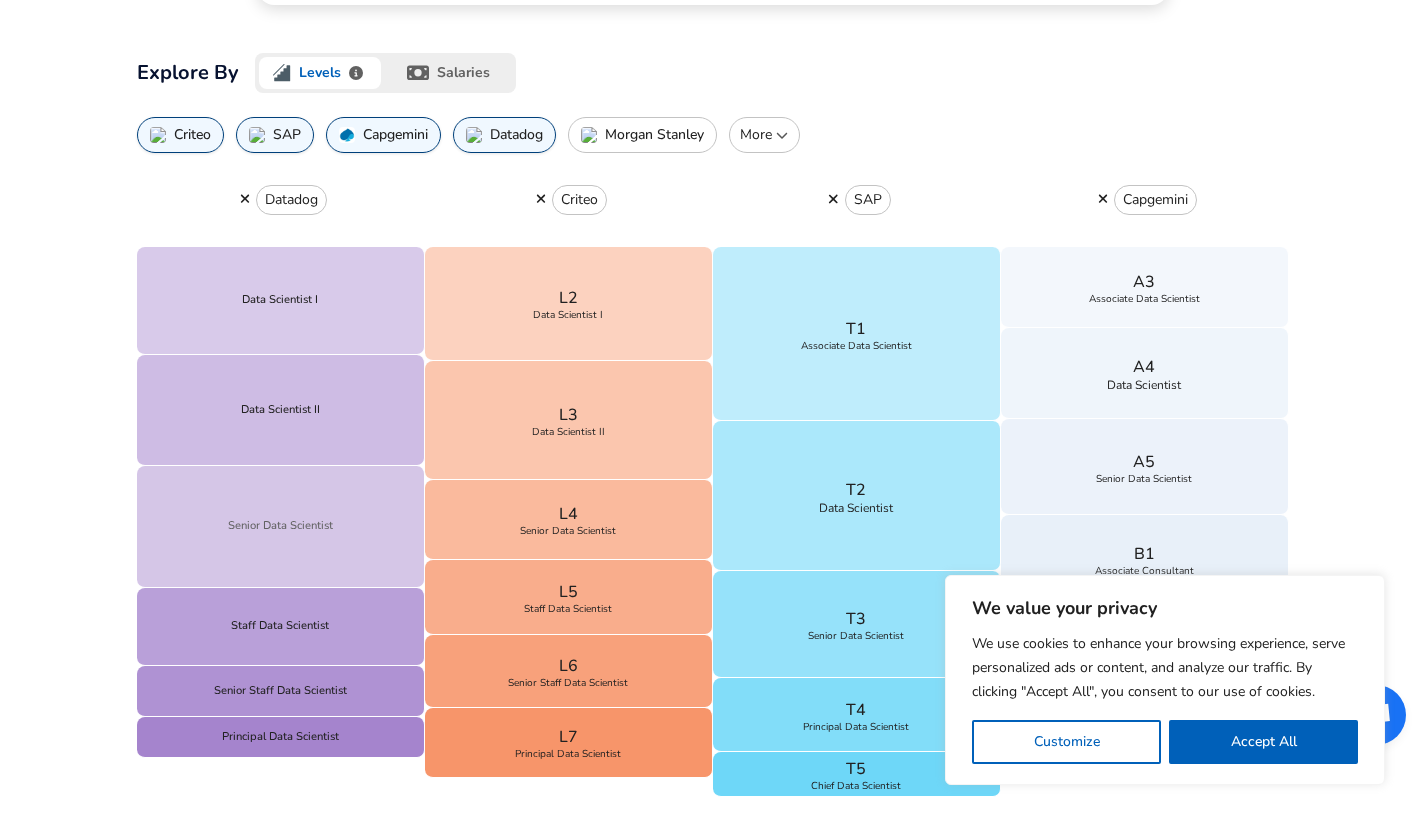 click on "Senior Data Scientist" at bounding box center [281, 526] 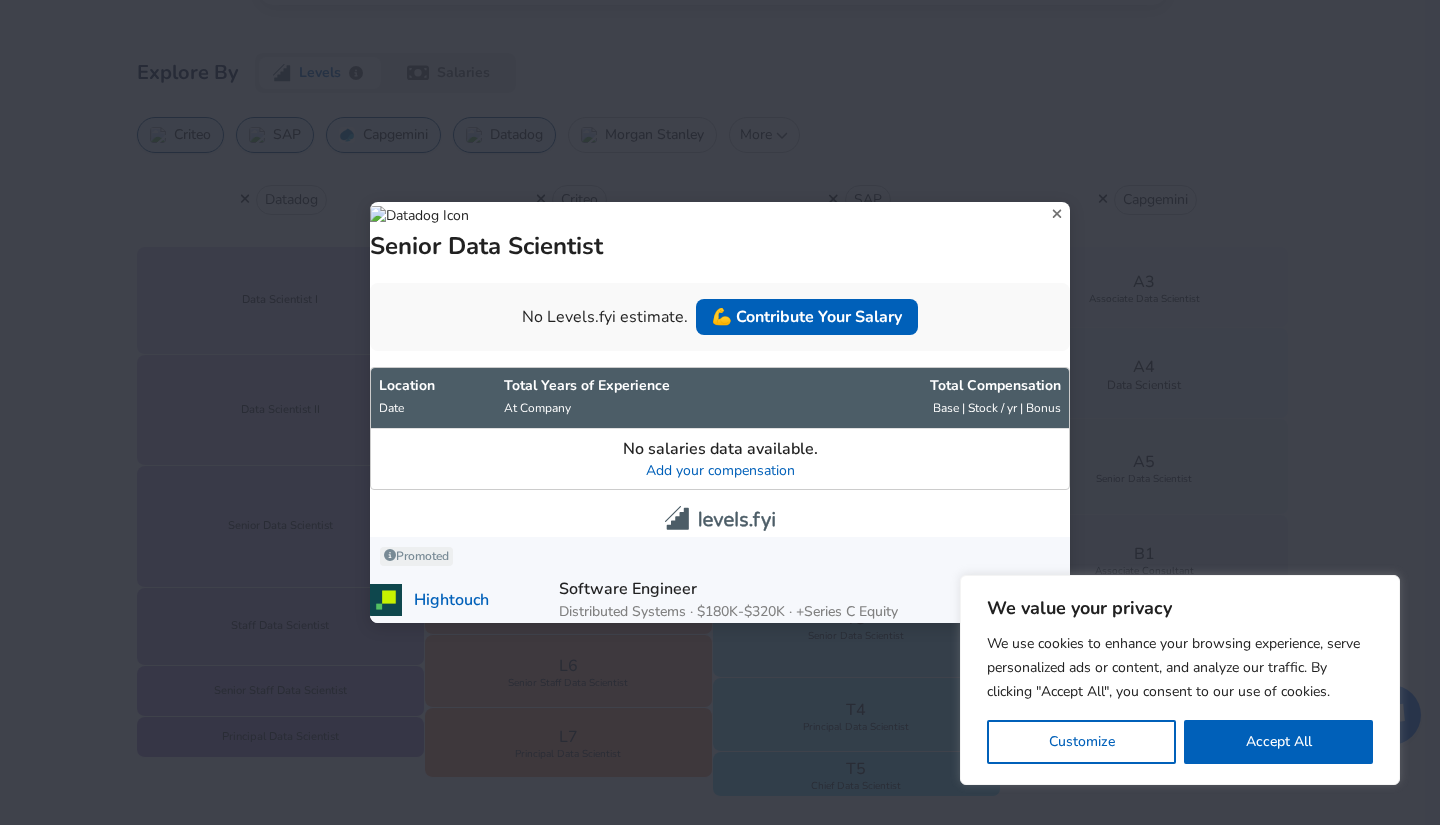 click 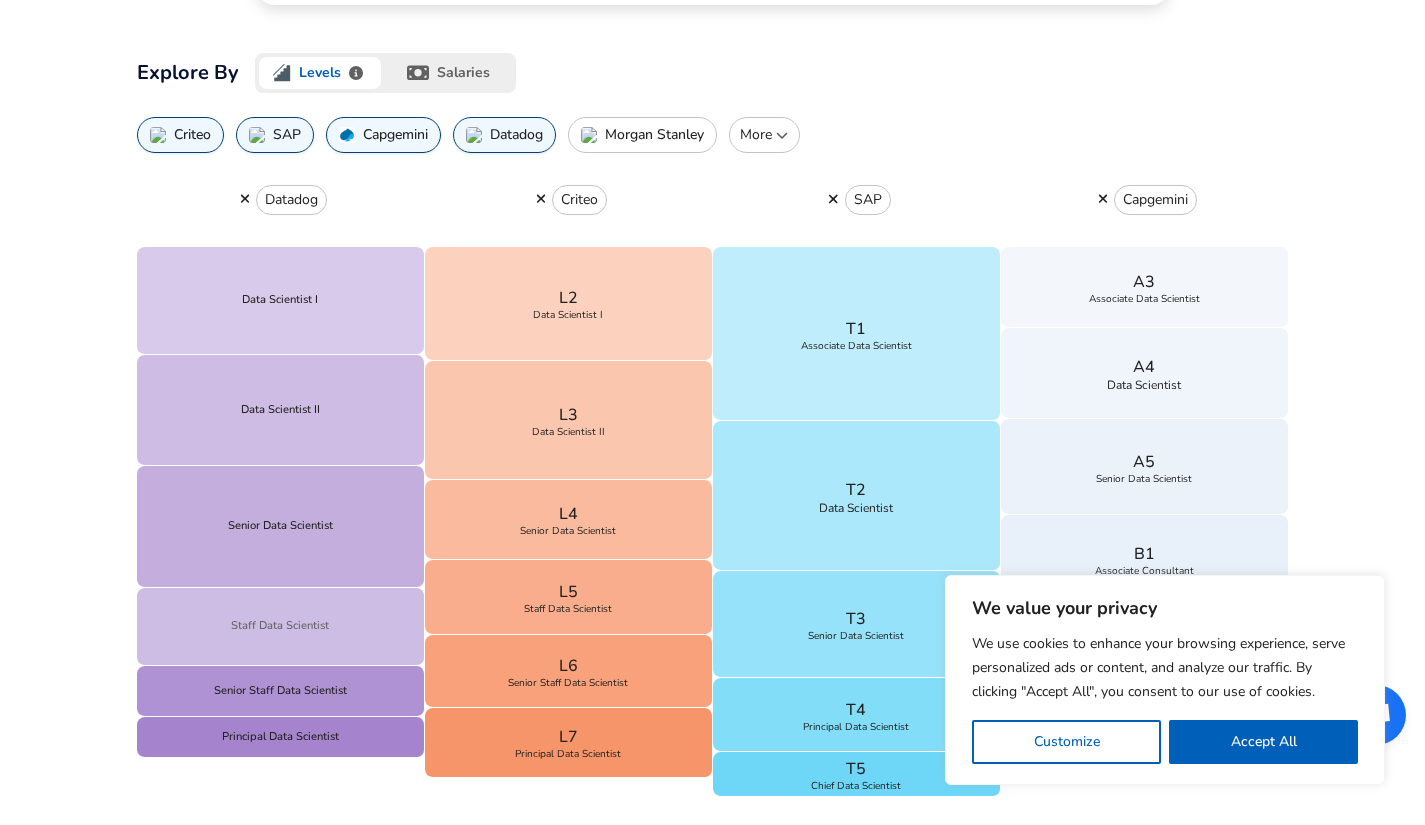 click on "Staff Data Scientist" at bounding box center [281, 627] 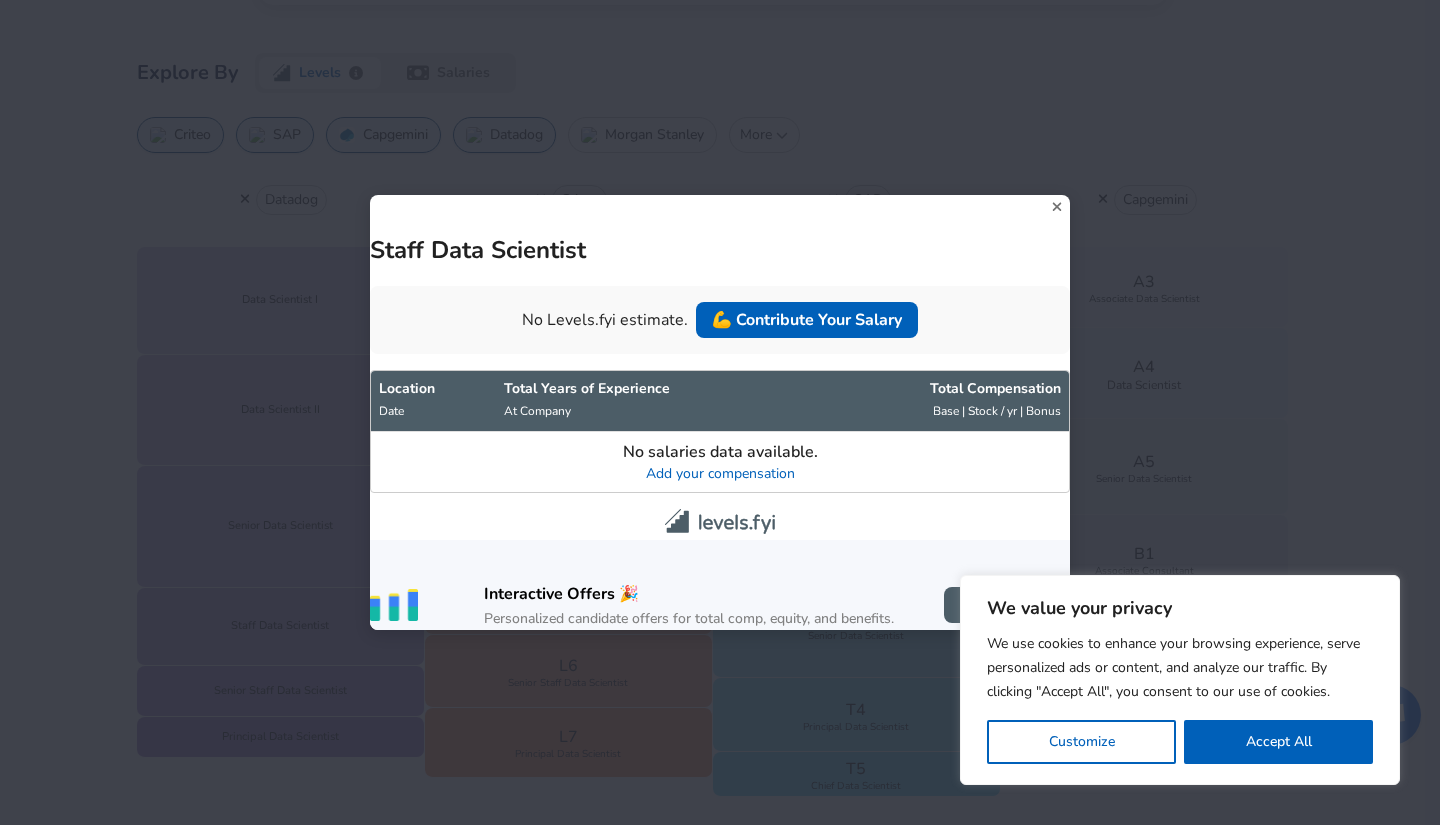 click 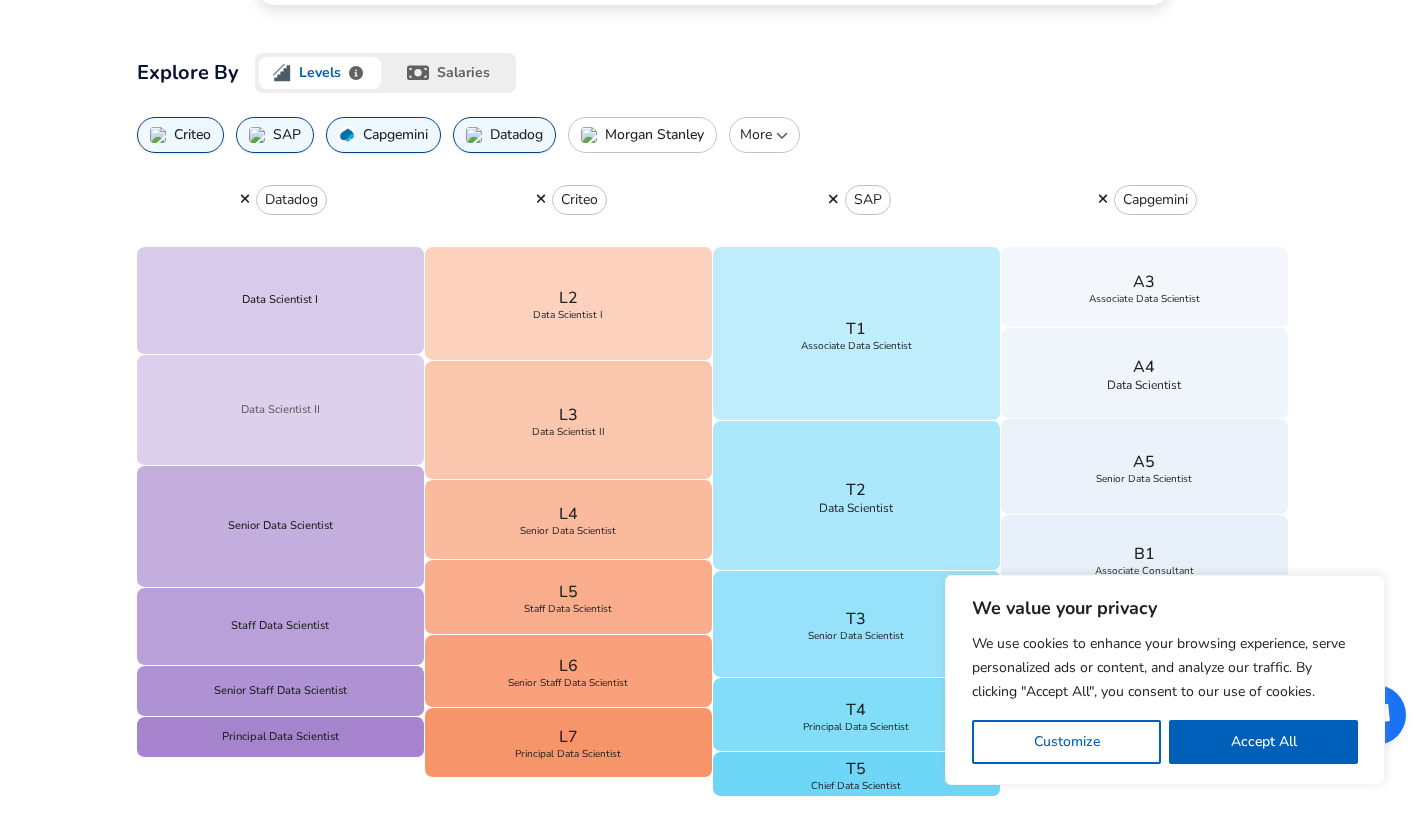 click on "Data Scientist II" at bounding box center (281, 410) 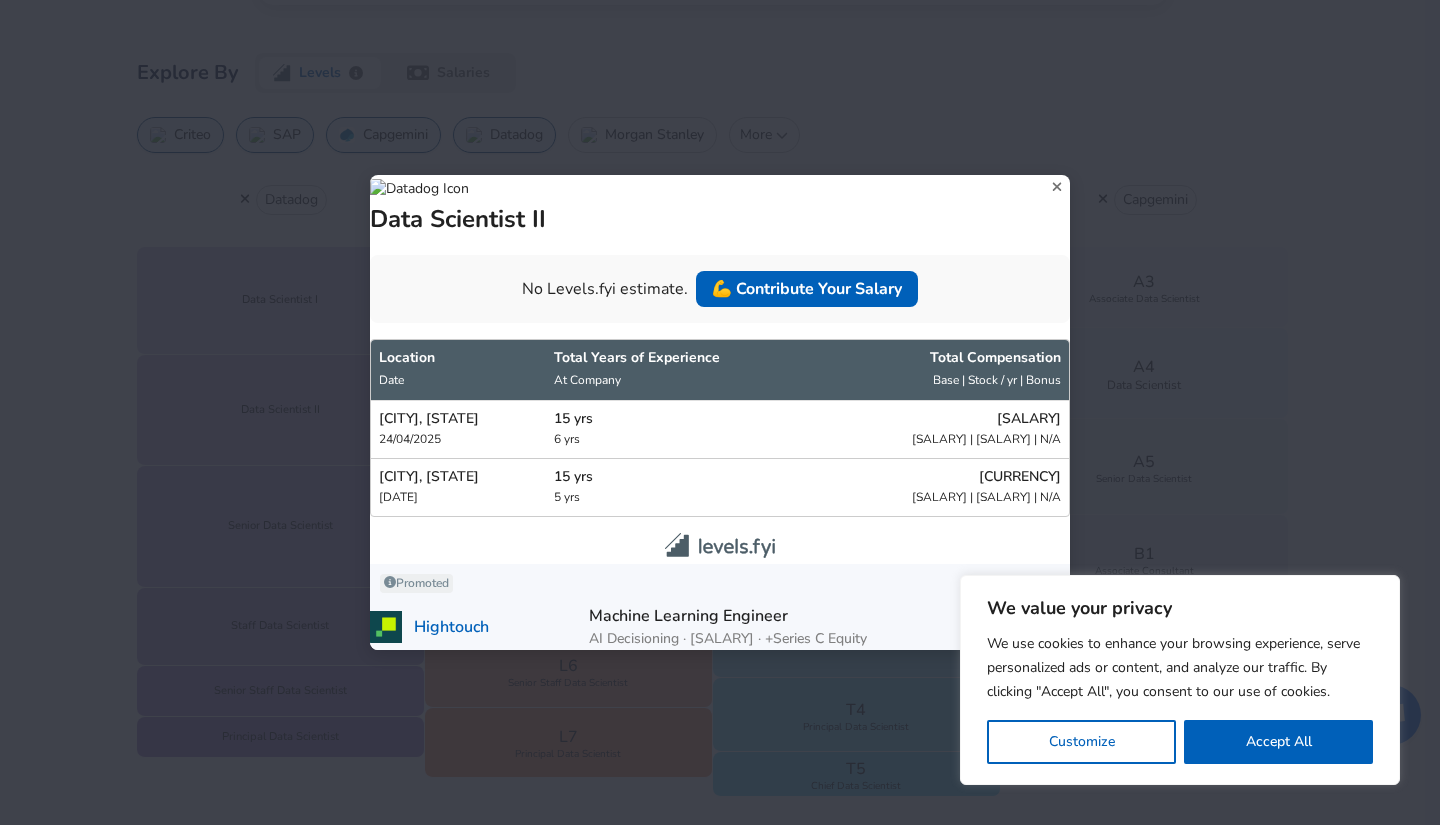click on "Data Scientist II No Levels.fyi estimate. 💪 Contribute Your Salary Location Date Total Years of Experience At Company Total Comp ensation Base | Stock / yr | Bonus New York, NY 24/04/2025 15 yrs 6 yrs [SALARY] [SALARY] | [SALARY] | N/A New York, NY 23/12/2024 15 yrs 5 yrs [SALARY] [SALARY] | [SALARY] | N/A Promoted Hightouch Machine Learning Engineer AI Decisioning · [SALARY] · +Series C Equity Apply Now" at bounding box center [720, 412] 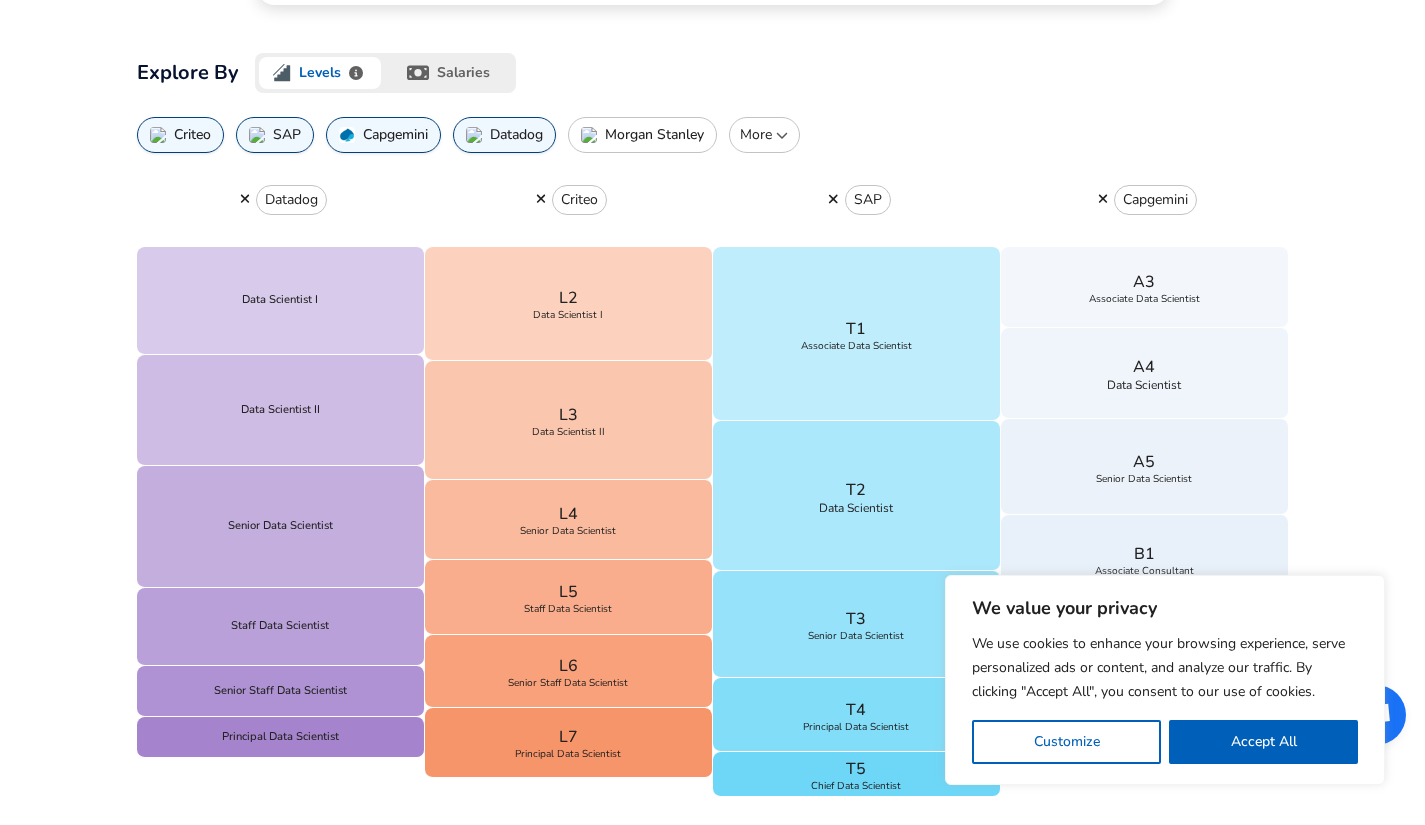 click on "Capgemini" at bounding box center (1145, 200) 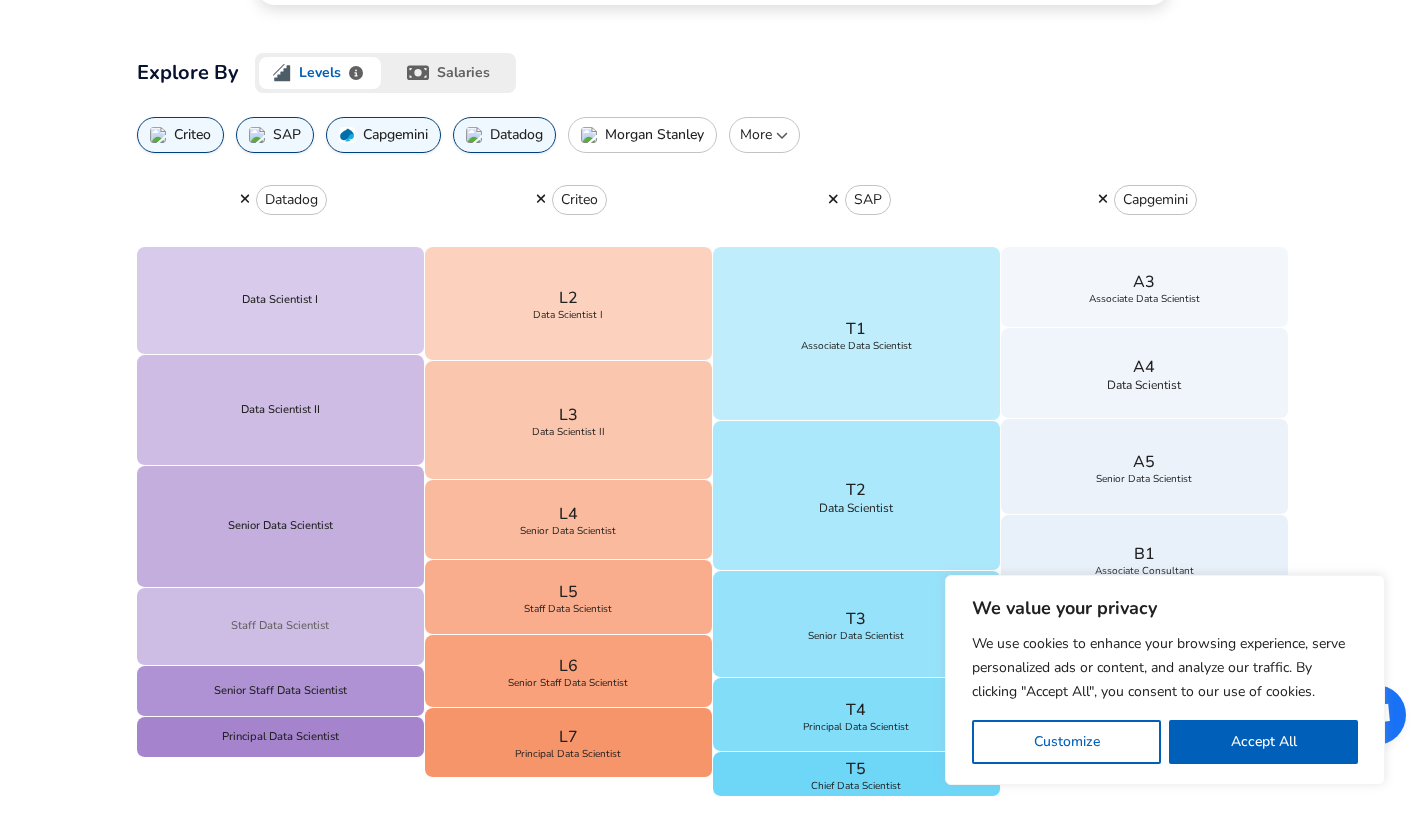 click on "Staff Data Scientist" at bounding box center [281, 627] 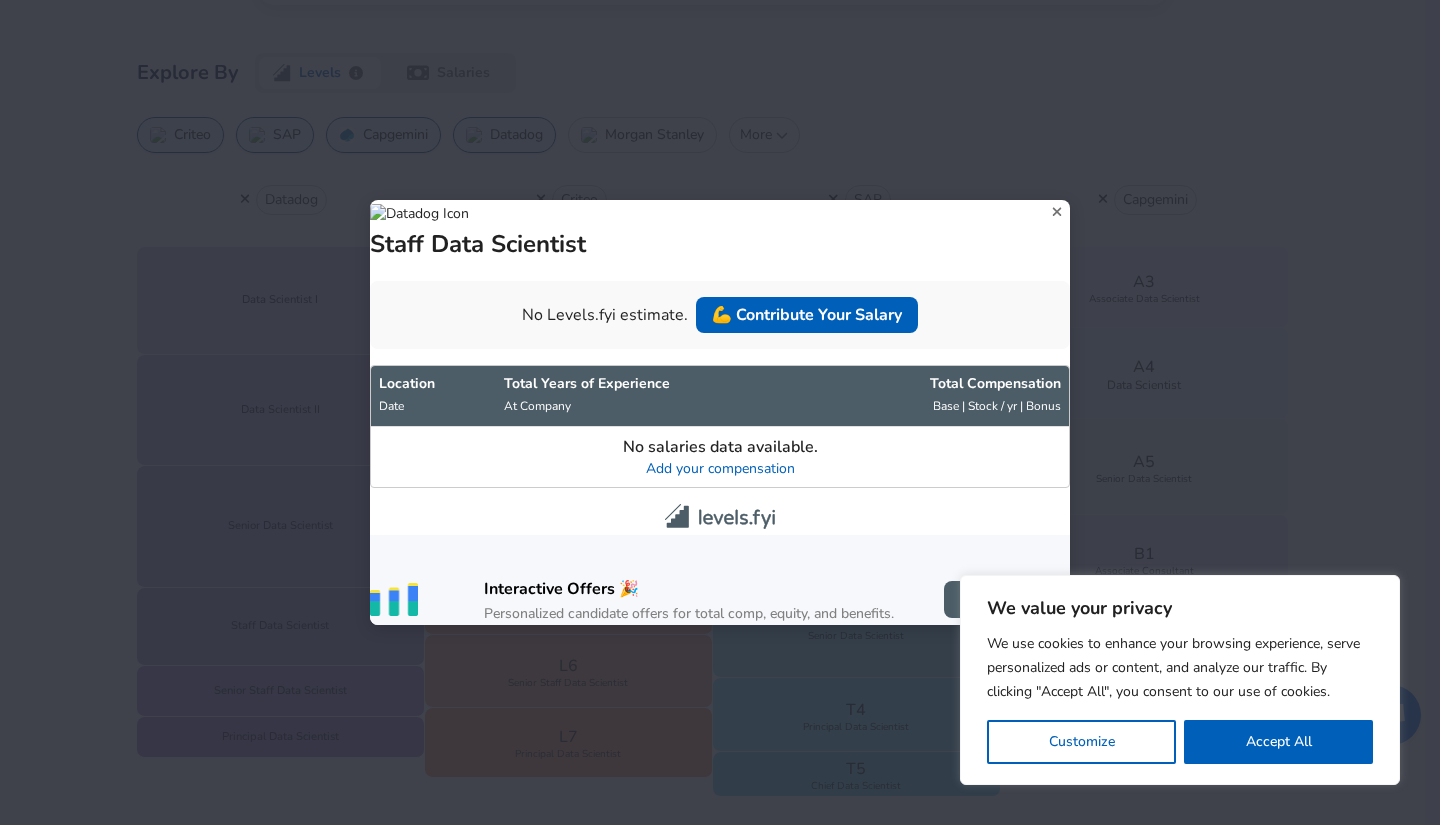 click on "Staff Data Scientist No Levels.fyi estimate. 💪 Contribute Your Salary Location Date Total Years of Experience At Company Total Comp ensation Base | Stock / yr | Bonus No salaries data available. Add your compensation Interactive Offers 🎉 Personalized candidate offers for total comp, equity, and benefits. + Create Offer" at bounding box center (720, 412) 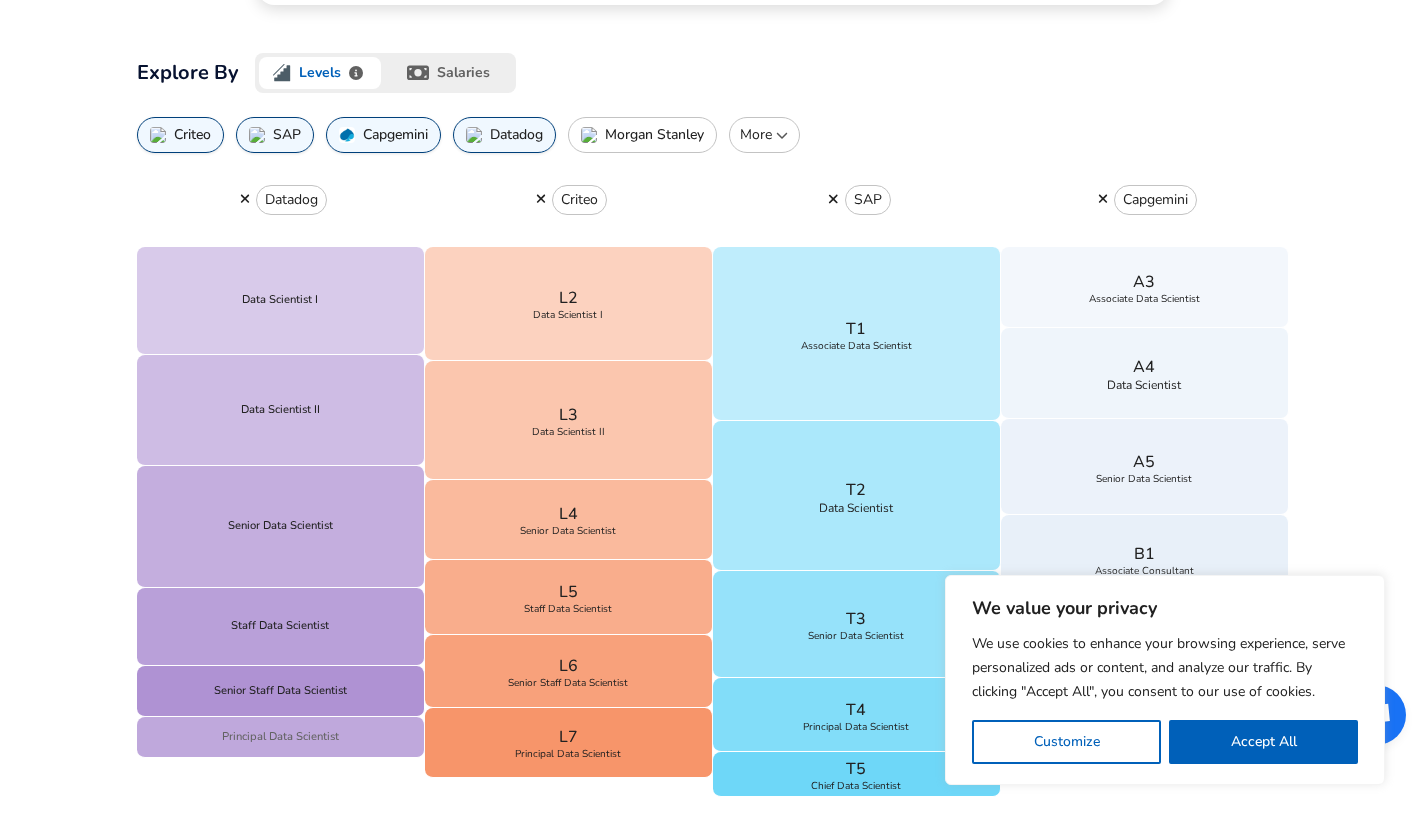 click on "Principal Data Scientist" at bounding box center (281, 737) 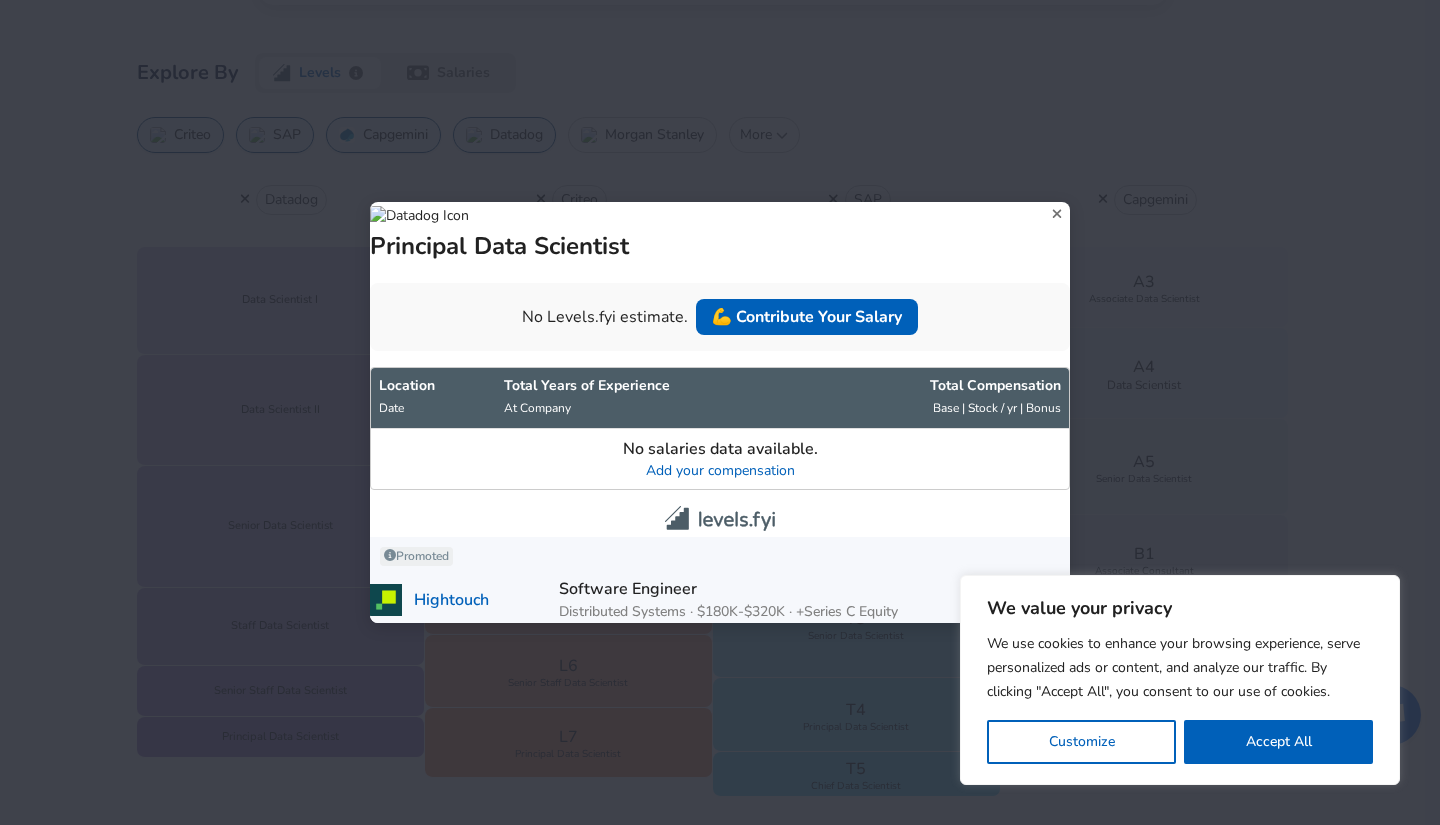 click 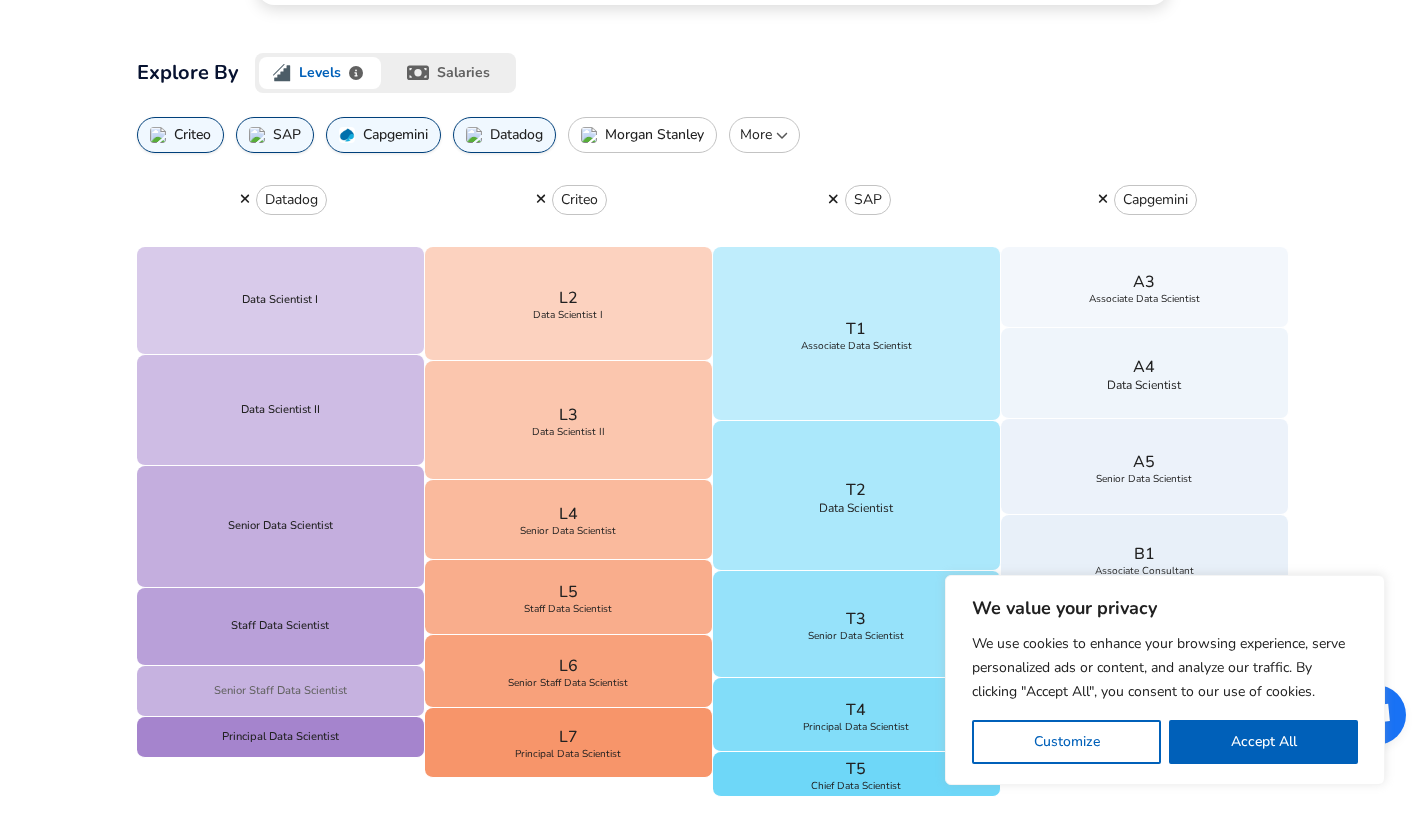 click on "Senior Staff Data Scientist" at bounding box center (281, 691) 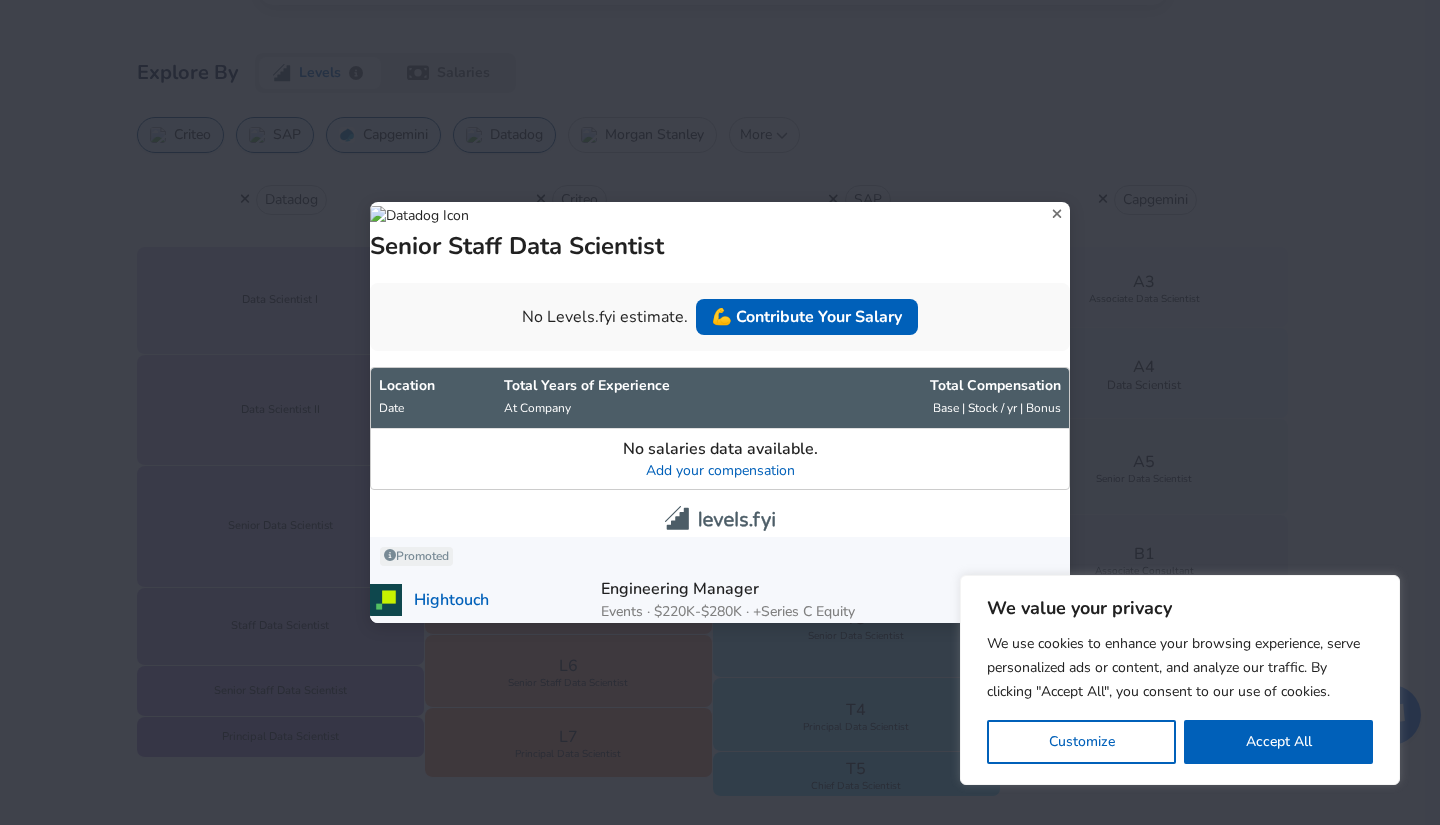 click 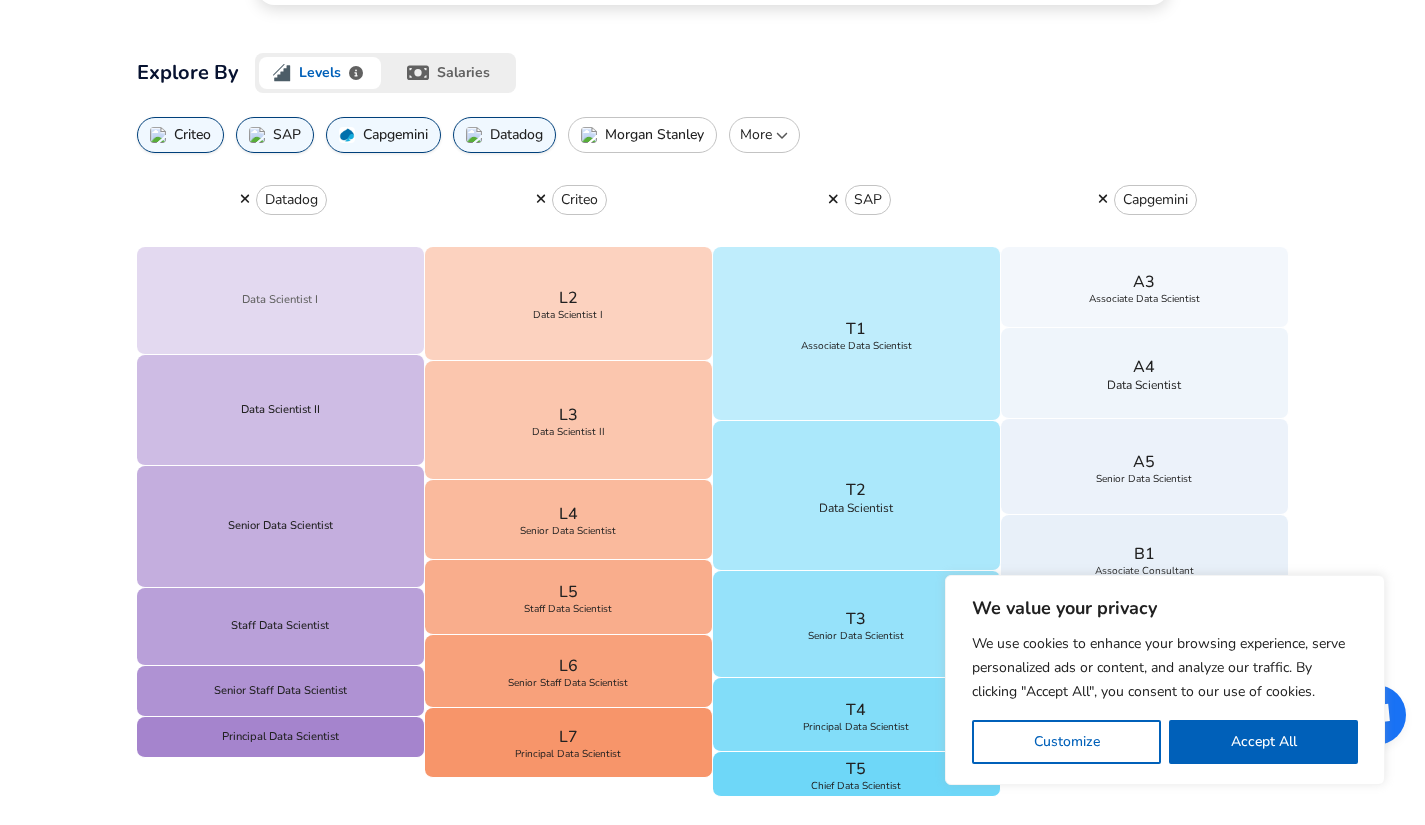 click on "Data Scientist I" at bounding box center (281, 300) 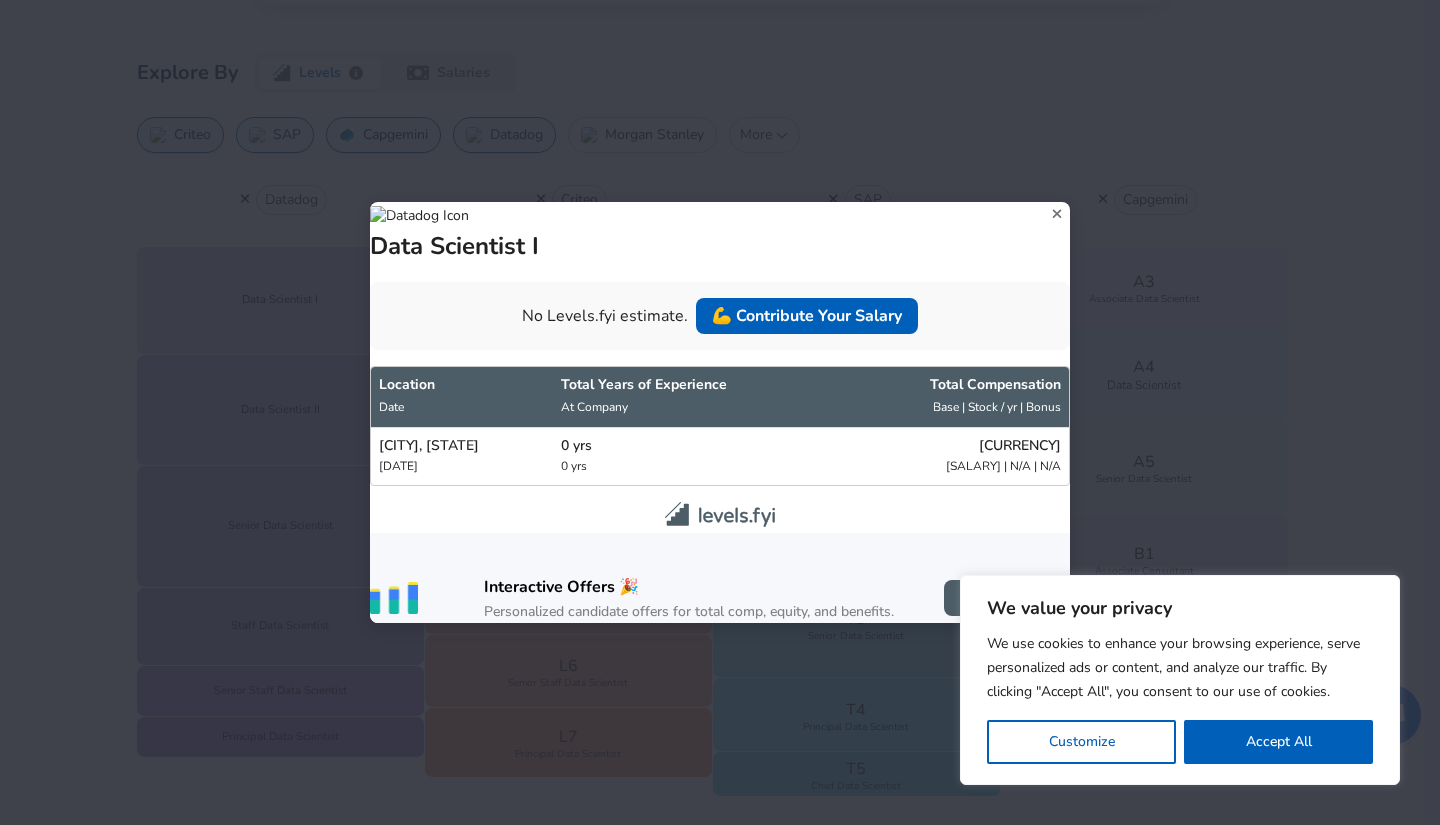 click 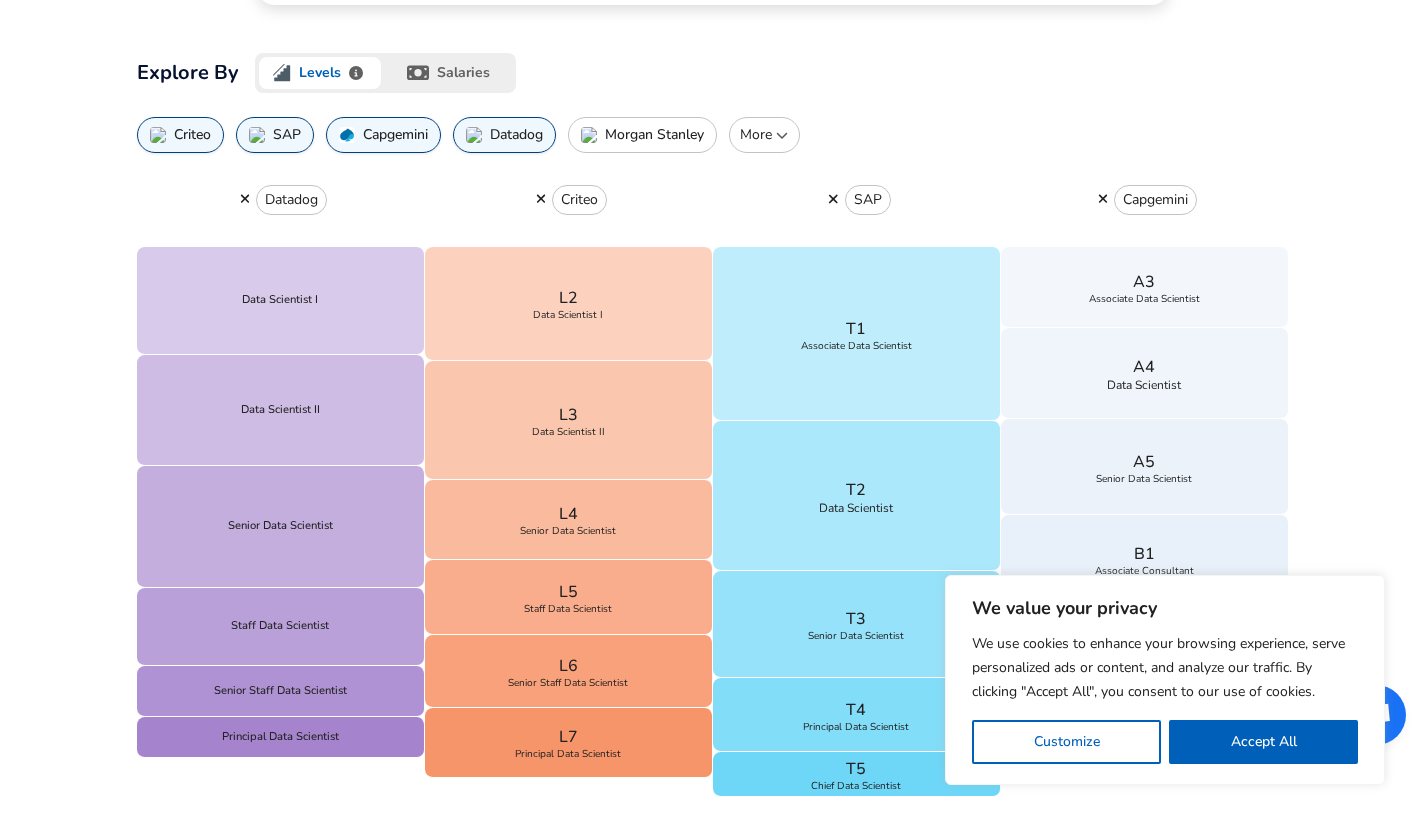 click on "Morgan Stanley" at bounding box center (654, 135) 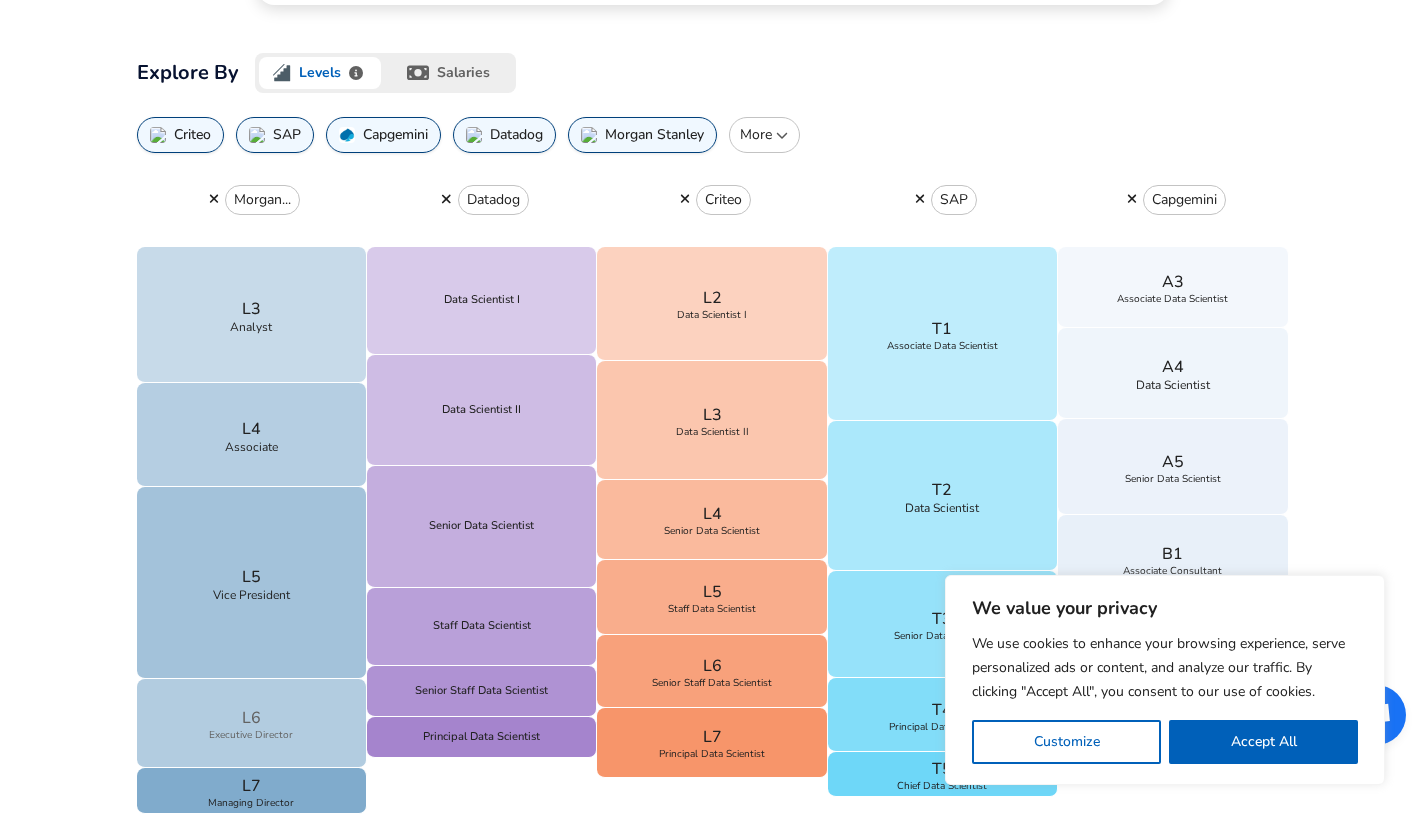 click on "L6 Executive Director" at bounding box center [252, 723] 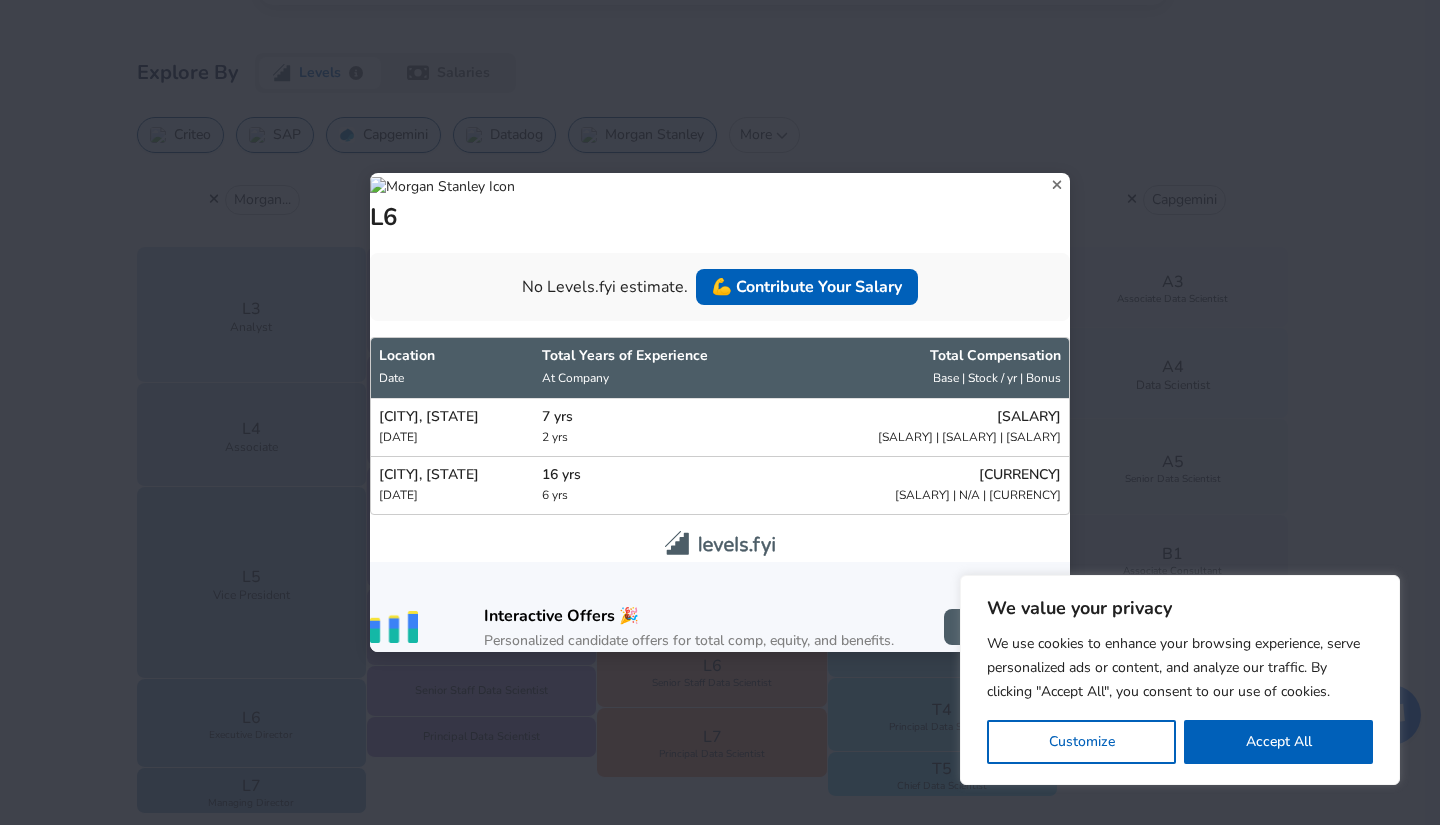 click 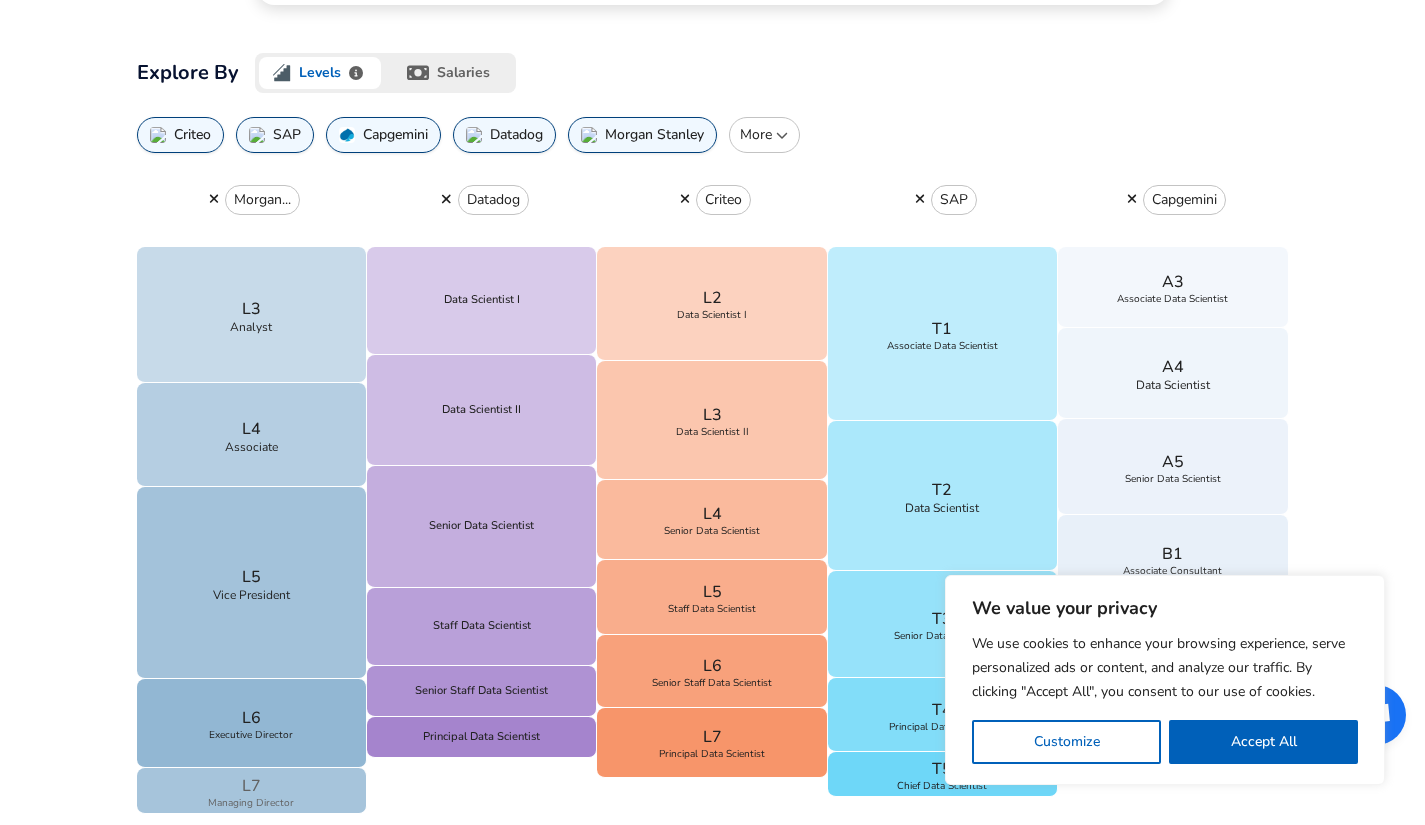 click on "L7 Managing Director" at bounding box center [252, 791] 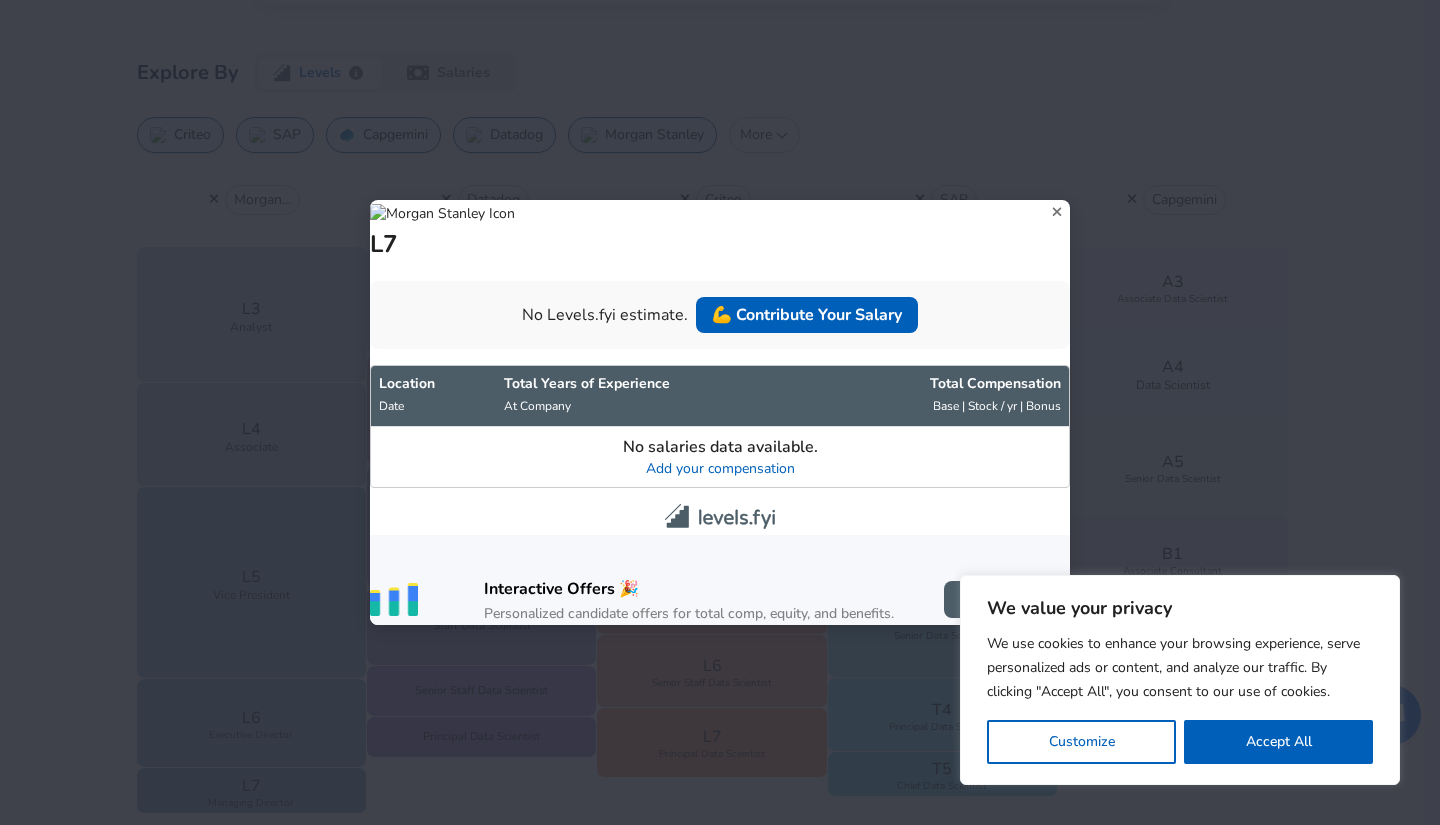 click 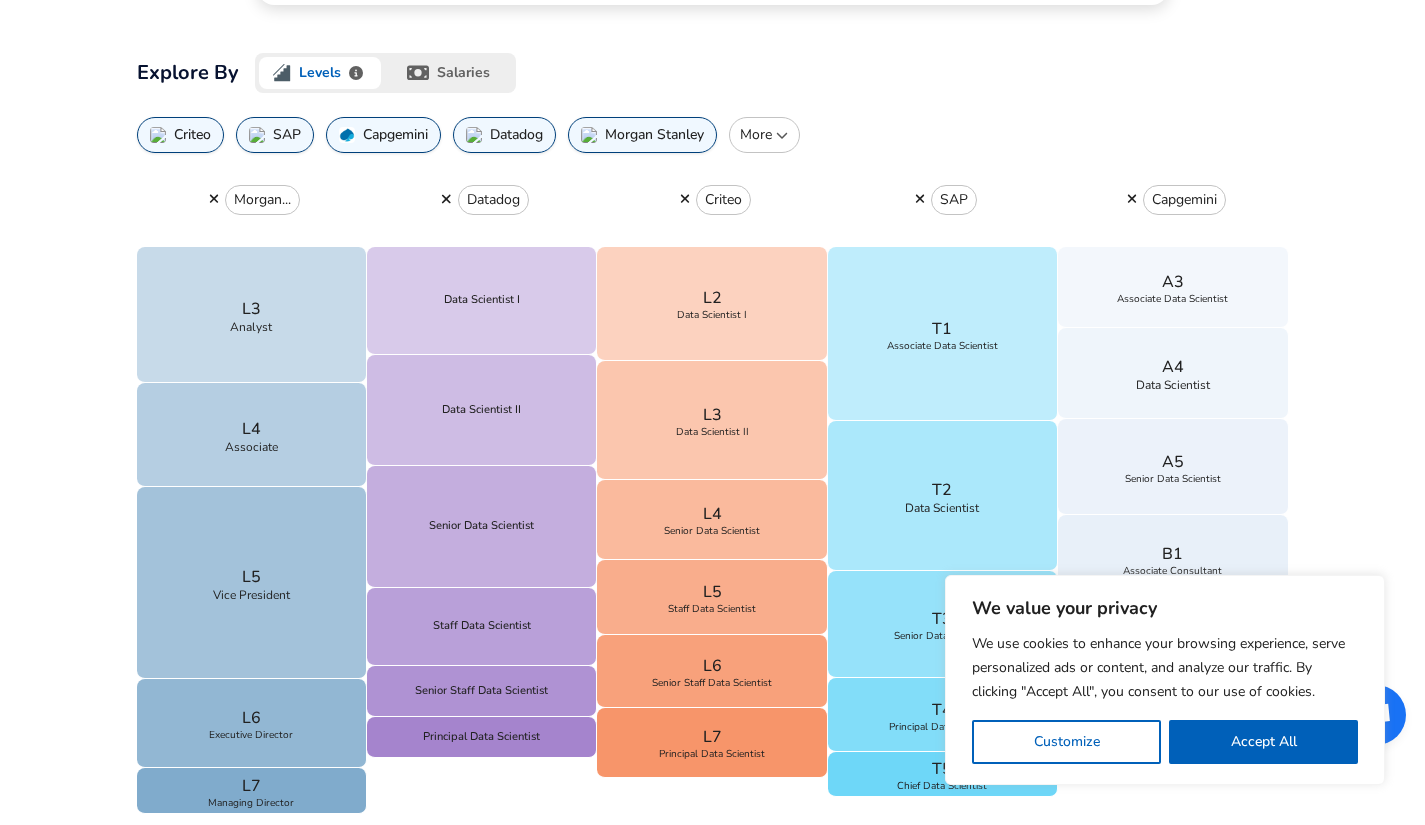 click on "More" at bounding box center [764, 135] 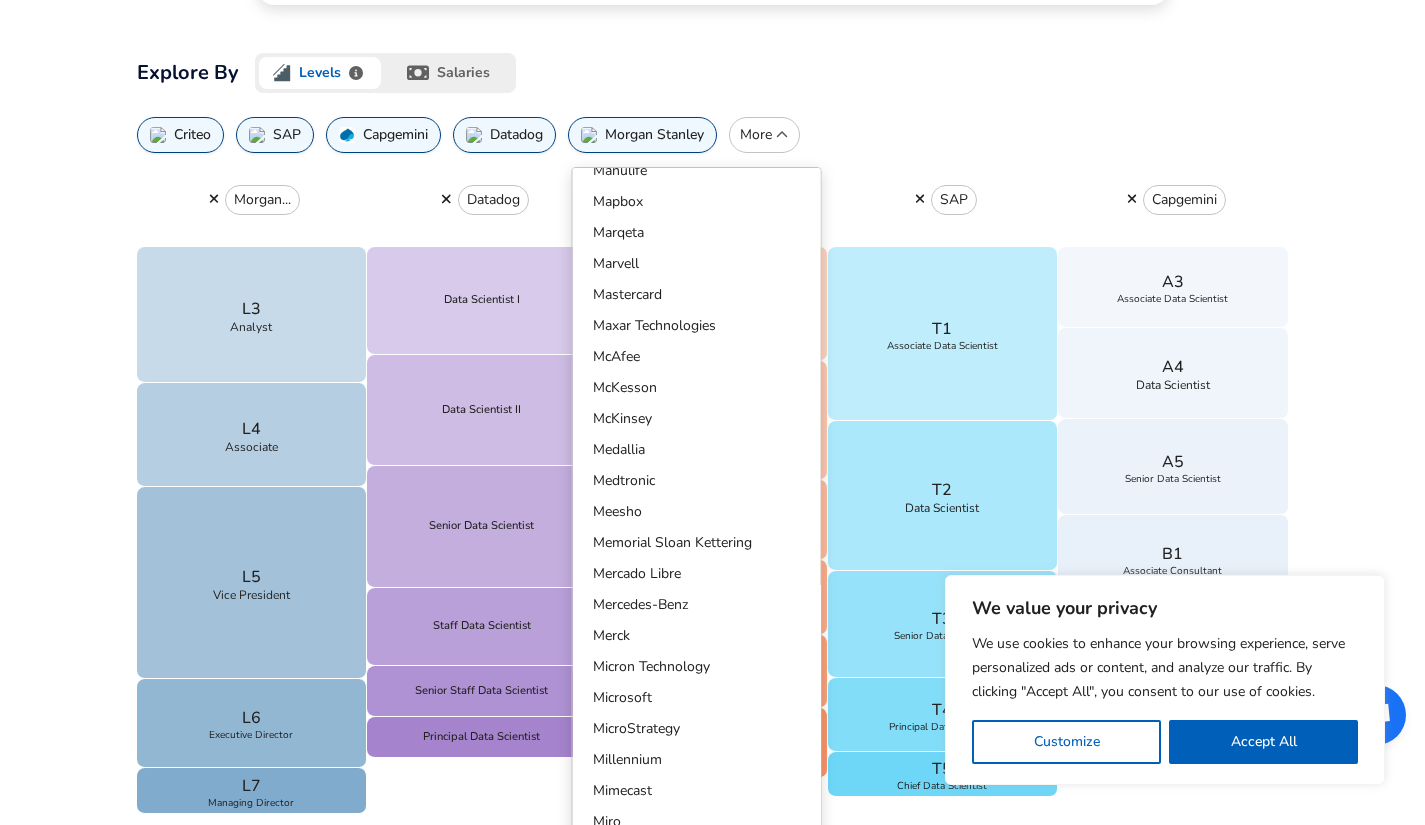scroll, scrollTop: 10297, scrollLeft: 0, axis: vertical 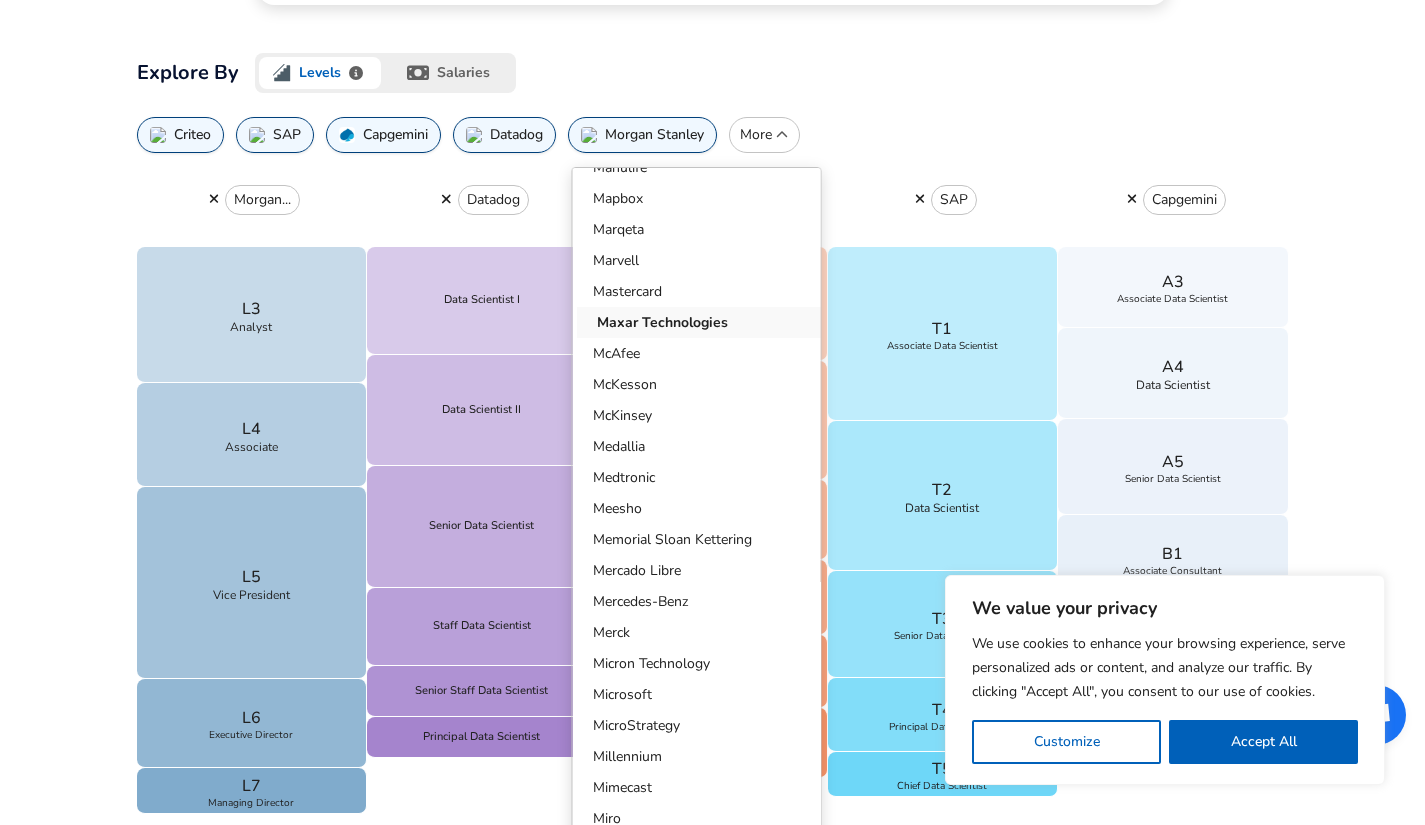 click on "Maxar Technologies" at bounding box center (701, 322) 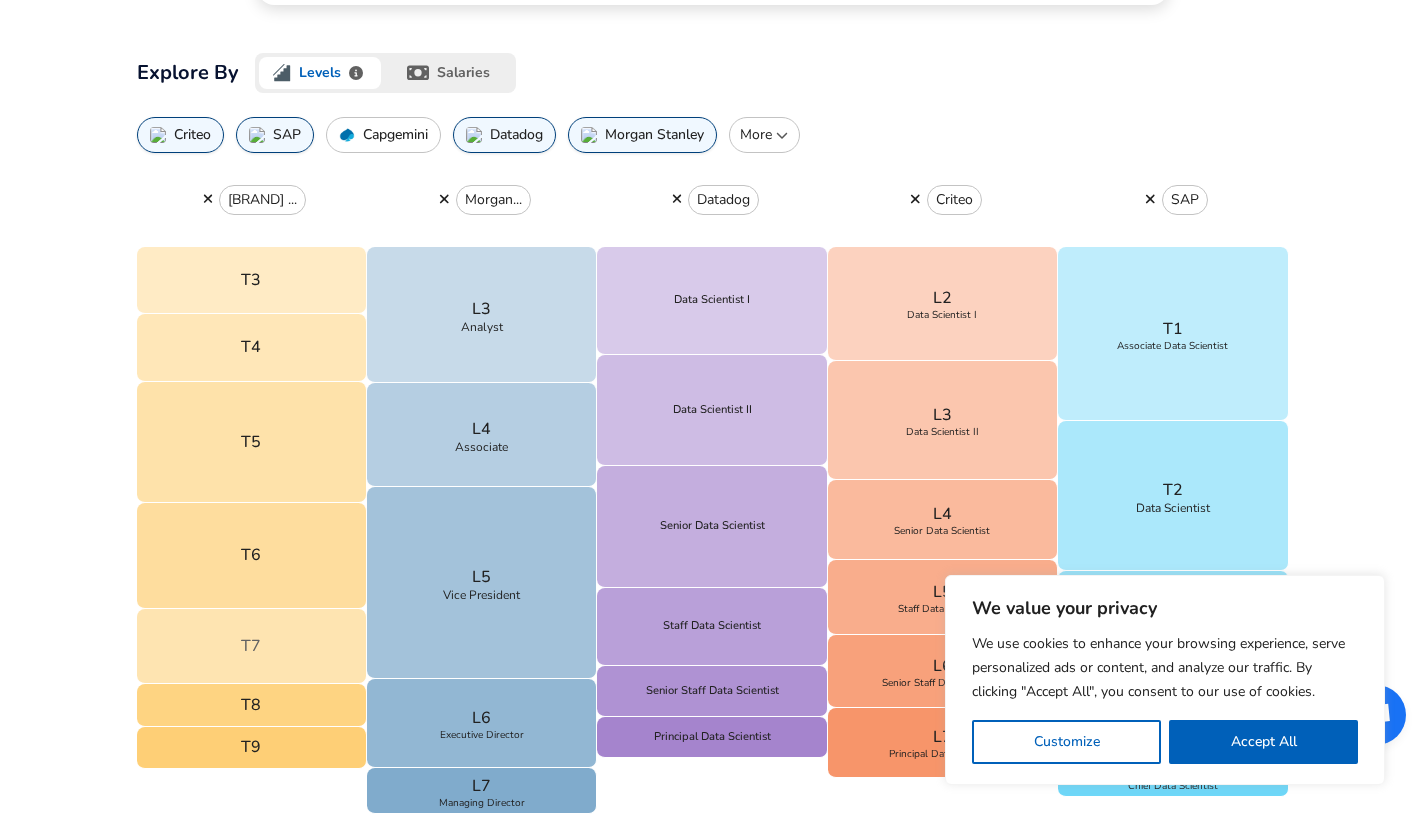 click on "T7" at bounding box center (252, 646) 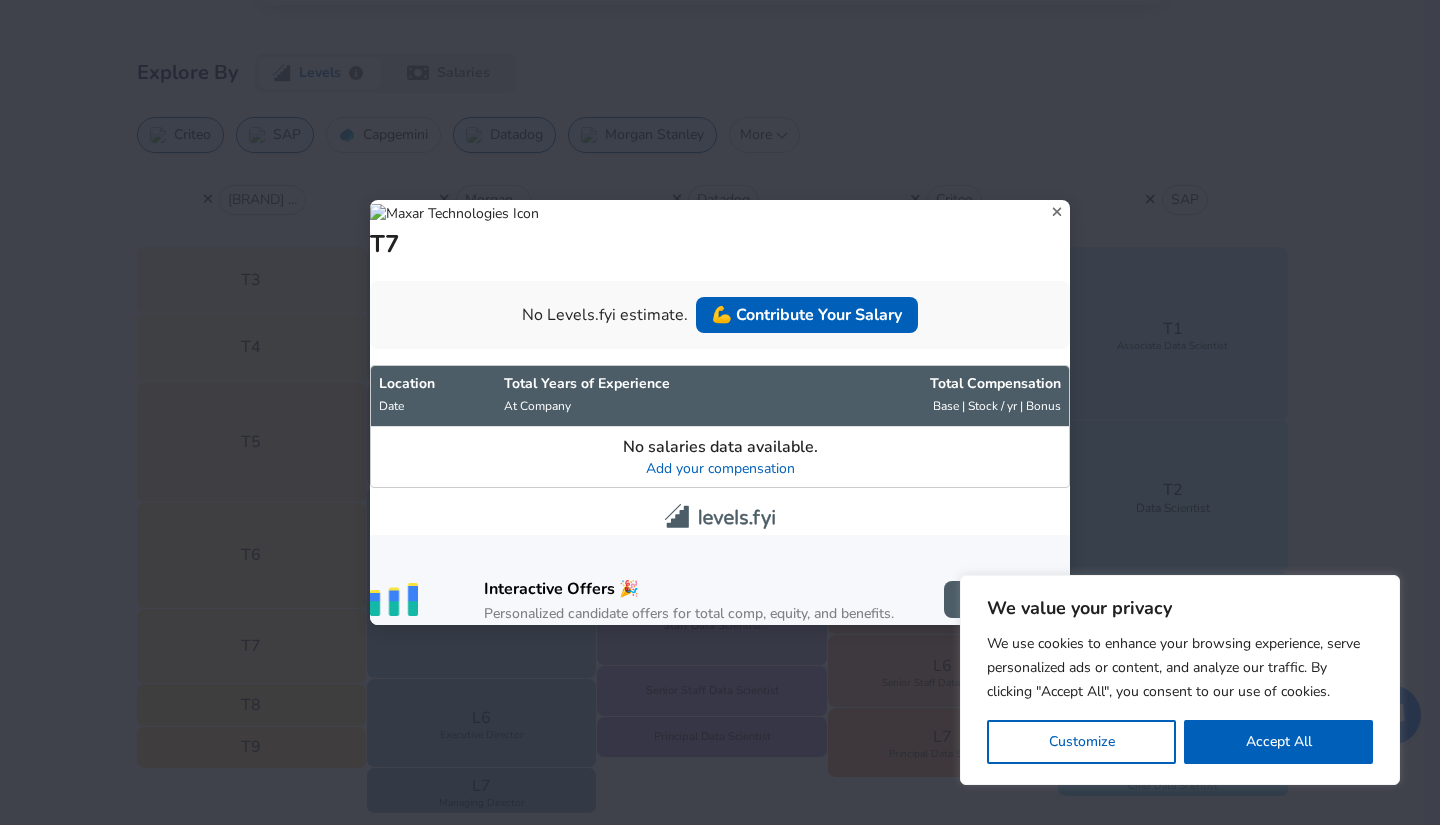 click 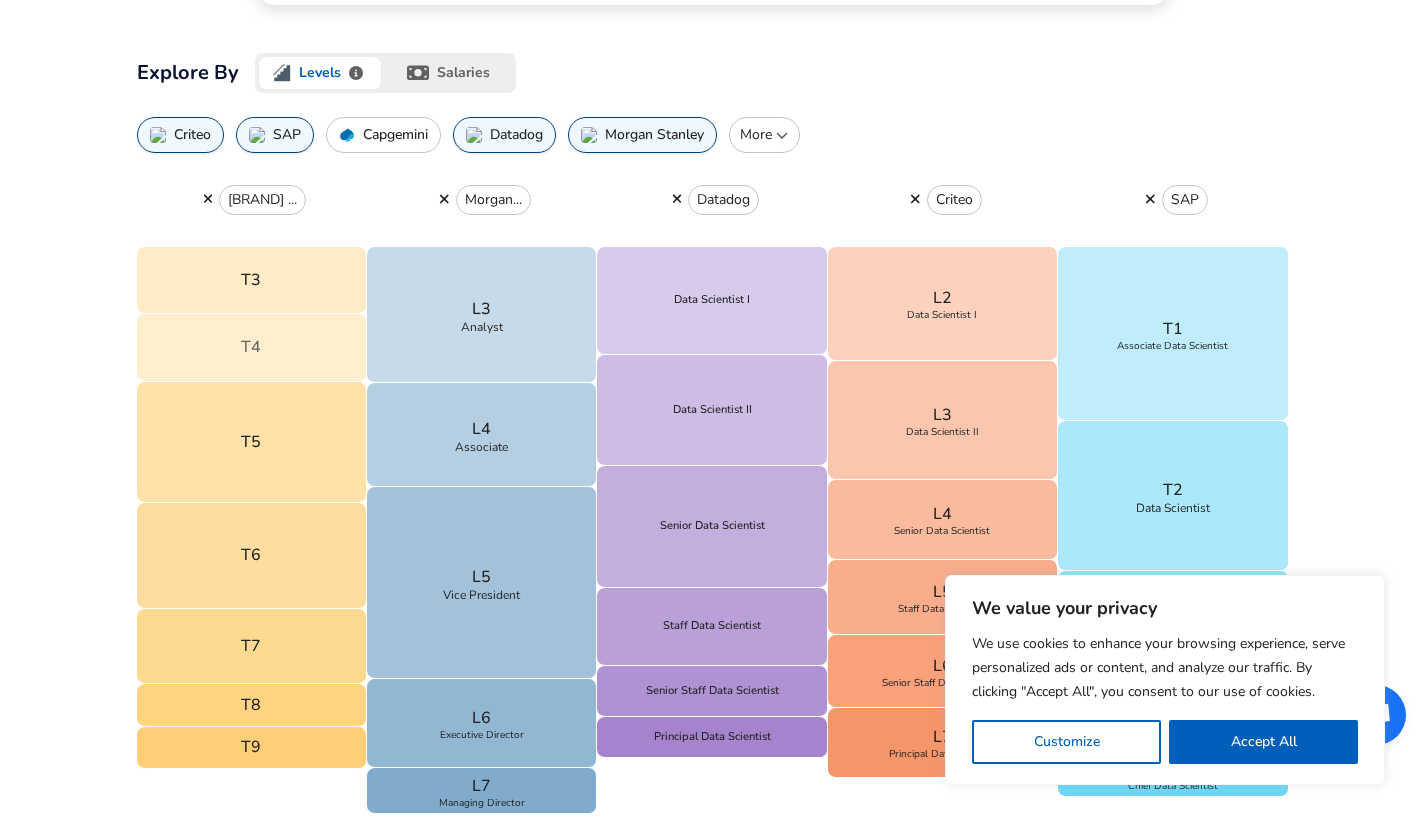 click on "T4" at bounding box center [252, 348] 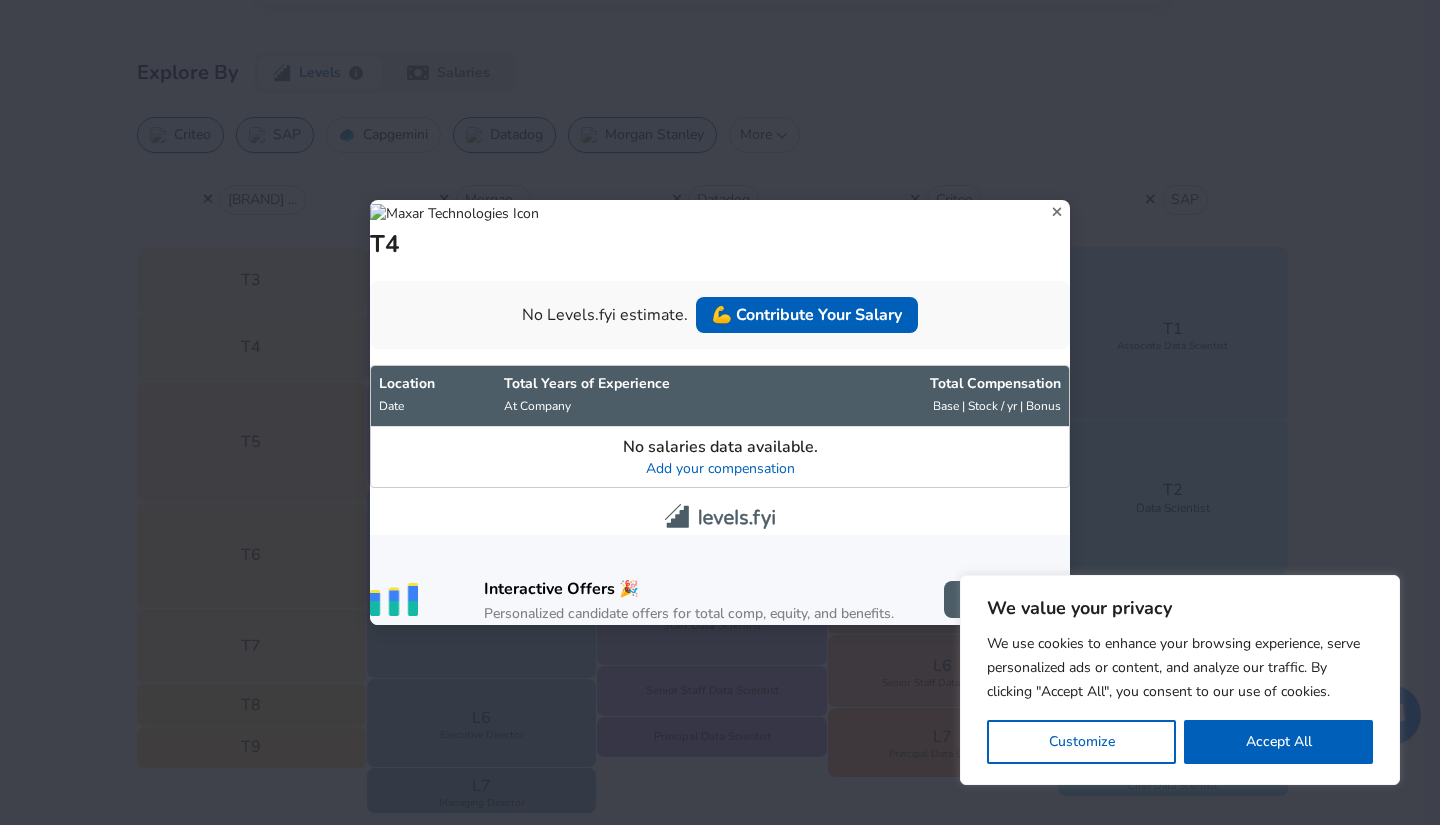 click 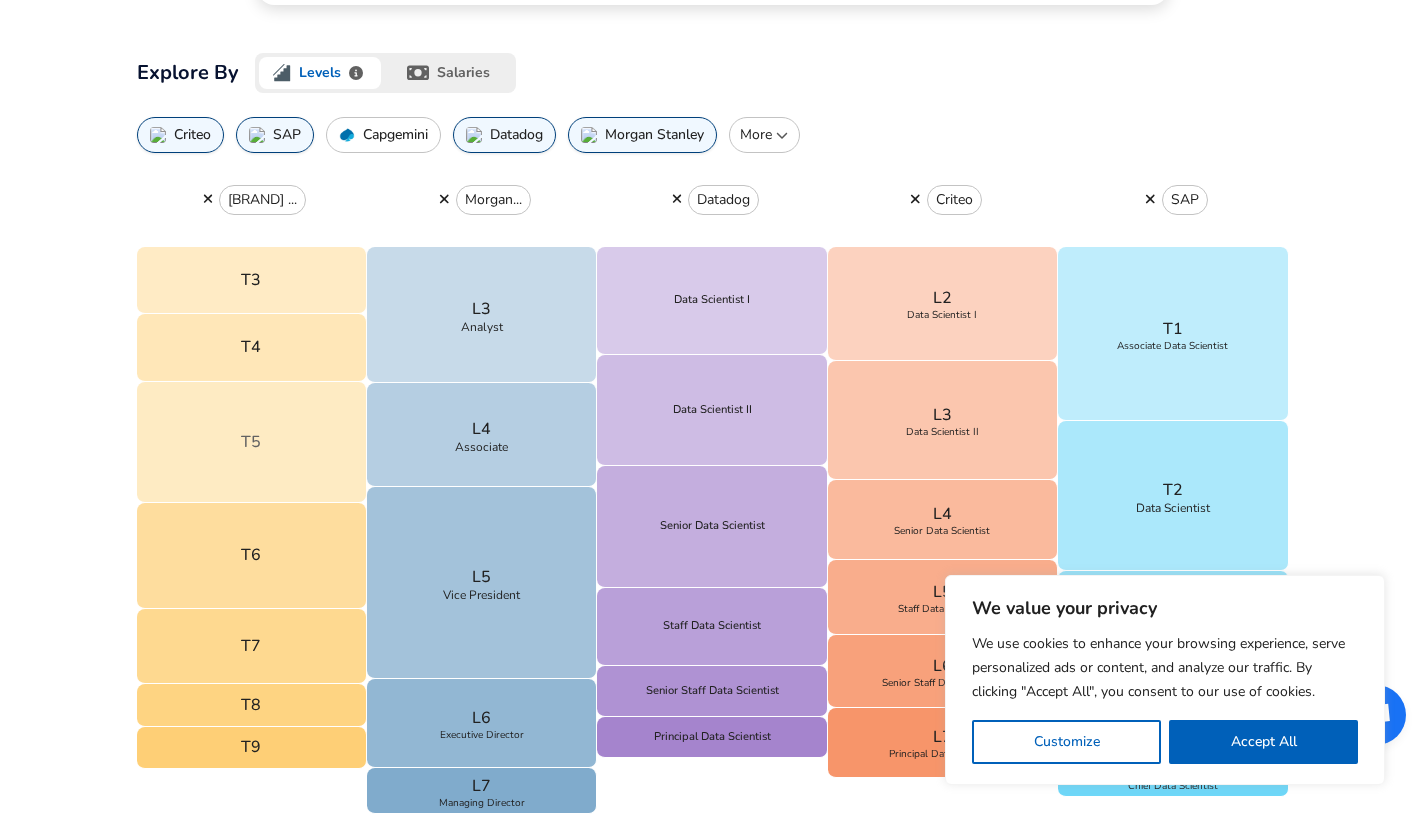 click on "T5" at bounding box center [252, 442] 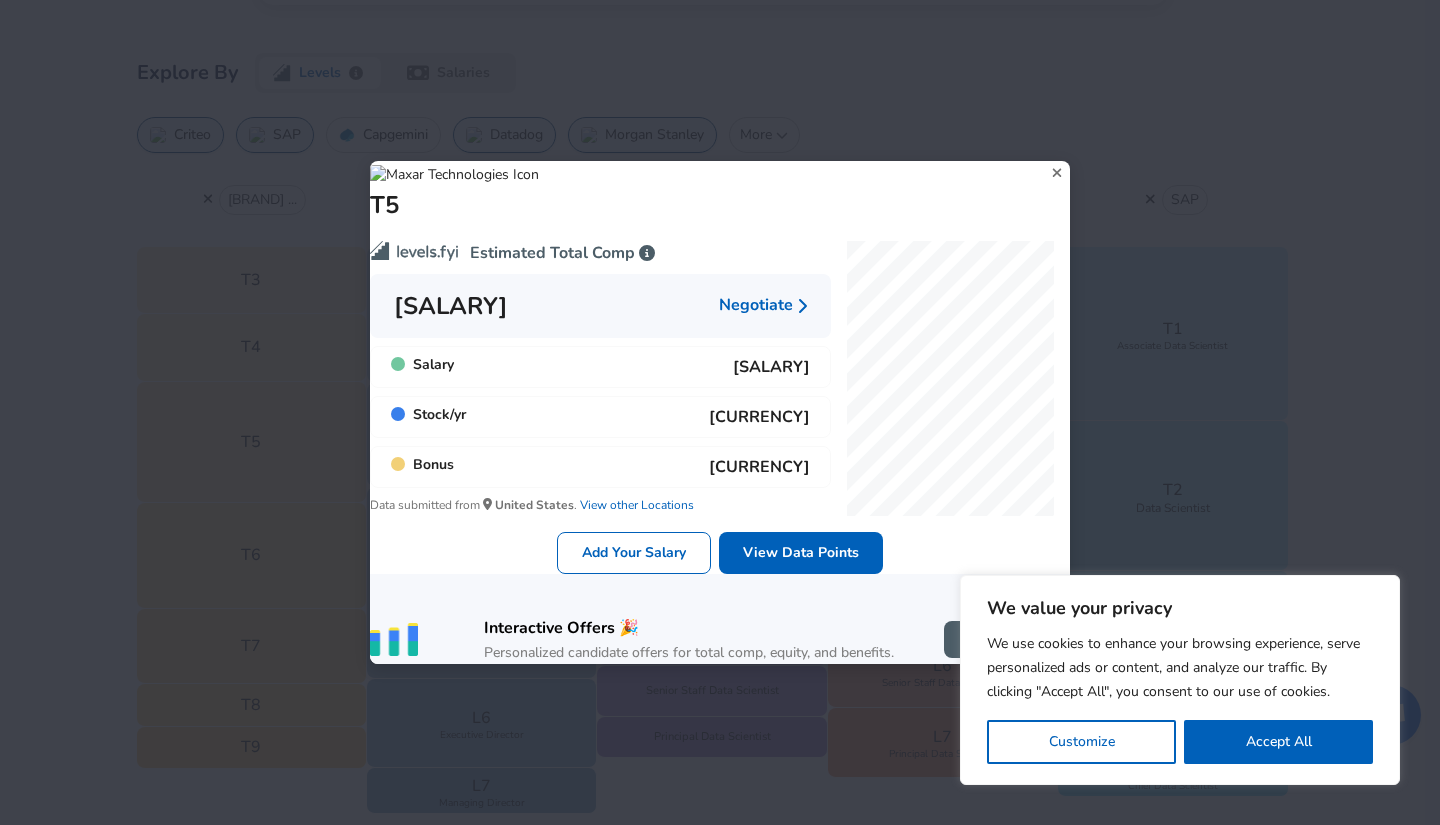 click on "T5" at bounding box center (720, 191) 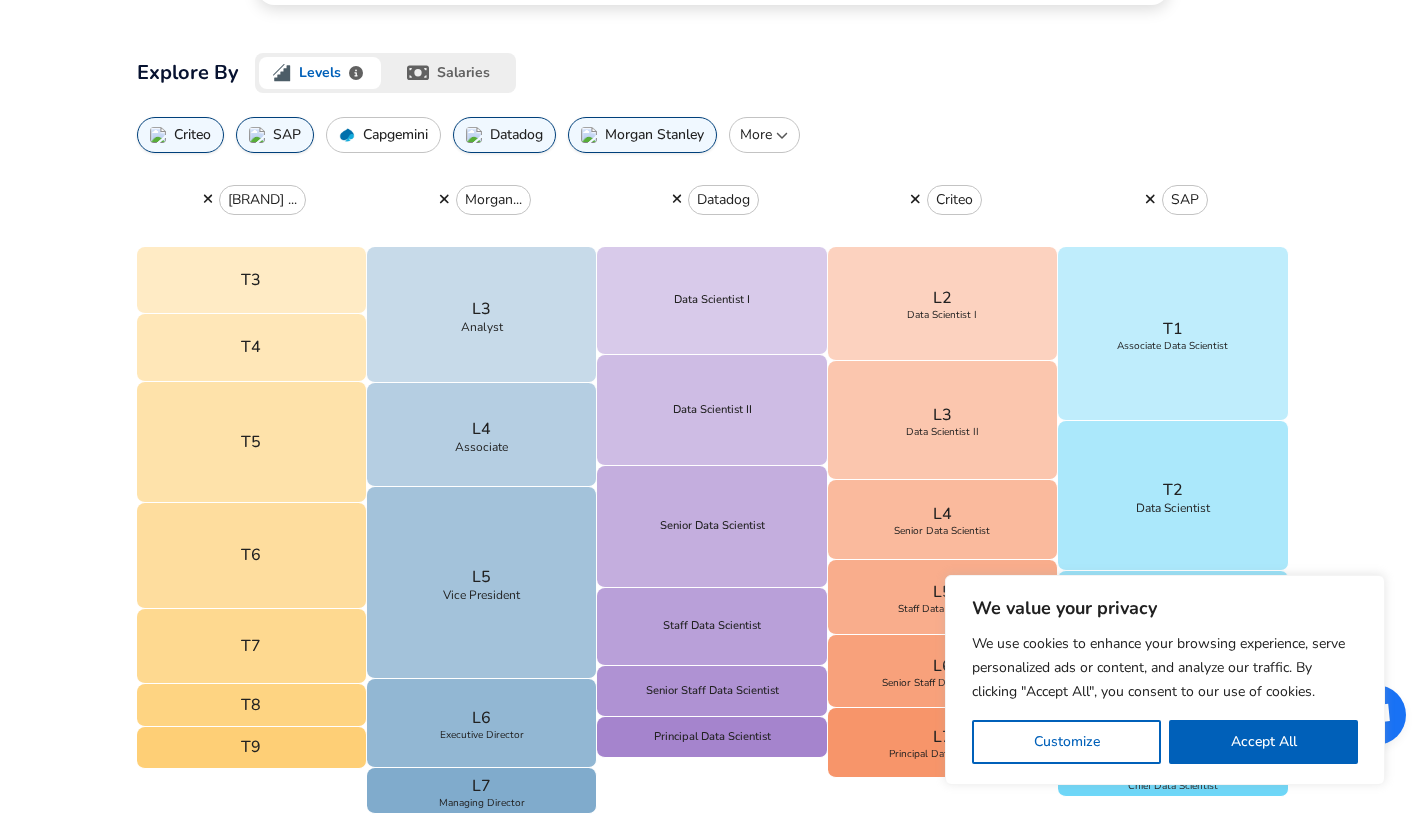 click on "More" at bounding box center (764, 135) 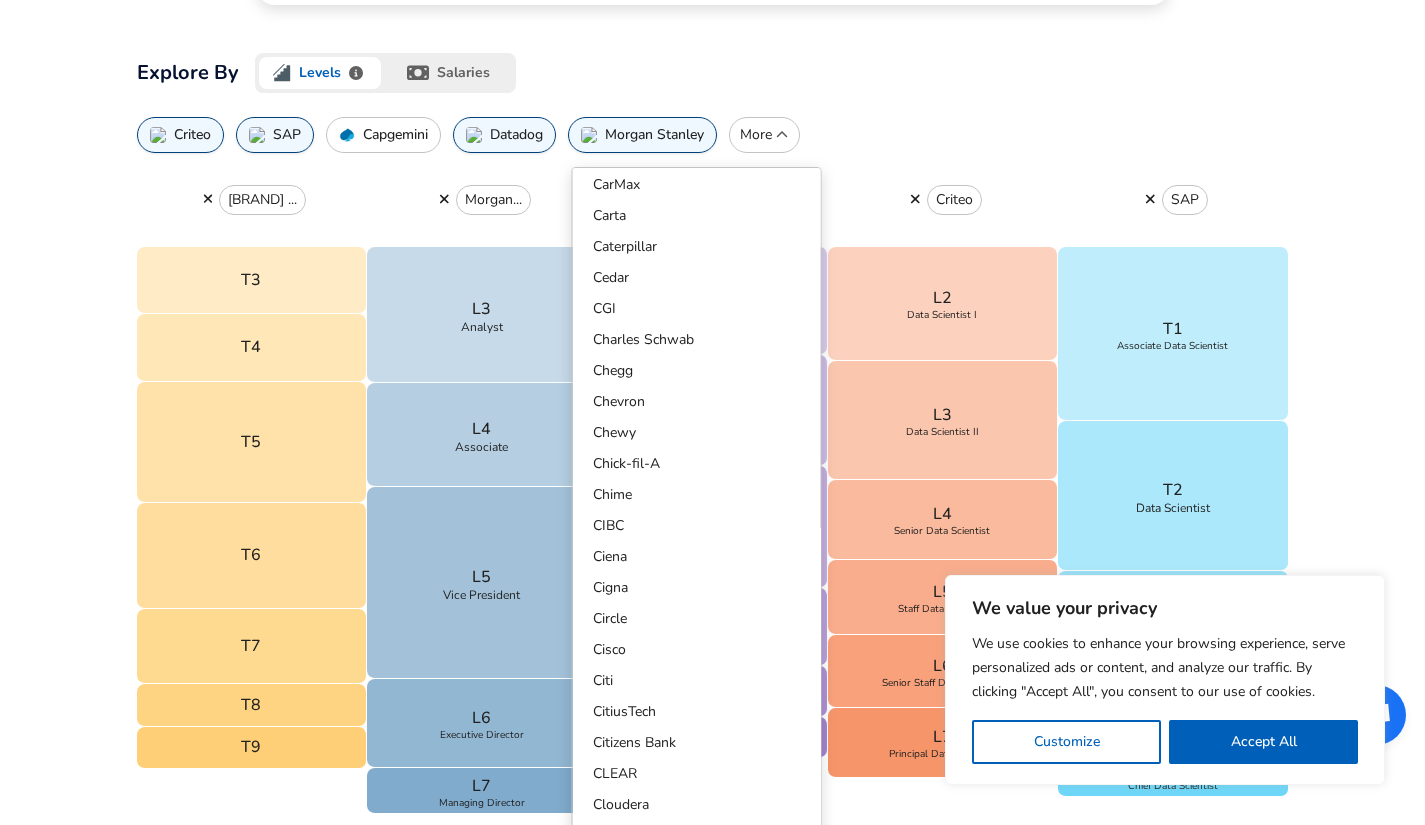 scroll, scrollTop: 3673, scrollLeft: 0, axis: vertical 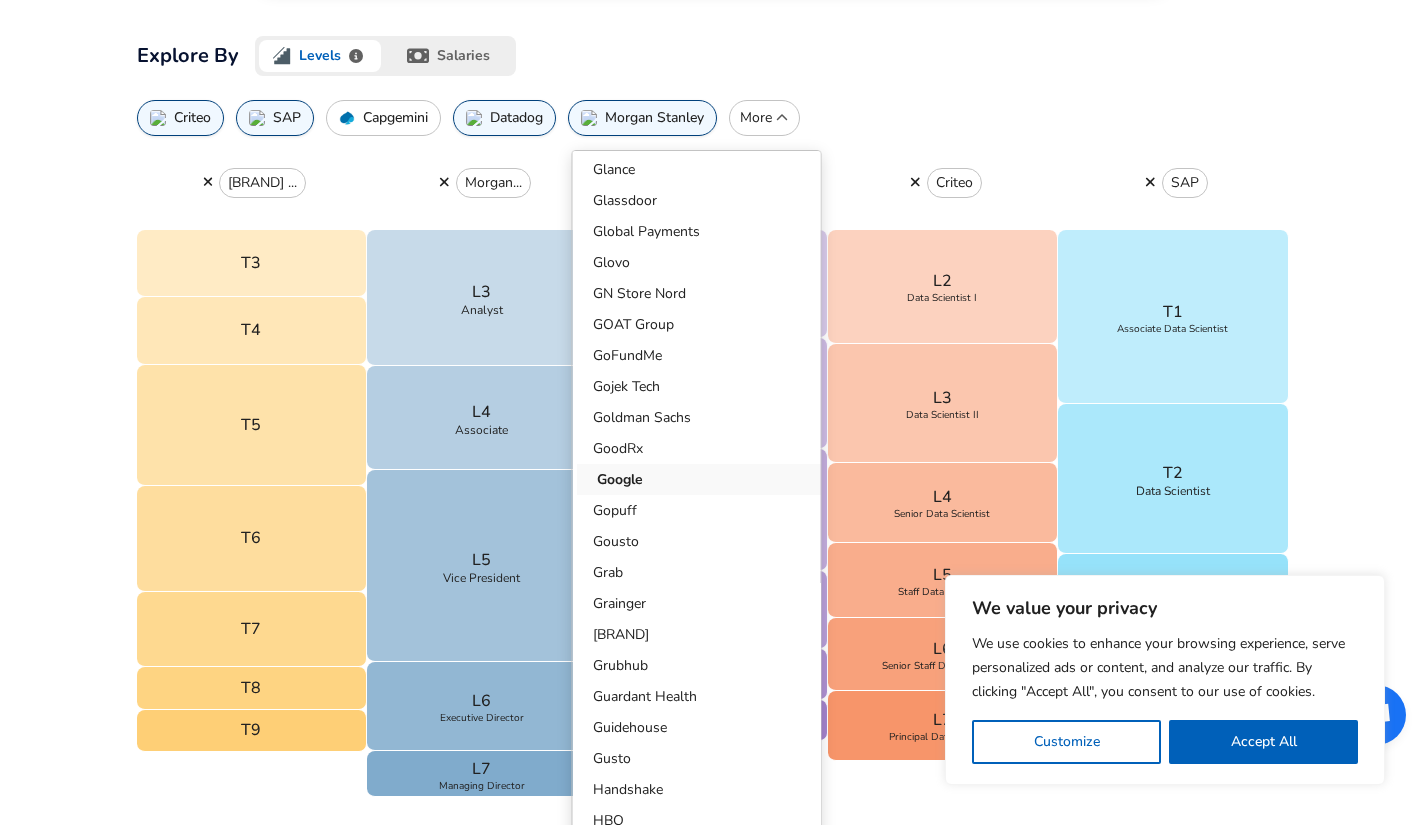 click on "Google" at bounding box center (701, 479) 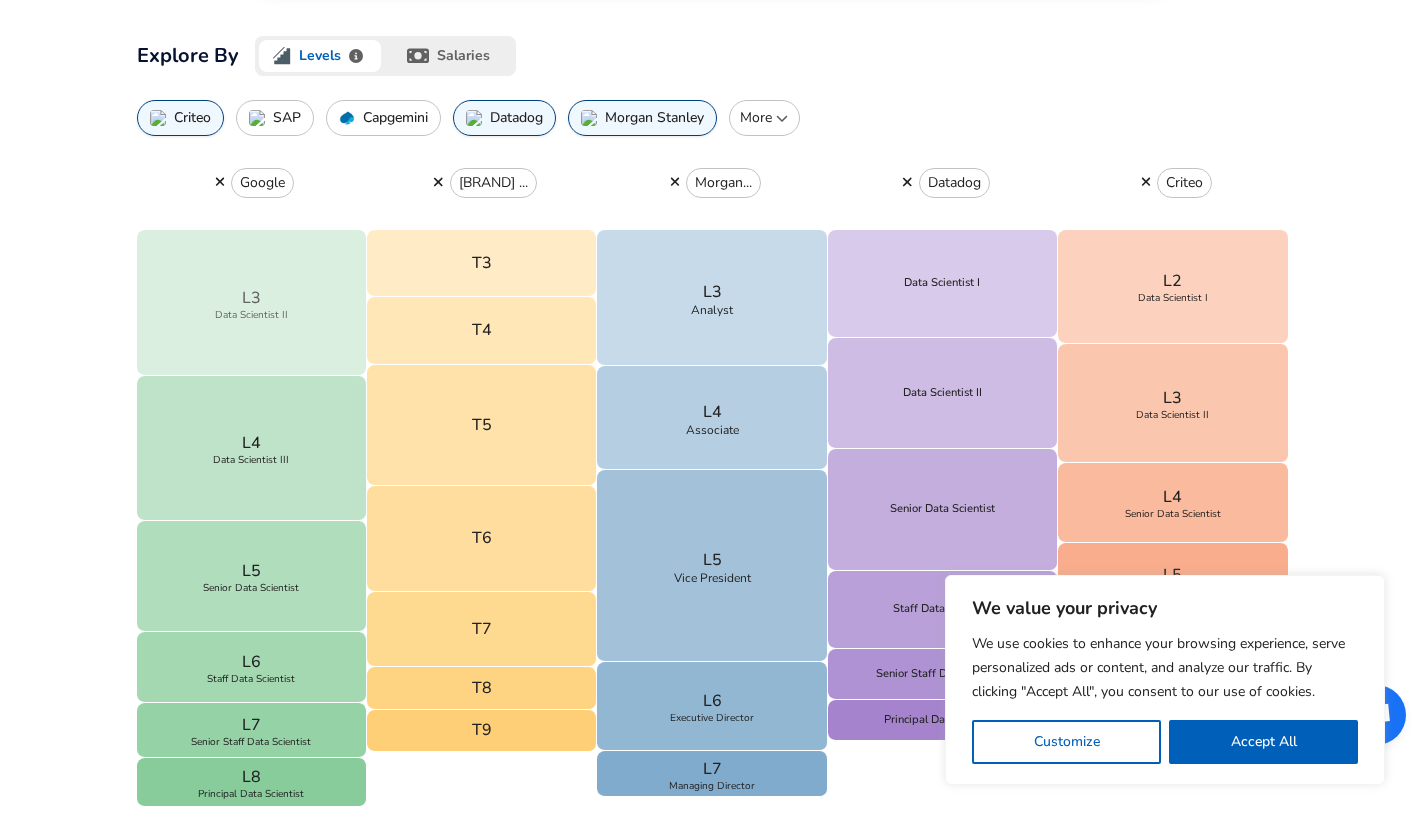 click on "L3 Data Scientist II" at bounding box center [252, 303] 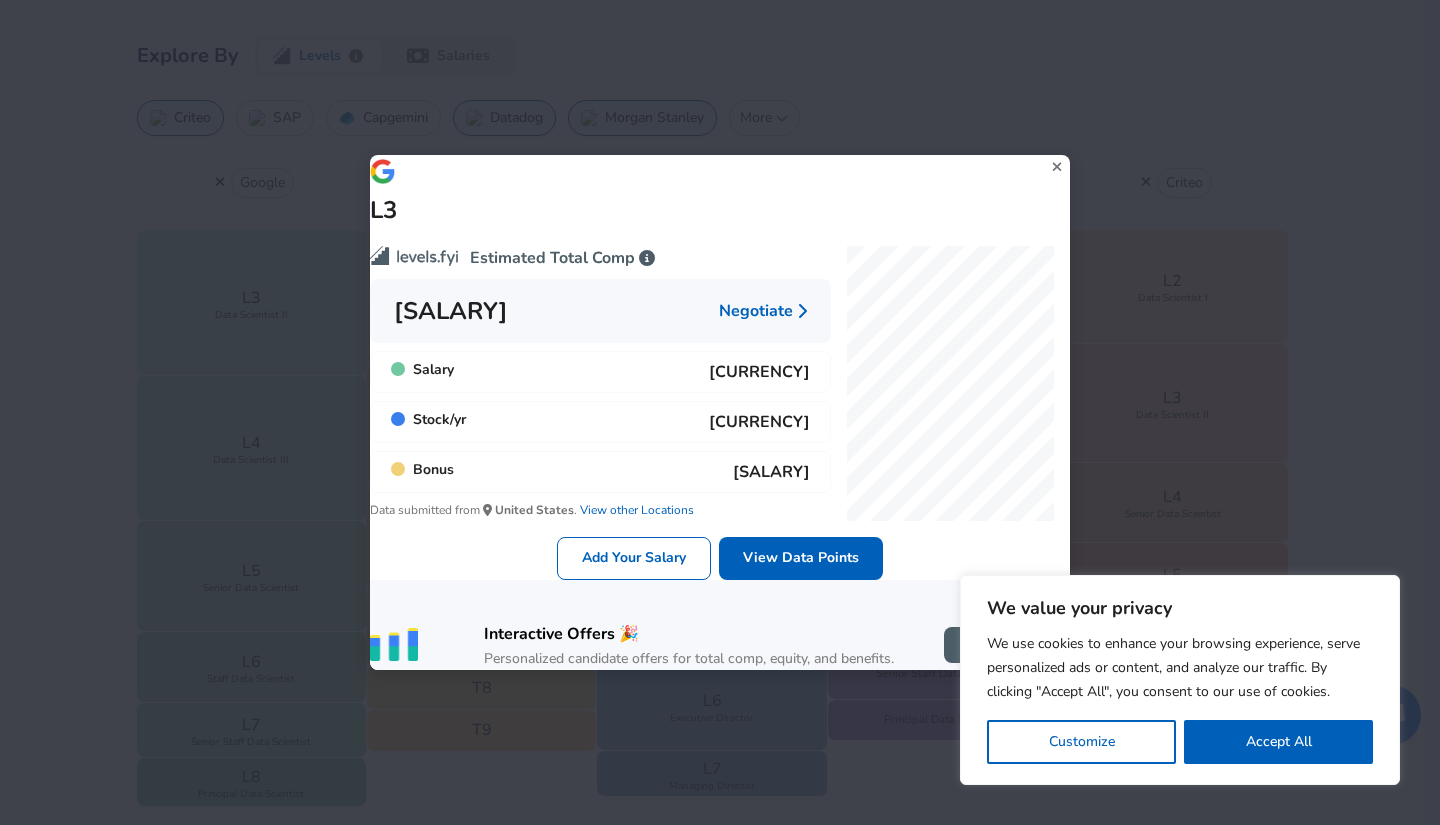 click 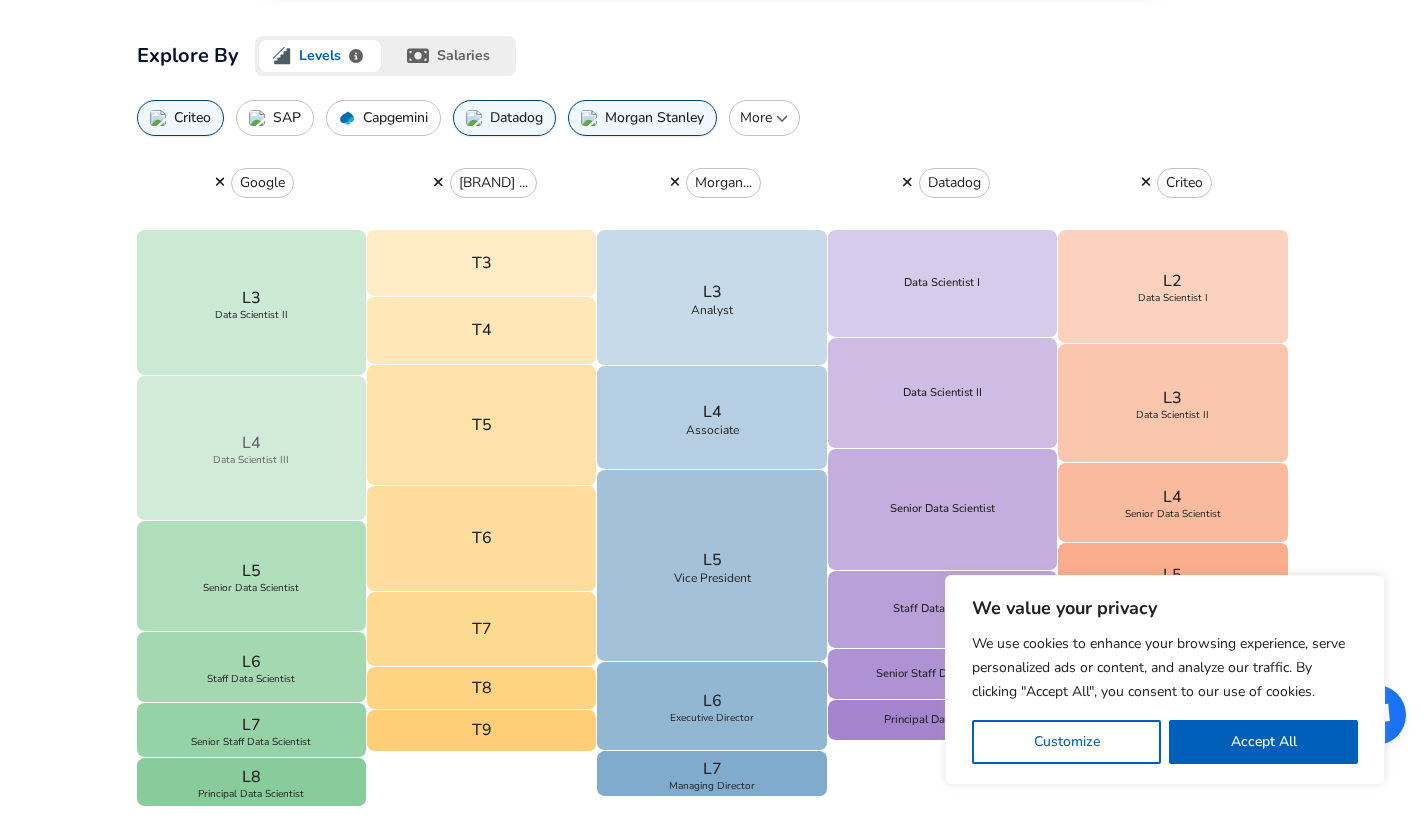 click on "L4 Data Scientist III" at bounding box center (252, 448) 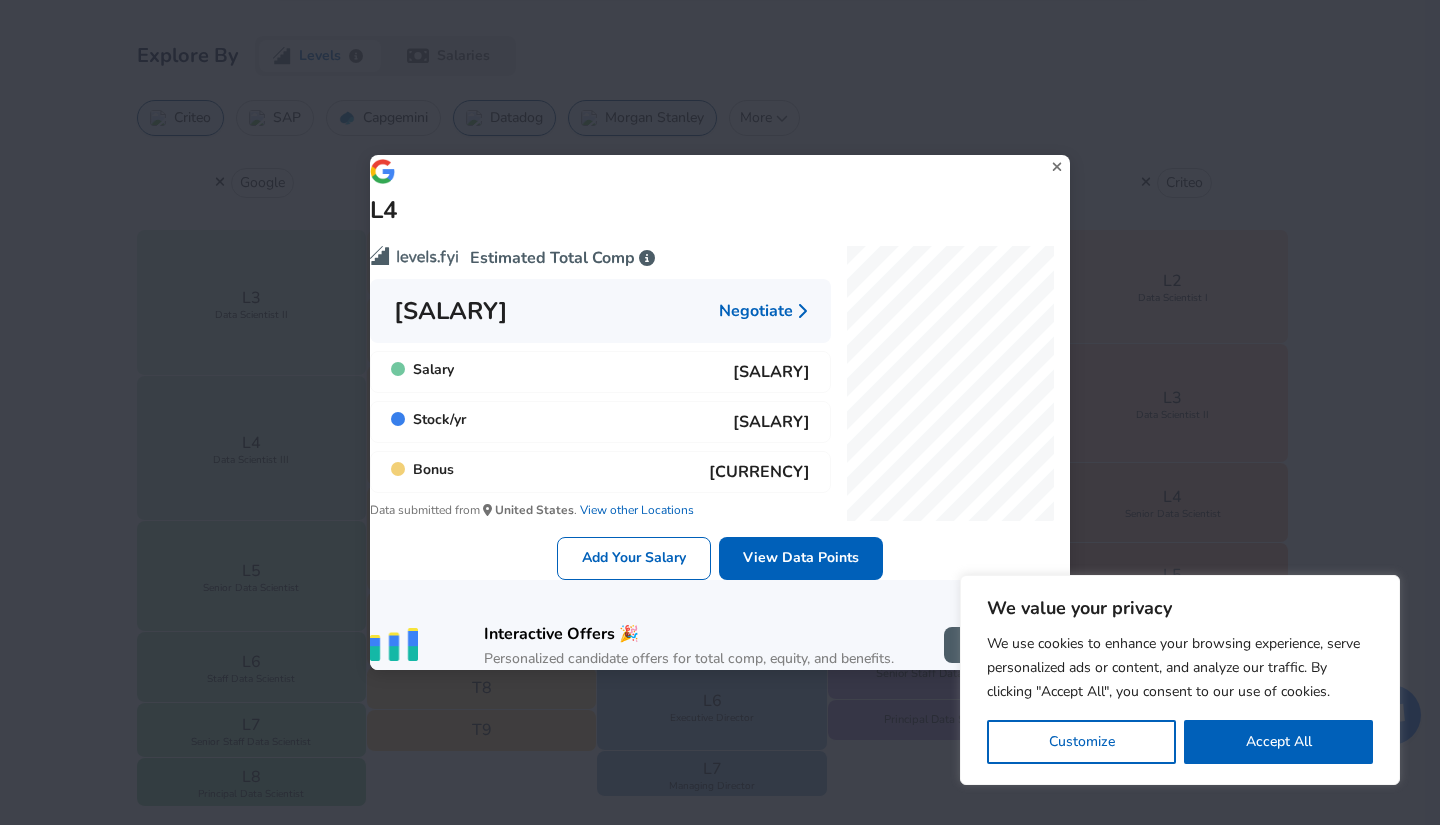 click 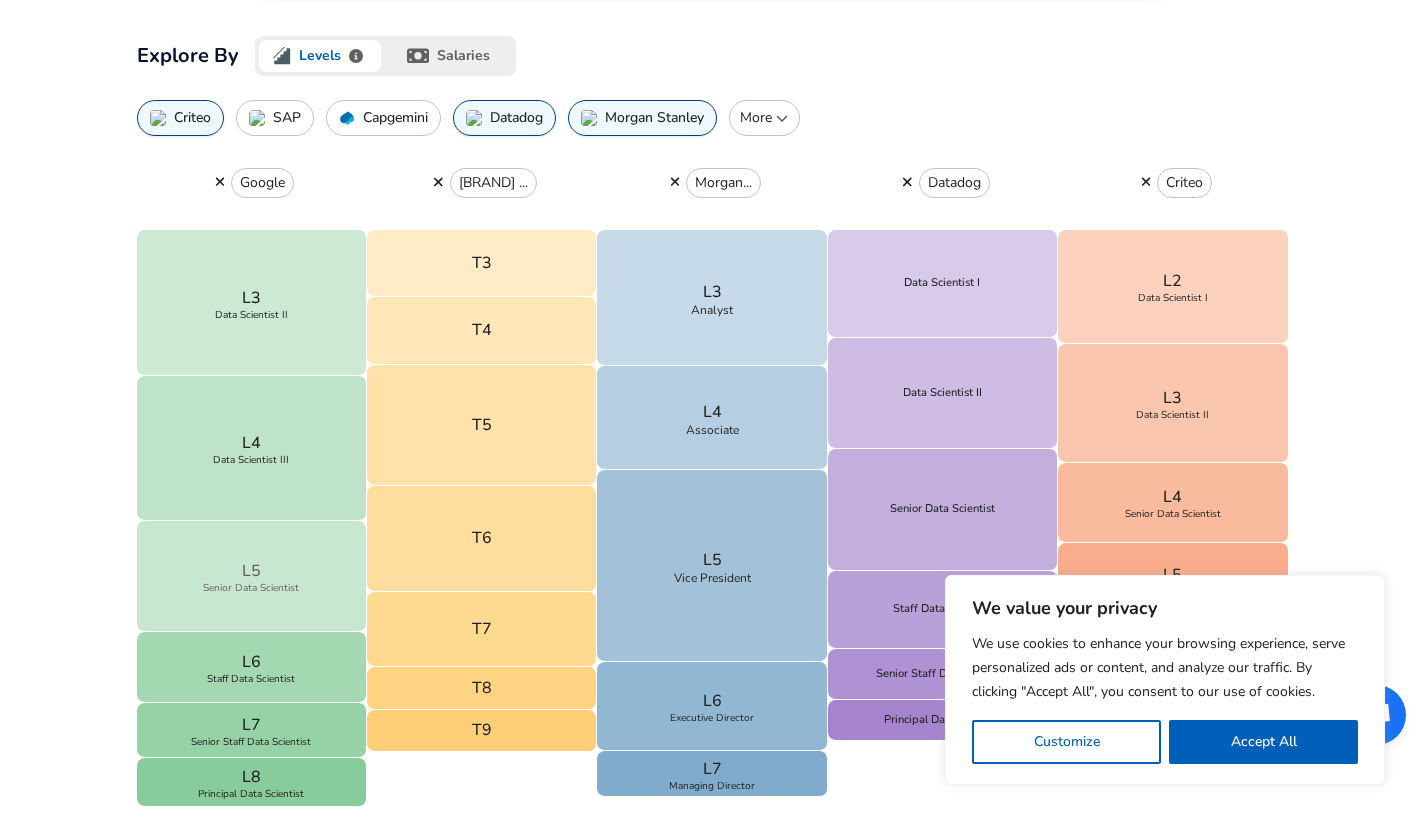 click on "L5 Senior Data Scientist" at bounding box center [252, 576] 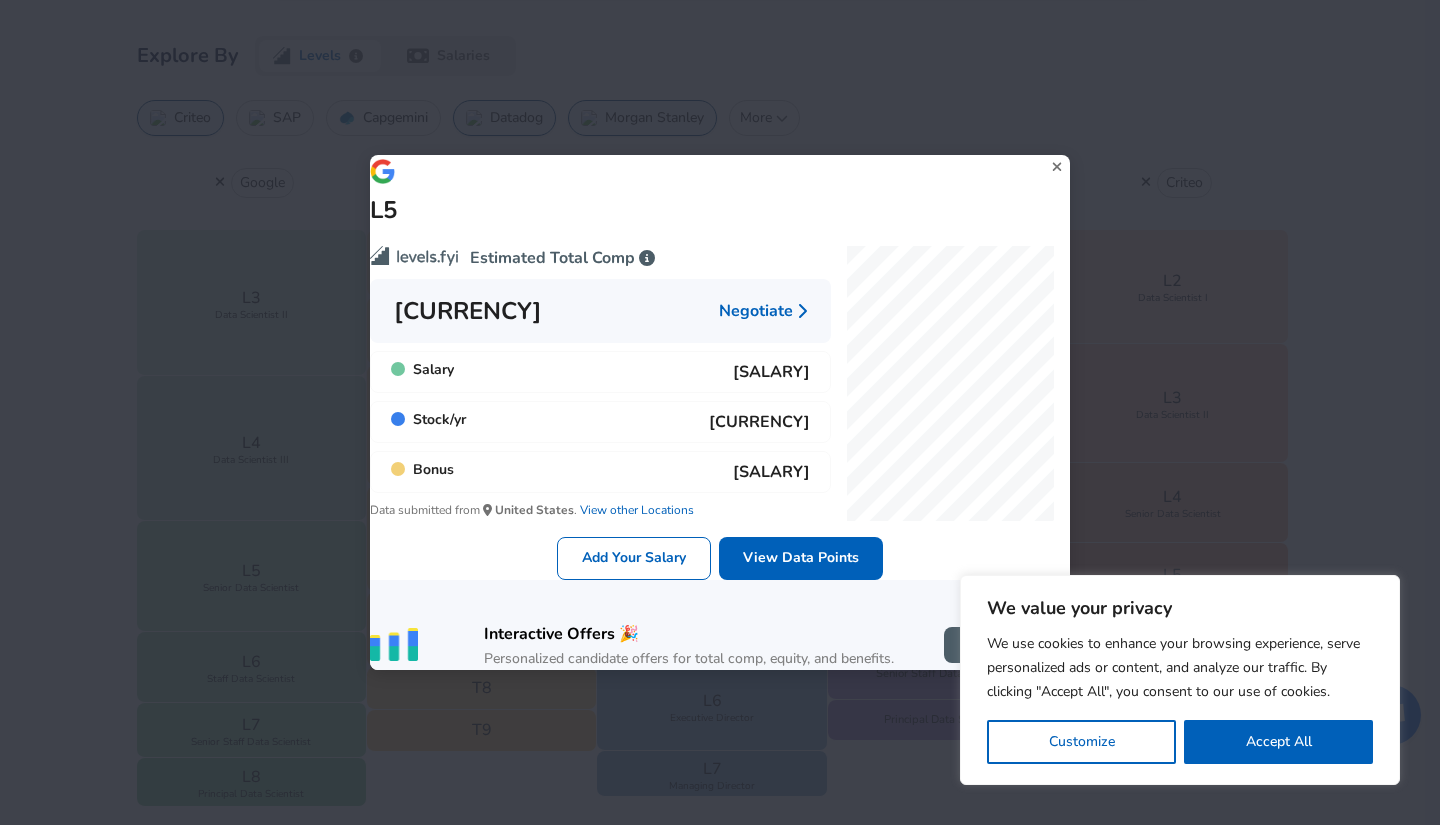 click 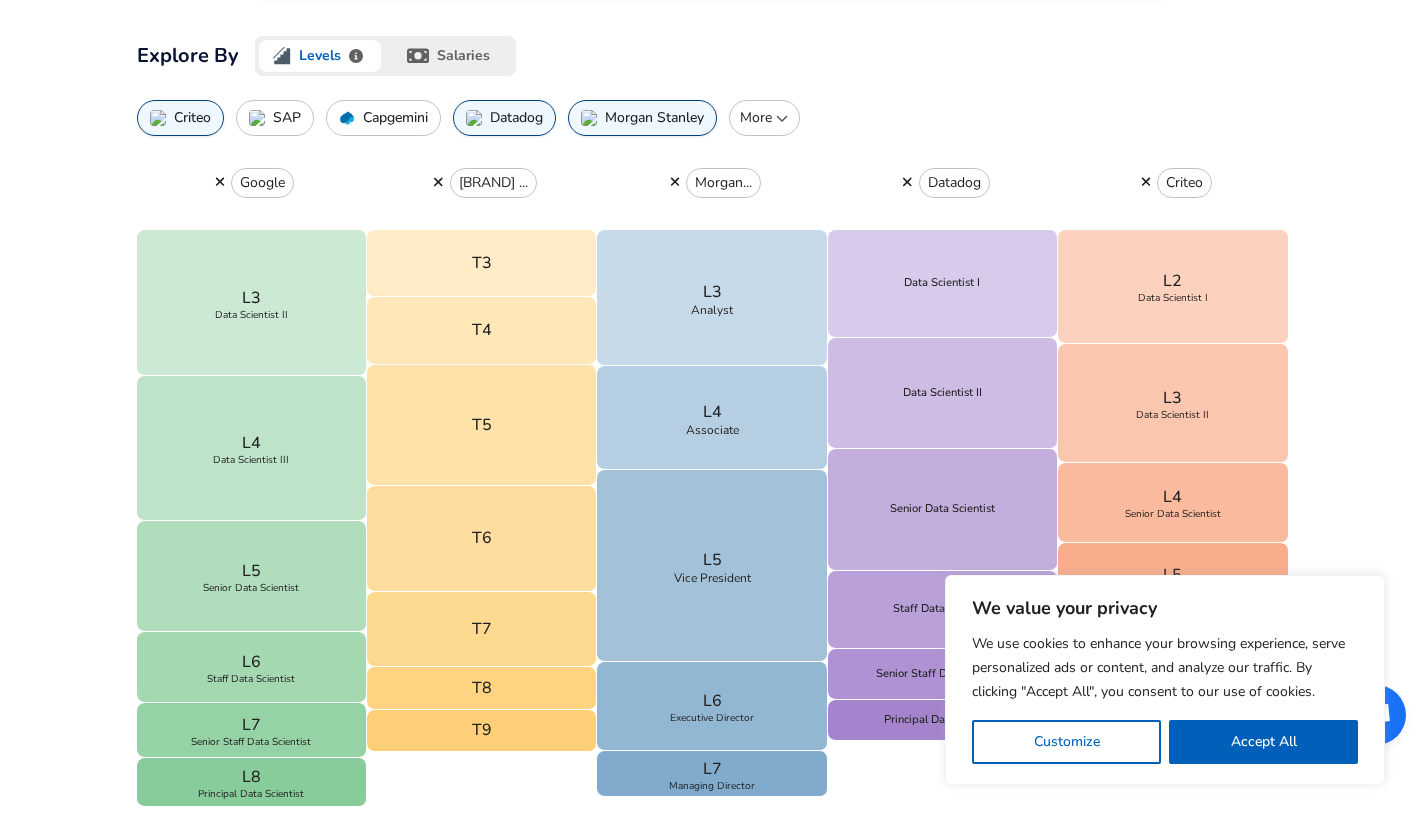 click on "L5 Senior Data Scientist" at bounding box center (252, 576) 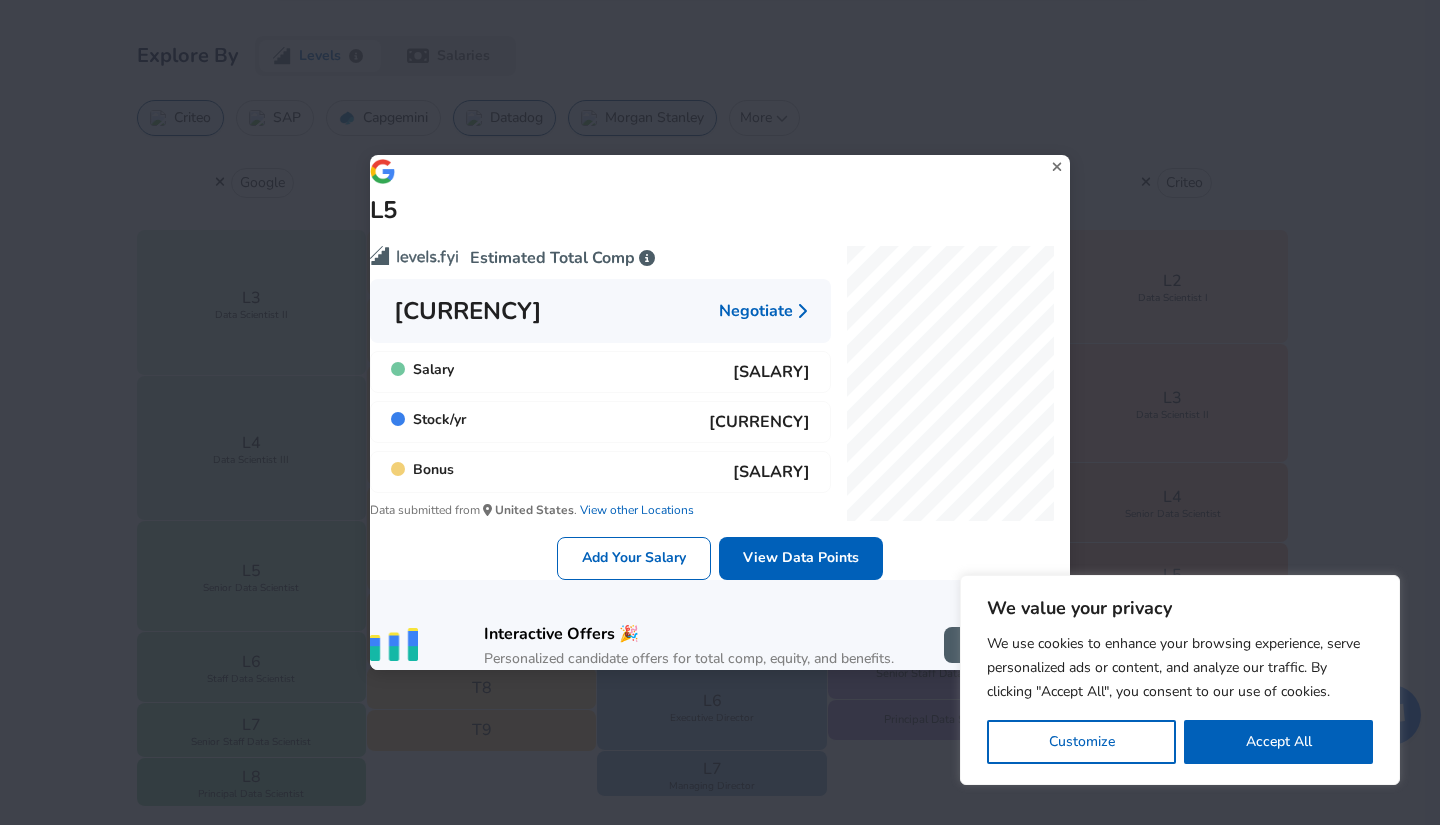 click 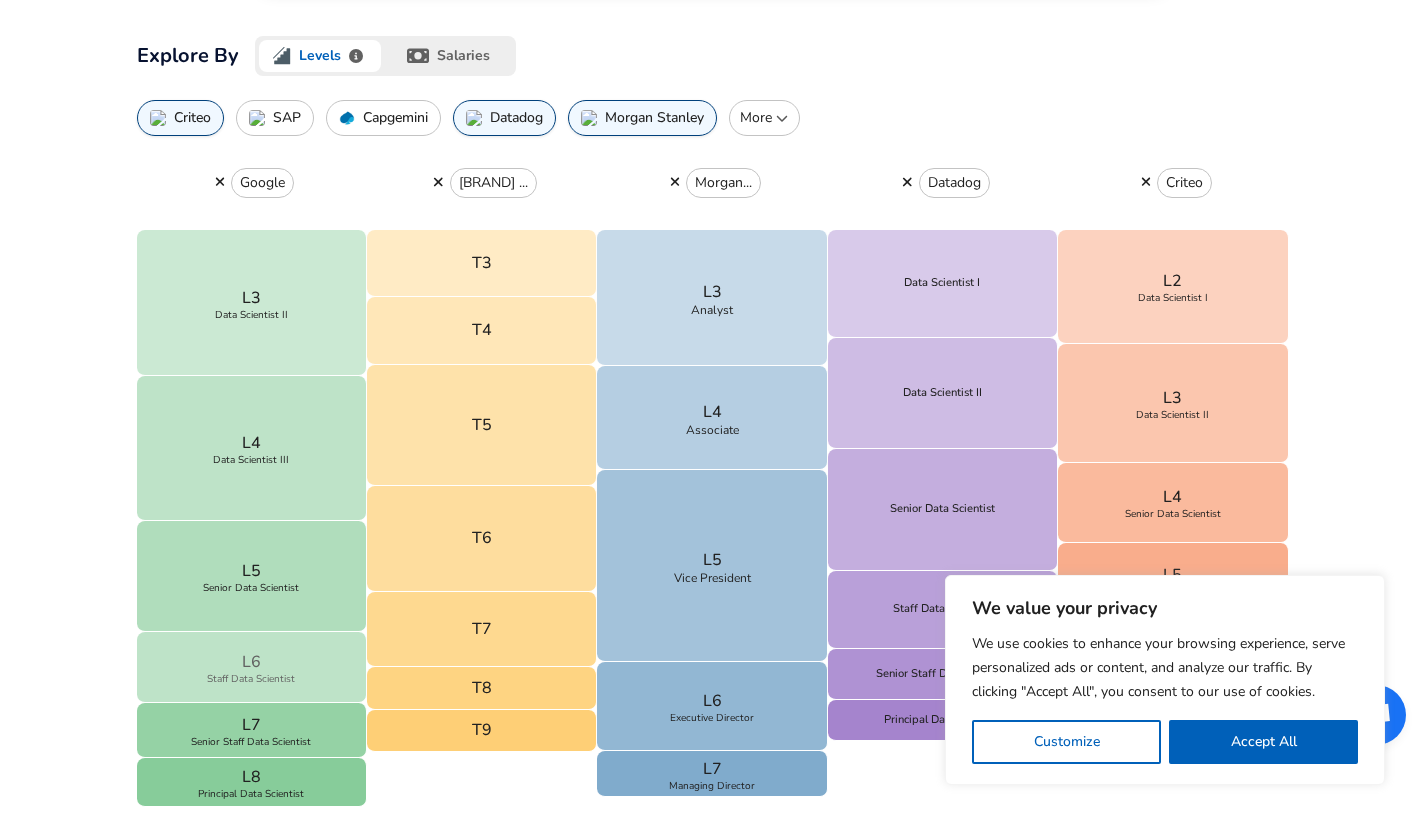 click on "L6 Staff Data Scientist" at bounding box center [252, 667] 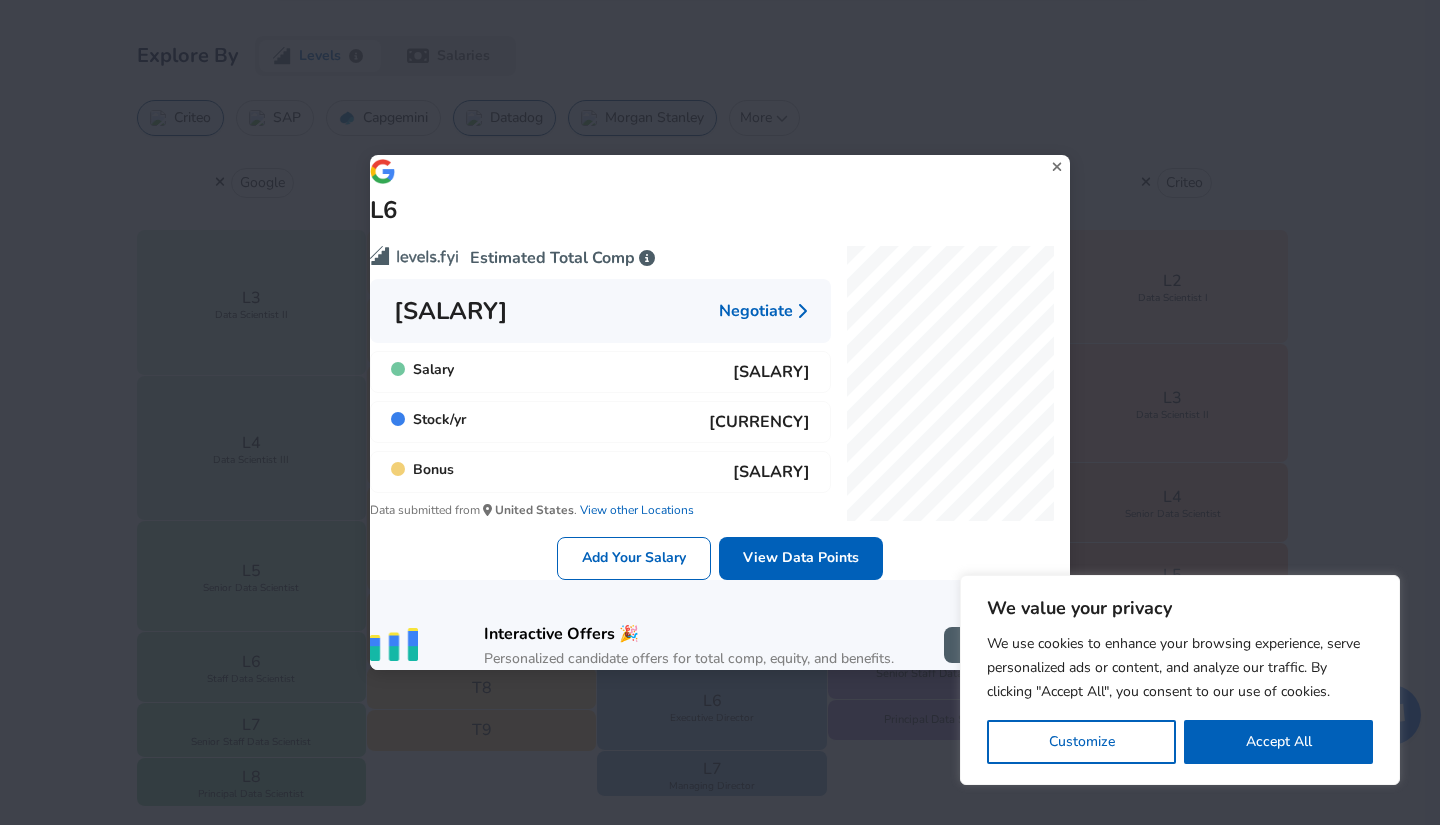 click 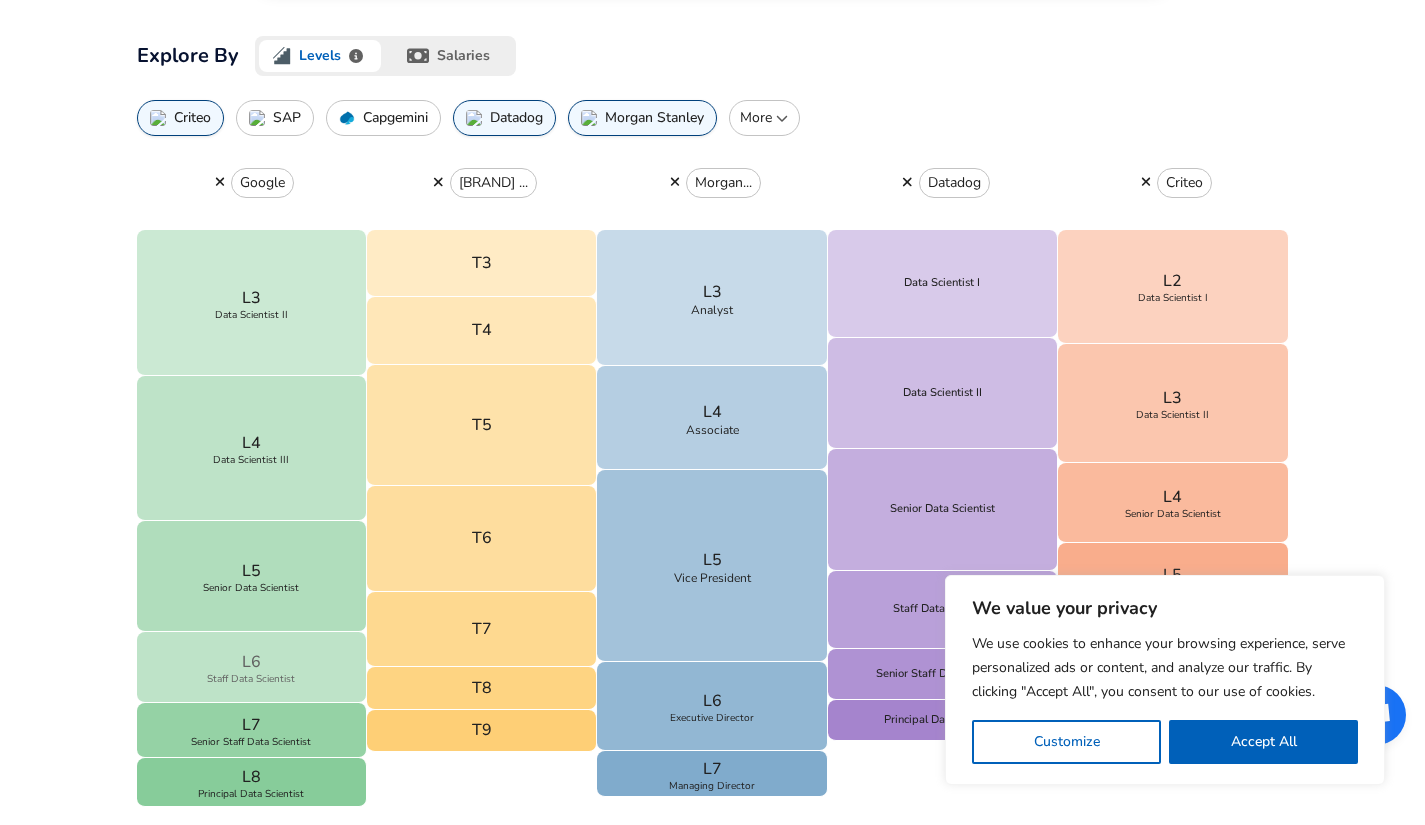 click on "L6 Staff Data Scientist" at bounding box center [252, 667] 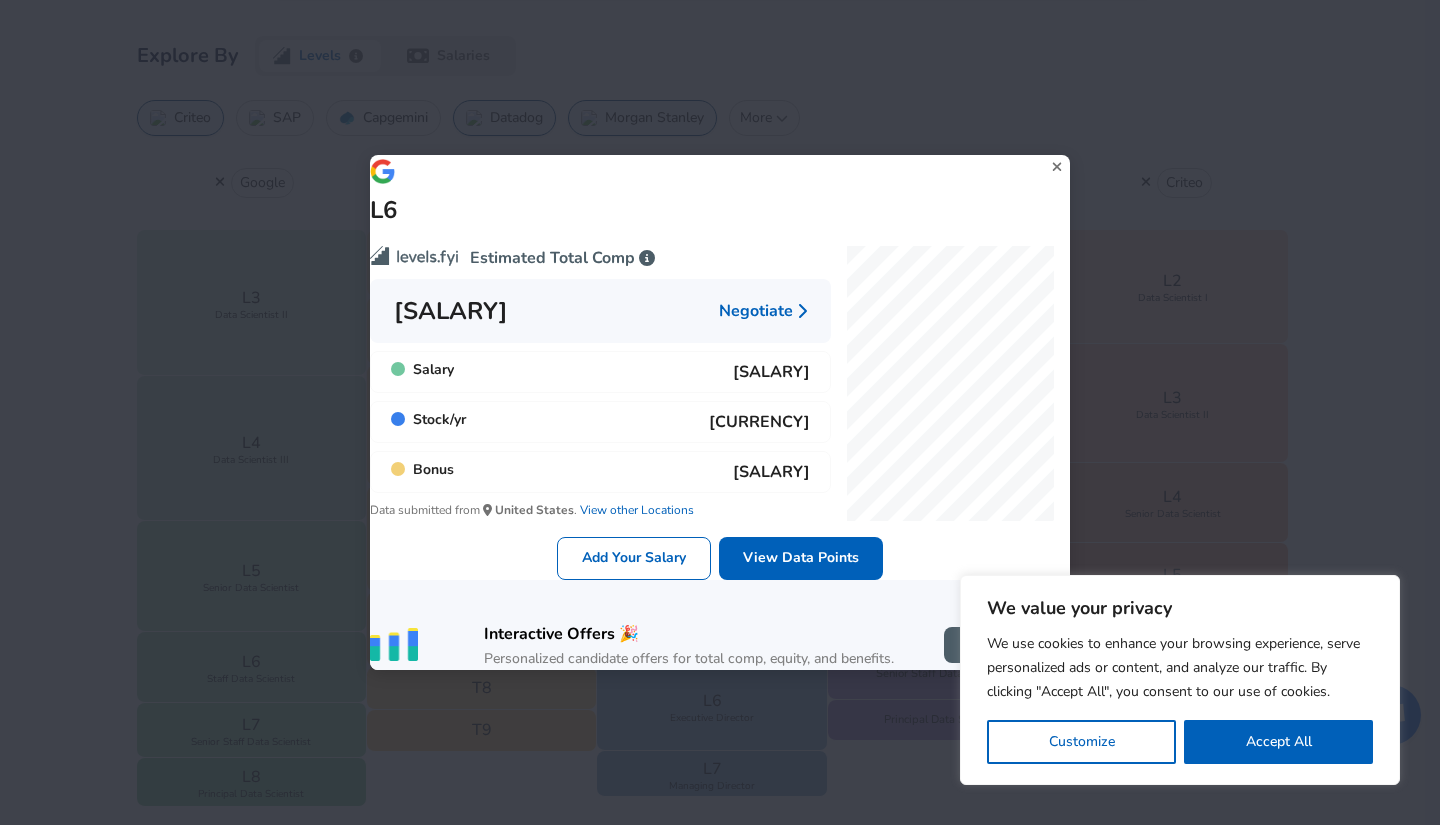 click 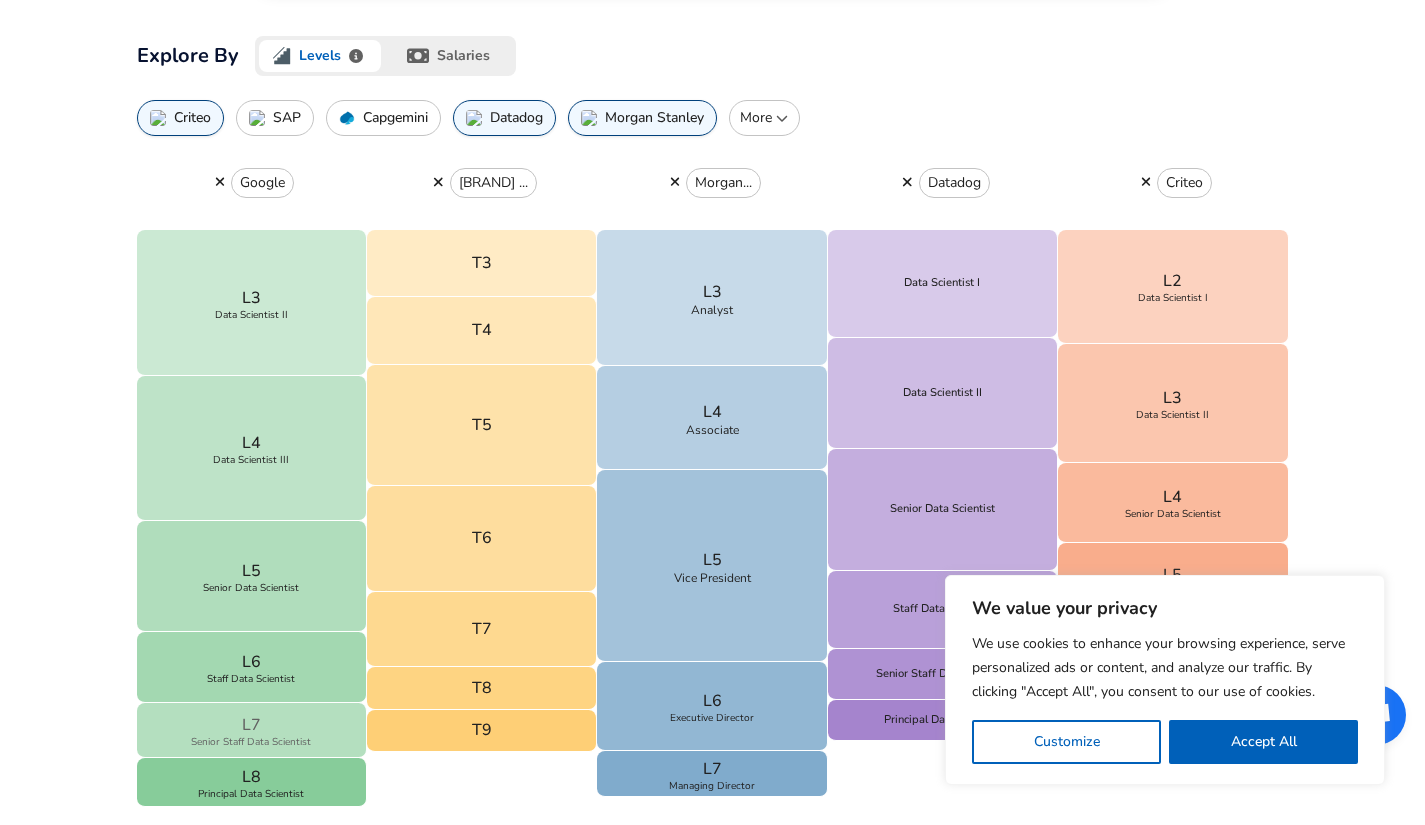 click on "Senior Staff Data Scientist" at bounding box center [251, 742] 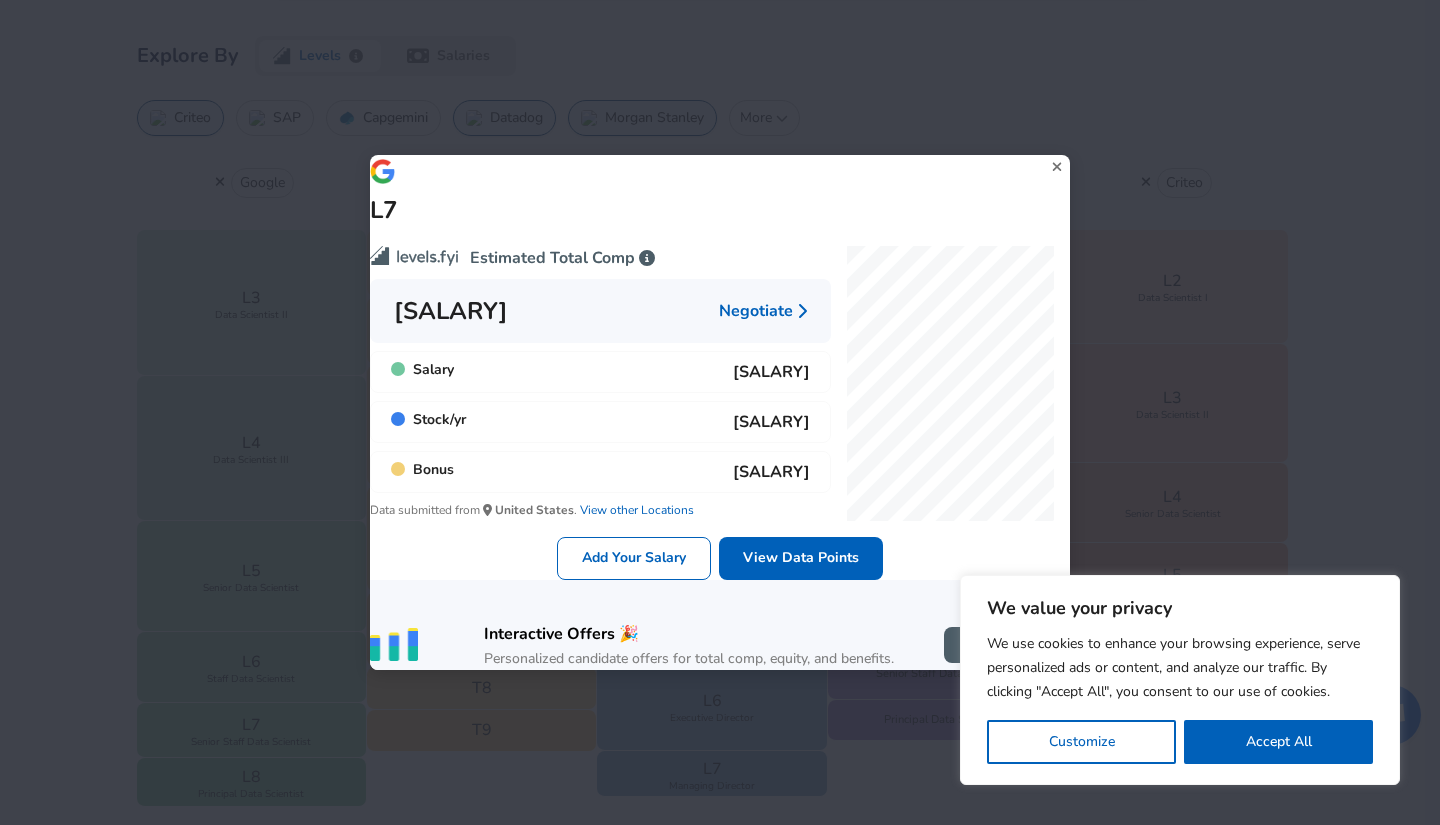 click 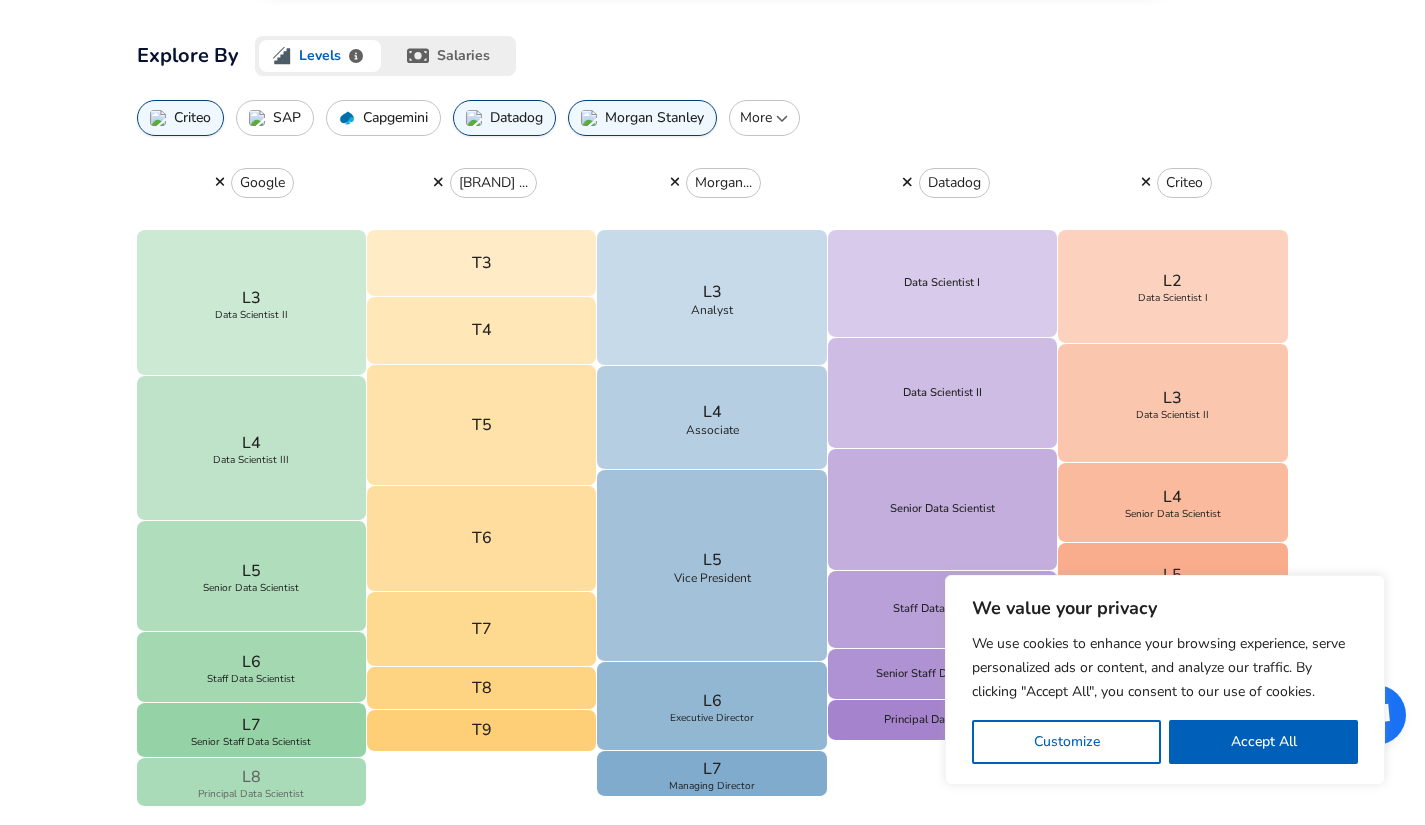 click on "L8 Principal Data Scientist" at bounding box center (252, 782) 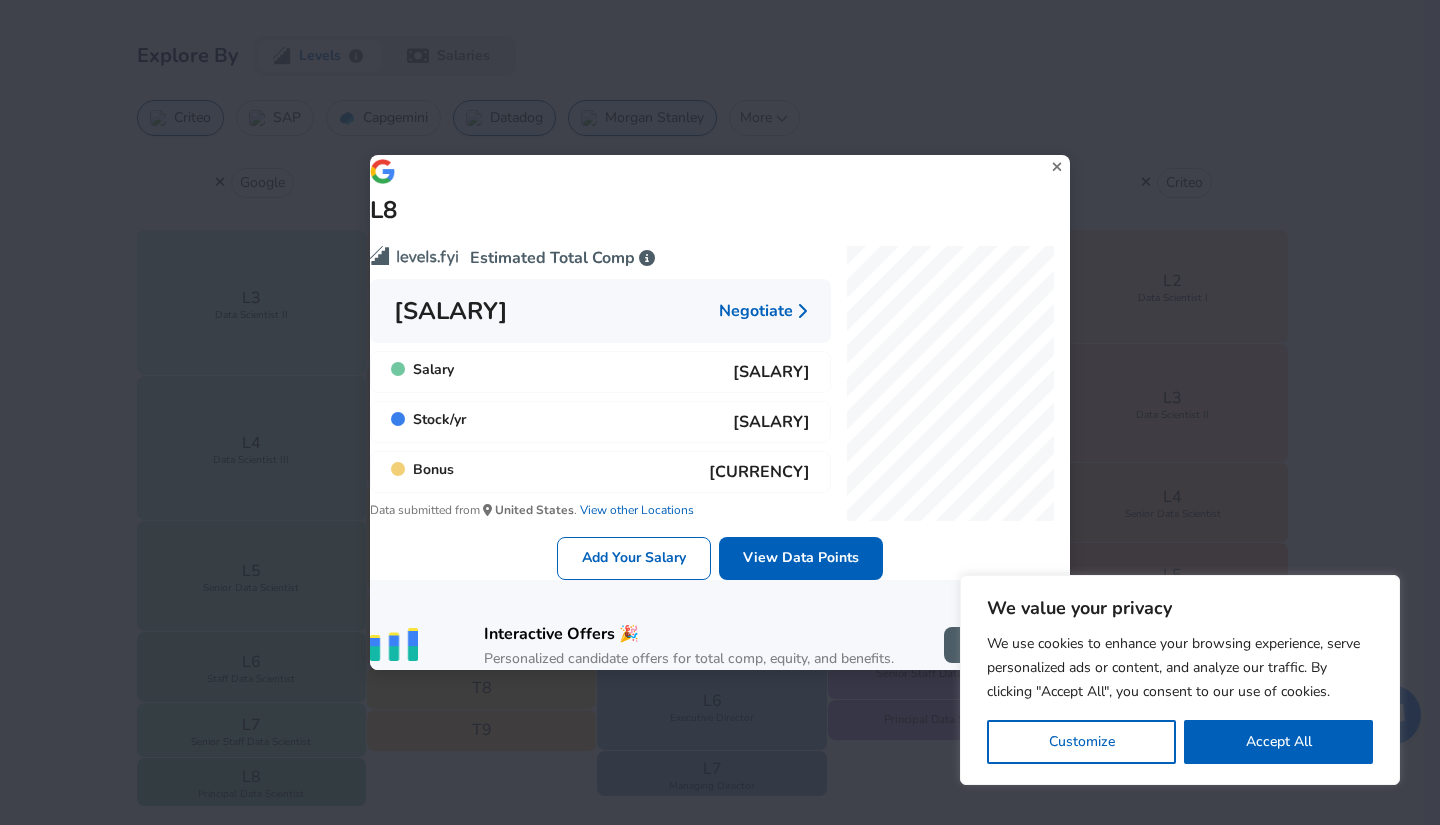 click 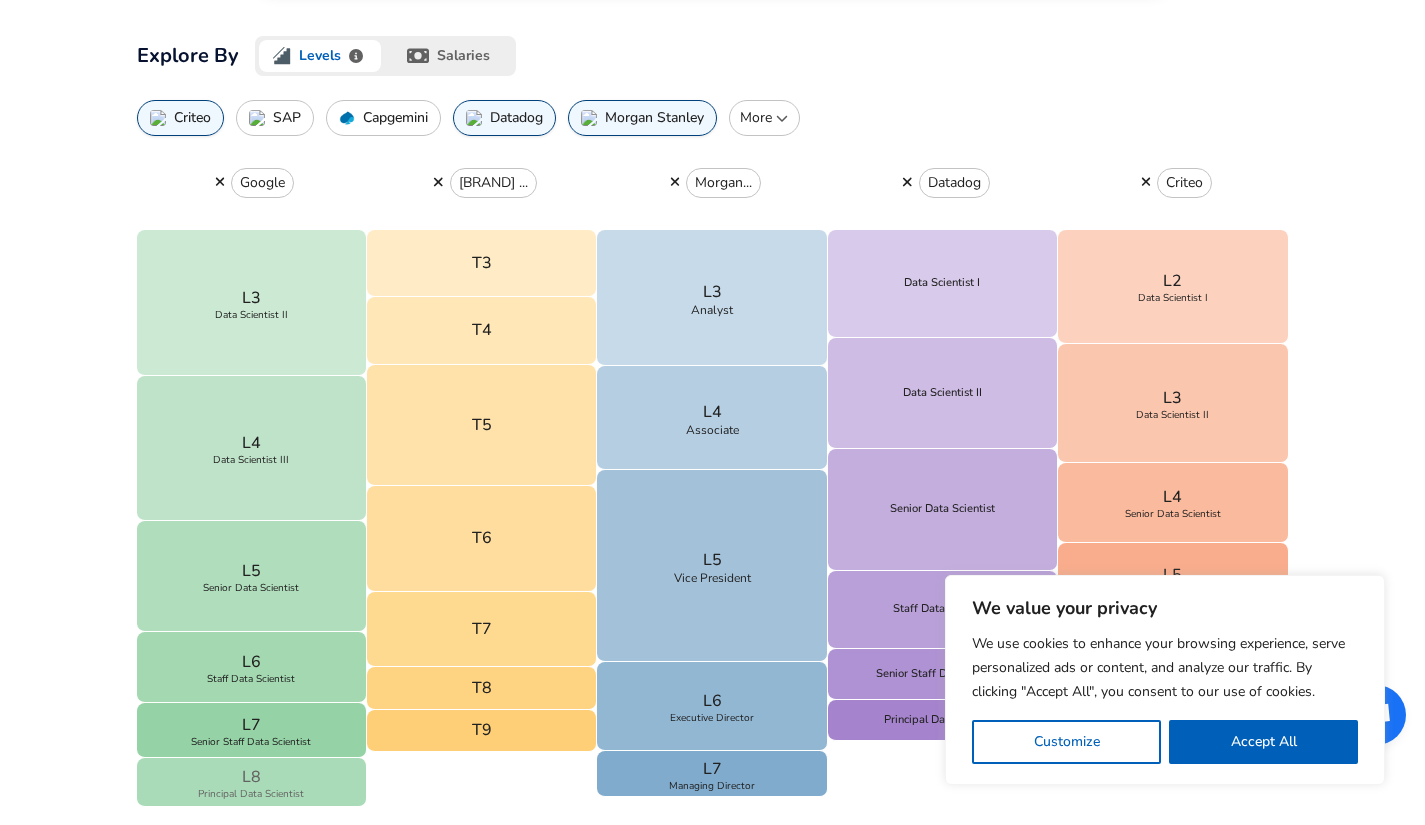 click on "L8 Principal Data Scientist" at bounding box center (252, 782) 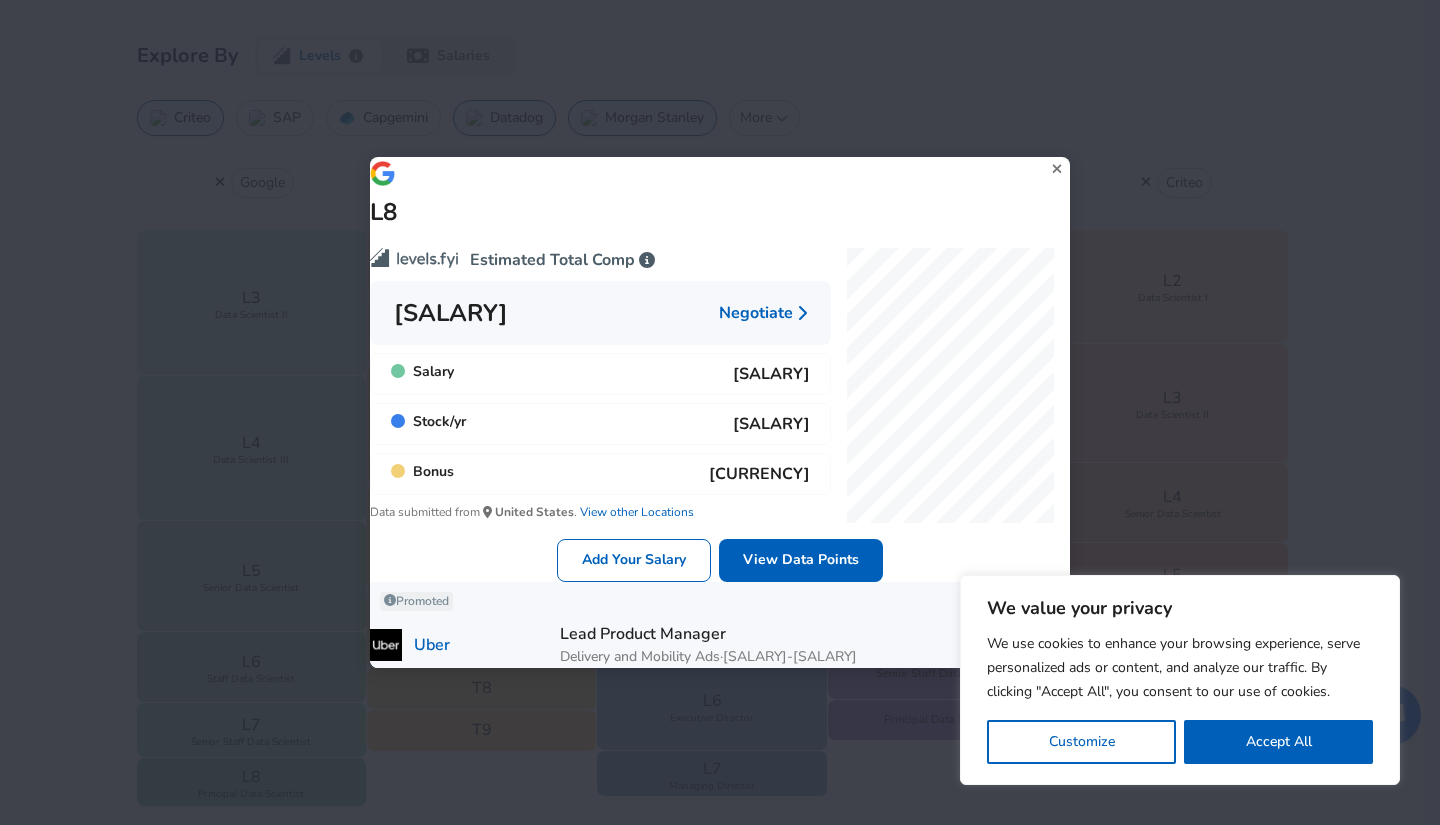 click 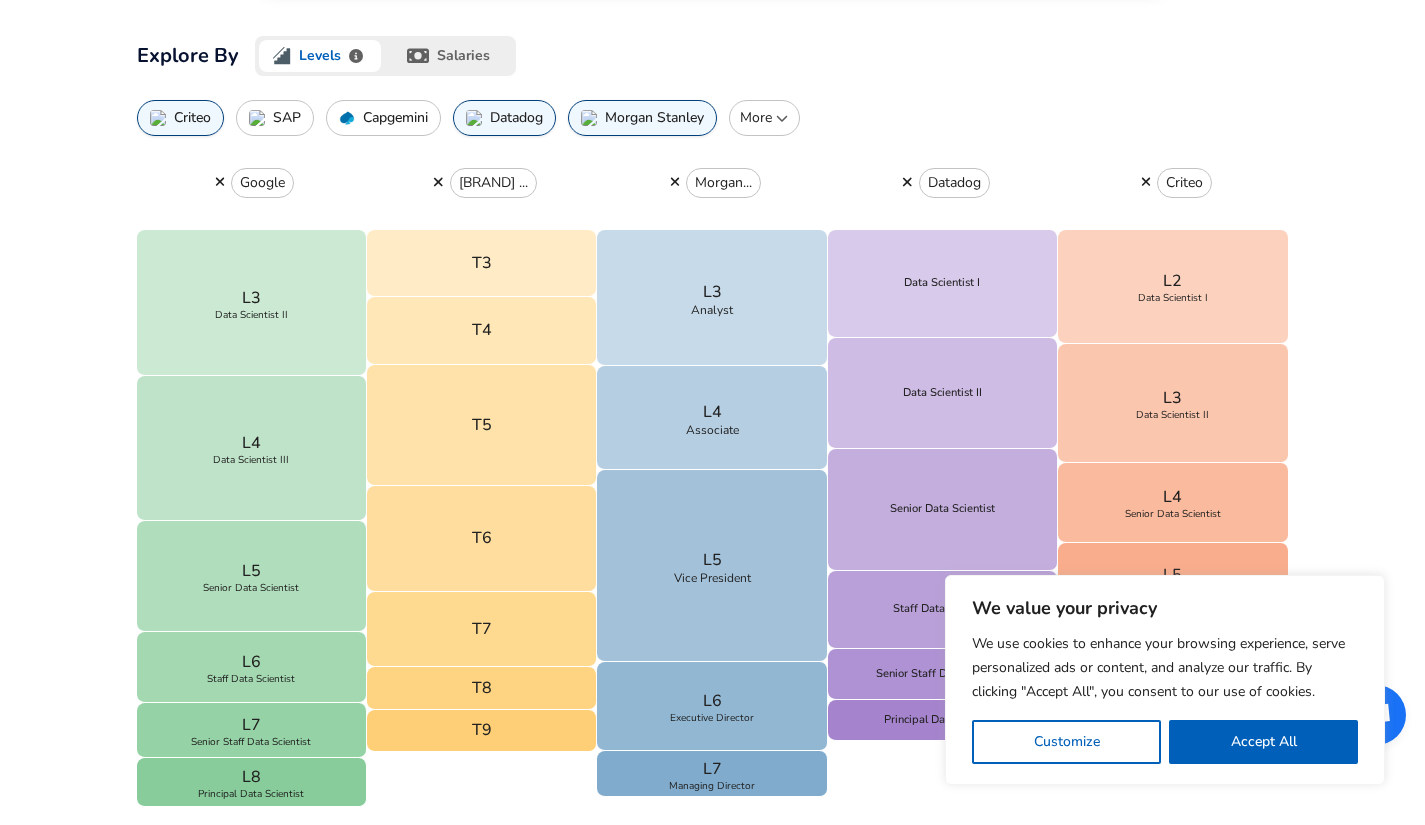 click on "More" at bounding box center [764, 118] 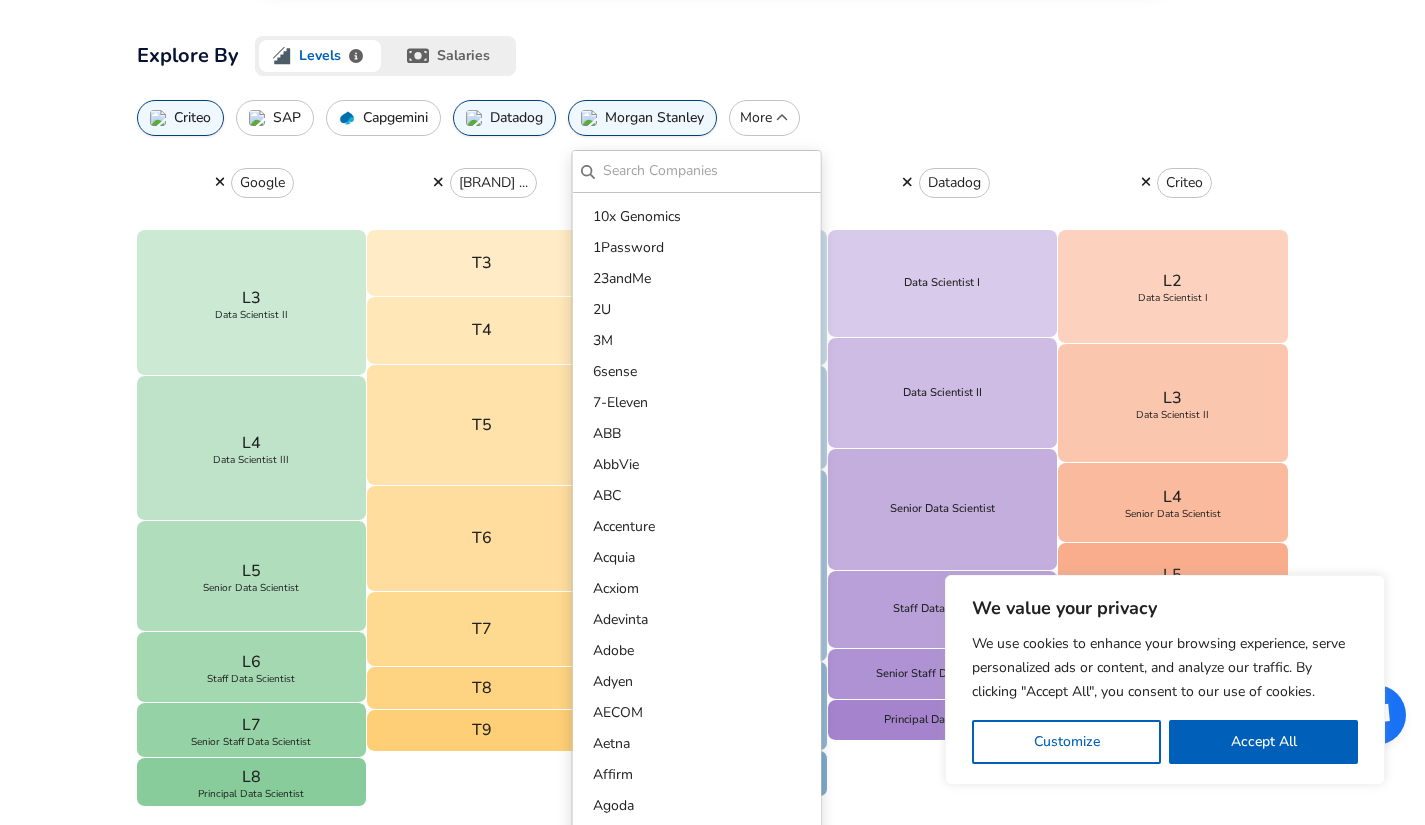 click 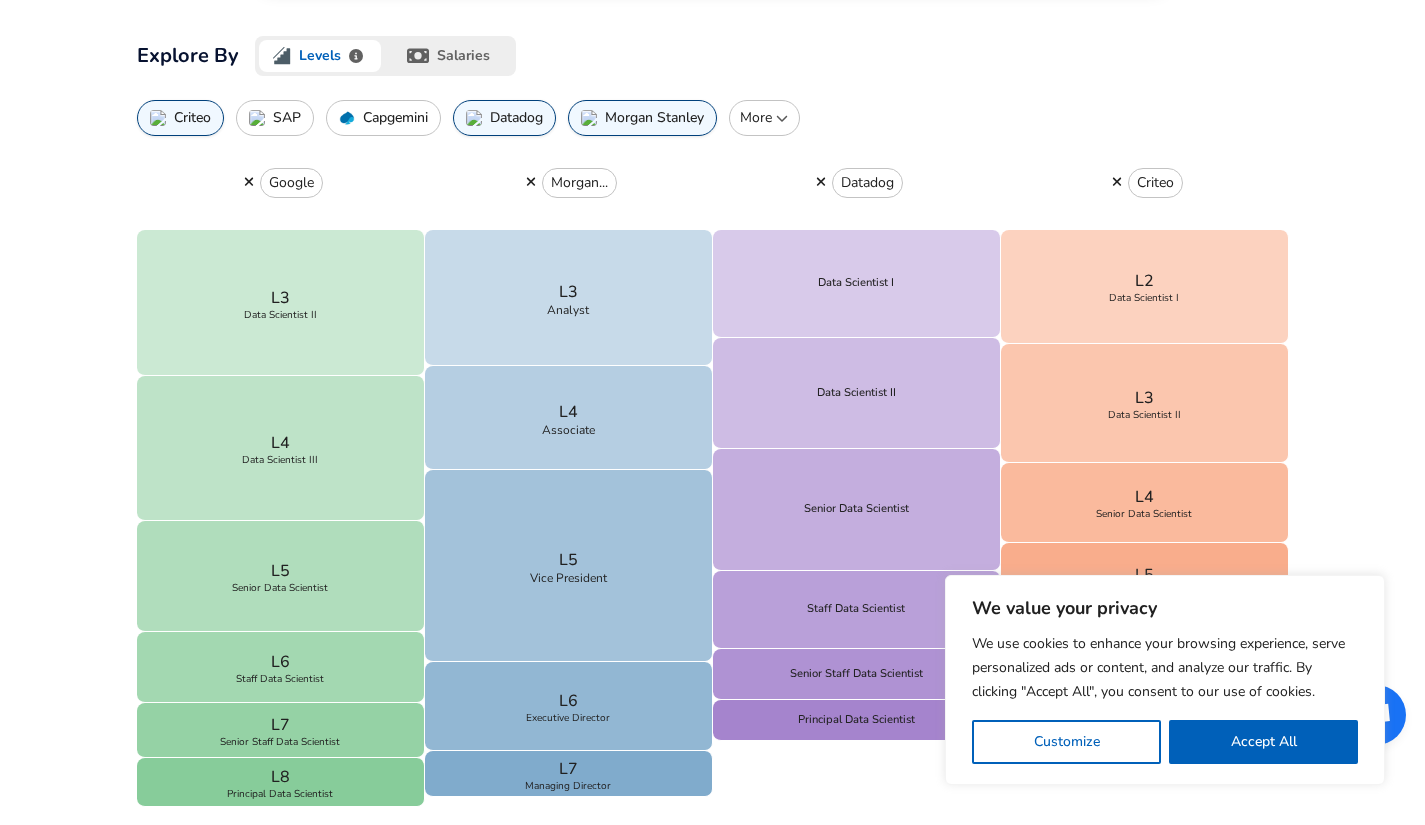 click 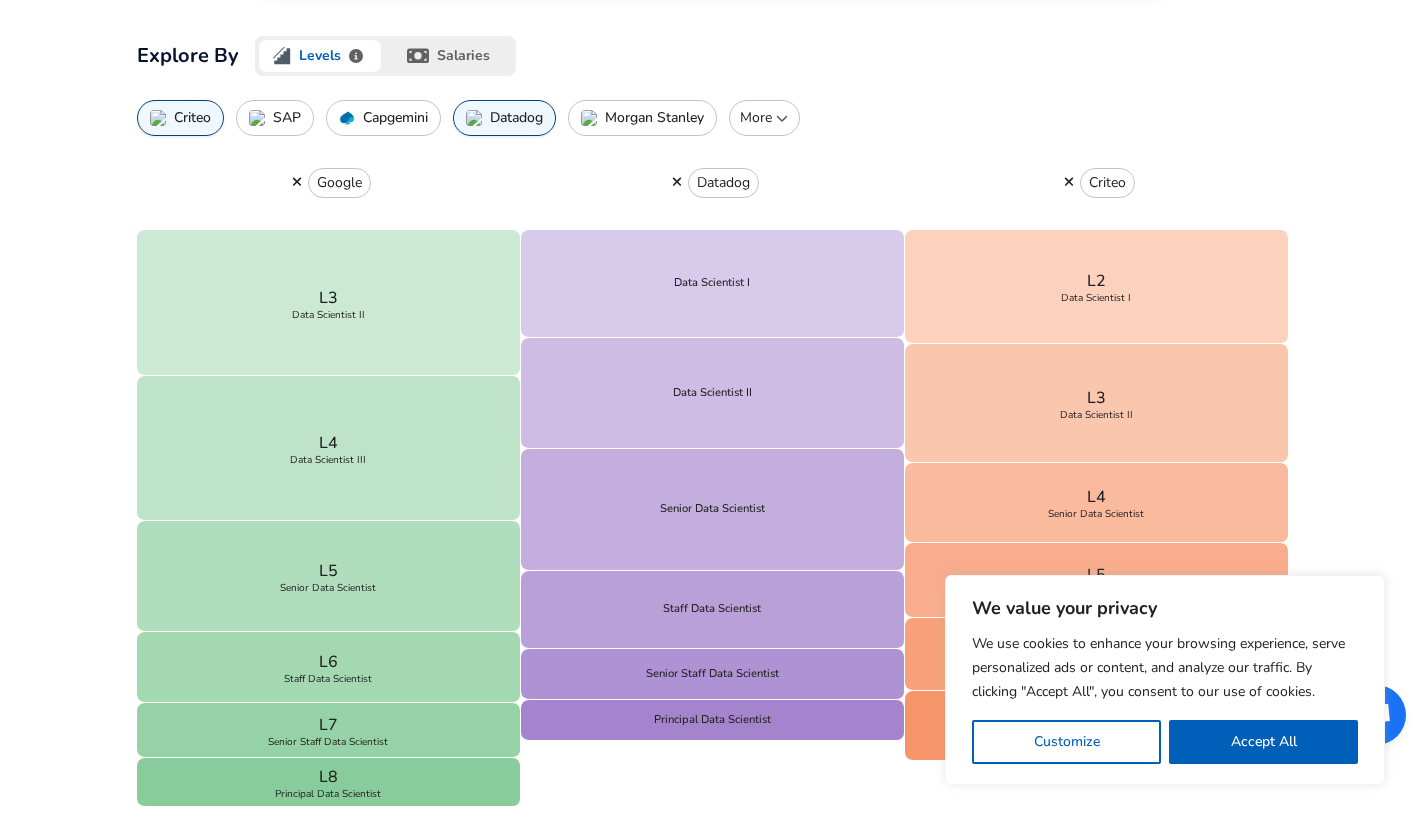 click on "More" at bounding box center [764, 118] 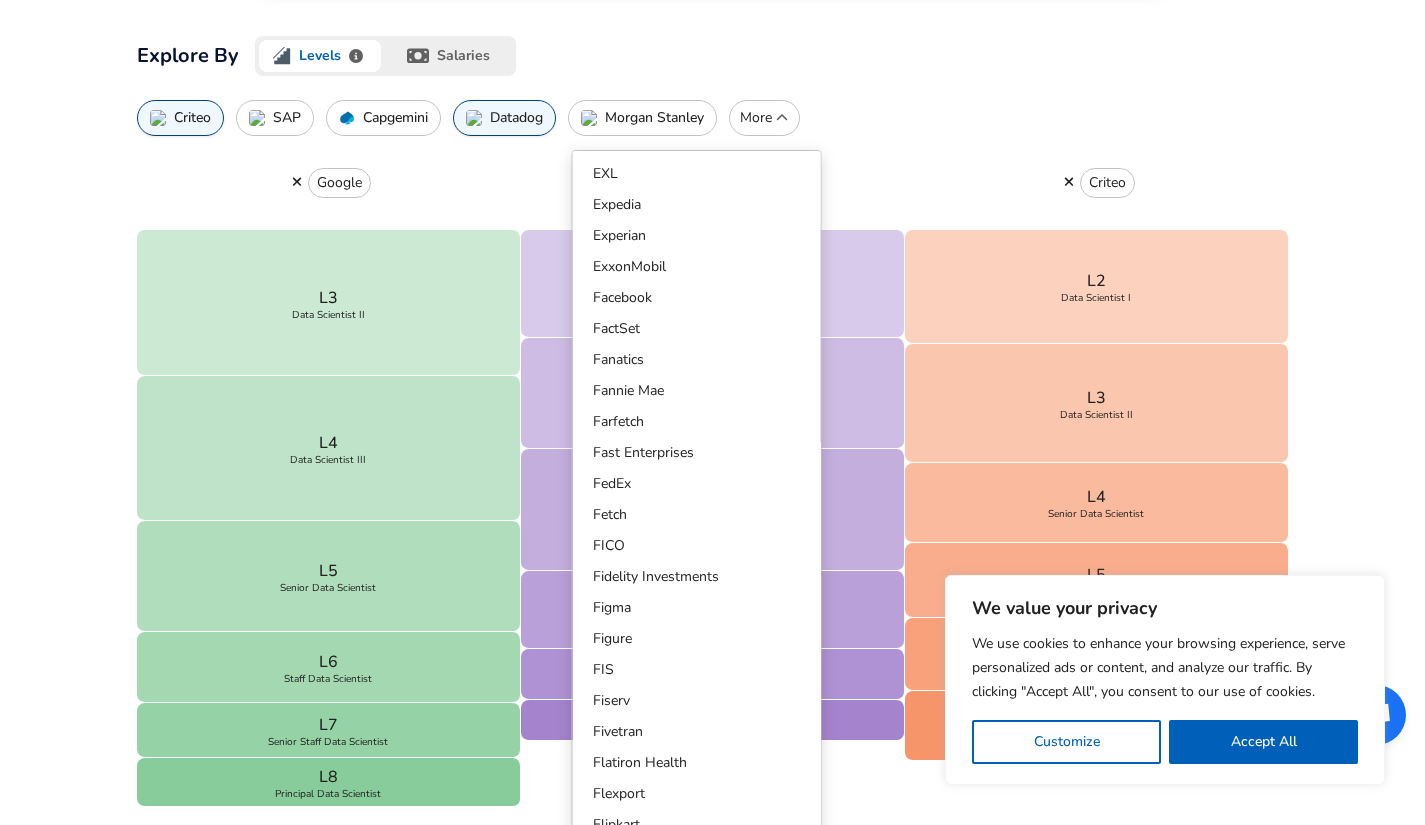 scroll, scrollTop: 5829, scrollLeft: 0, axis: vertical 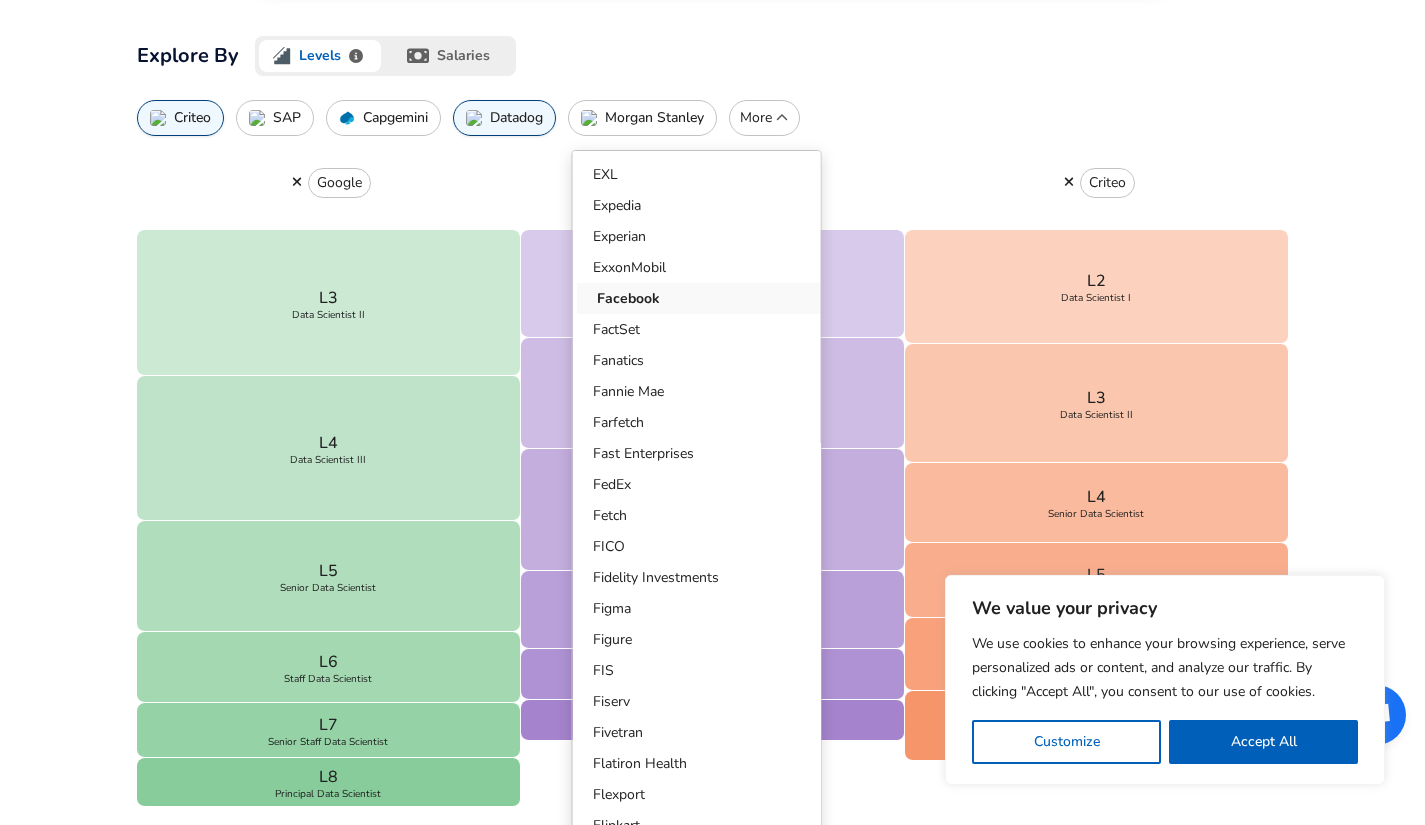 click on "Facebook" at bounding box center [701, 298] 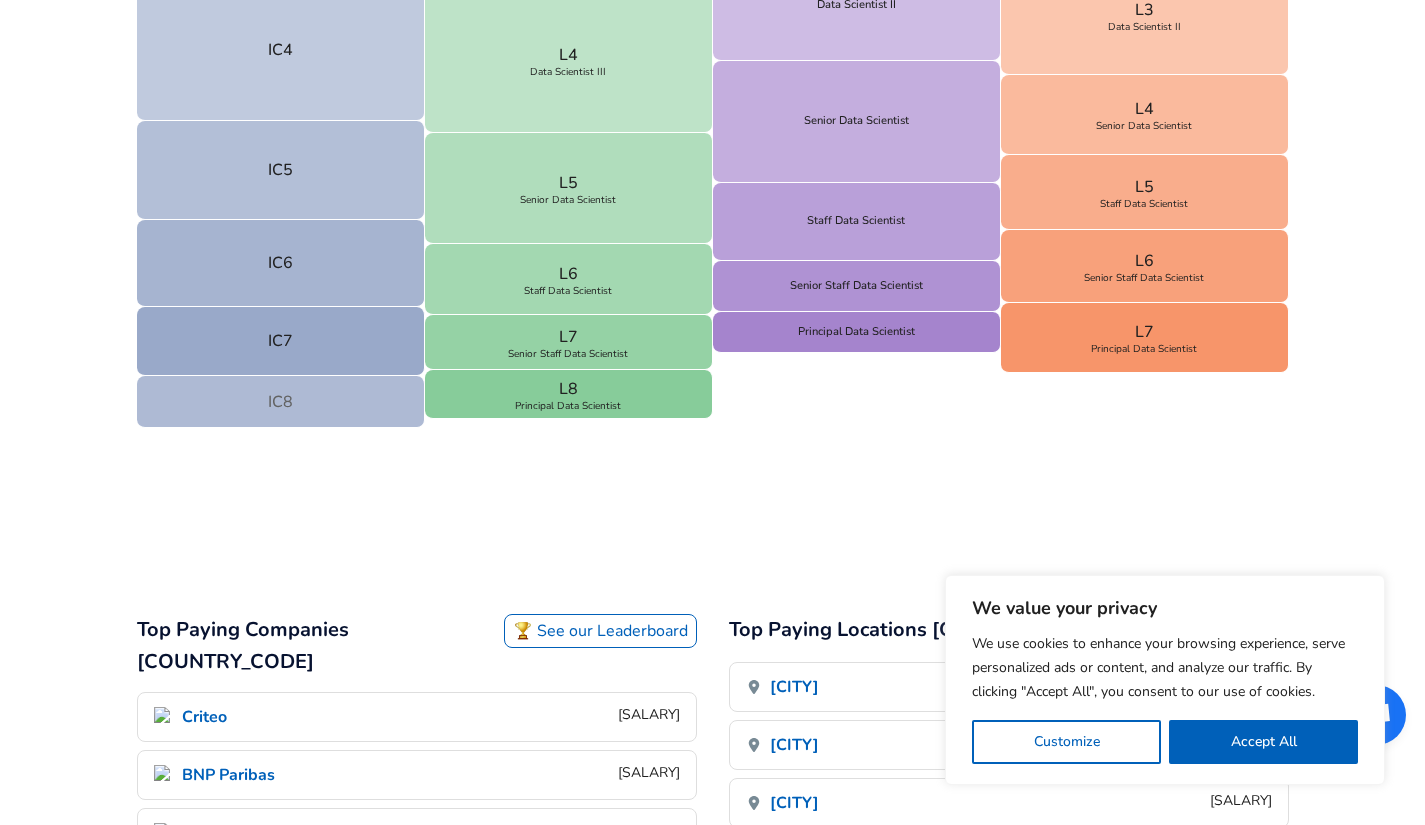 scroll, scrollTop: 970, scrollLeft: 0, axis: vertical 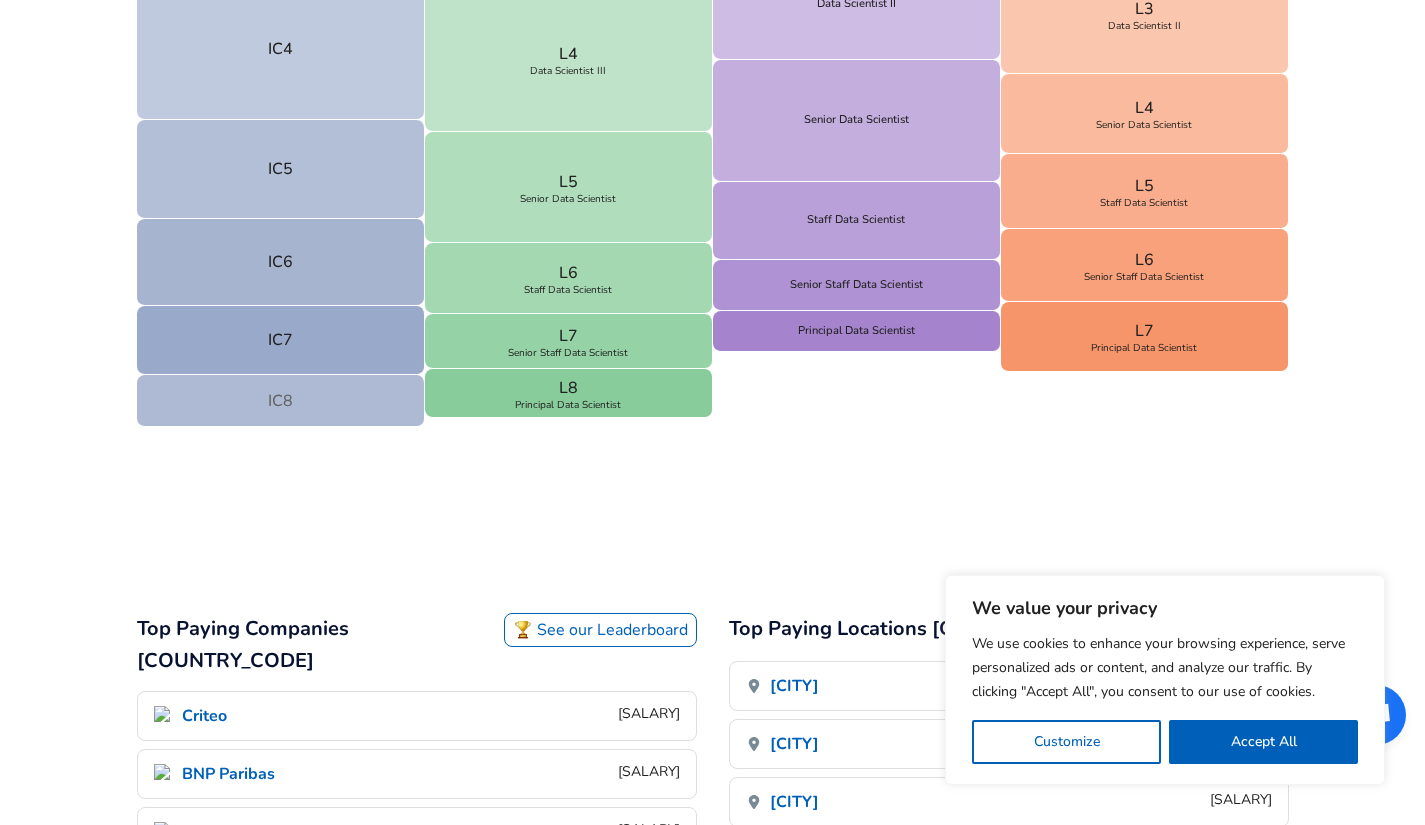 click on "IC8" at bounding box center (281, 401) 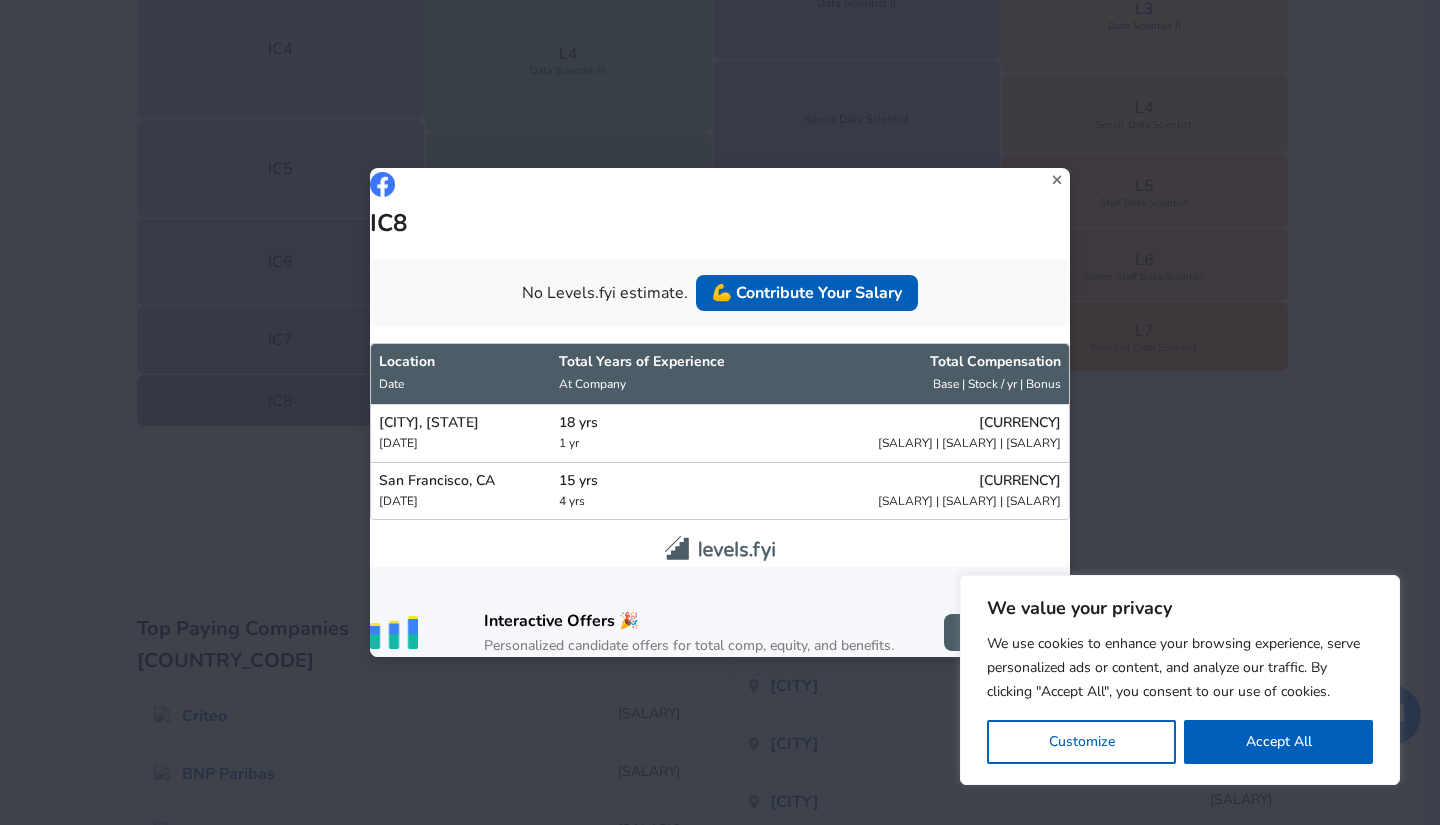 click 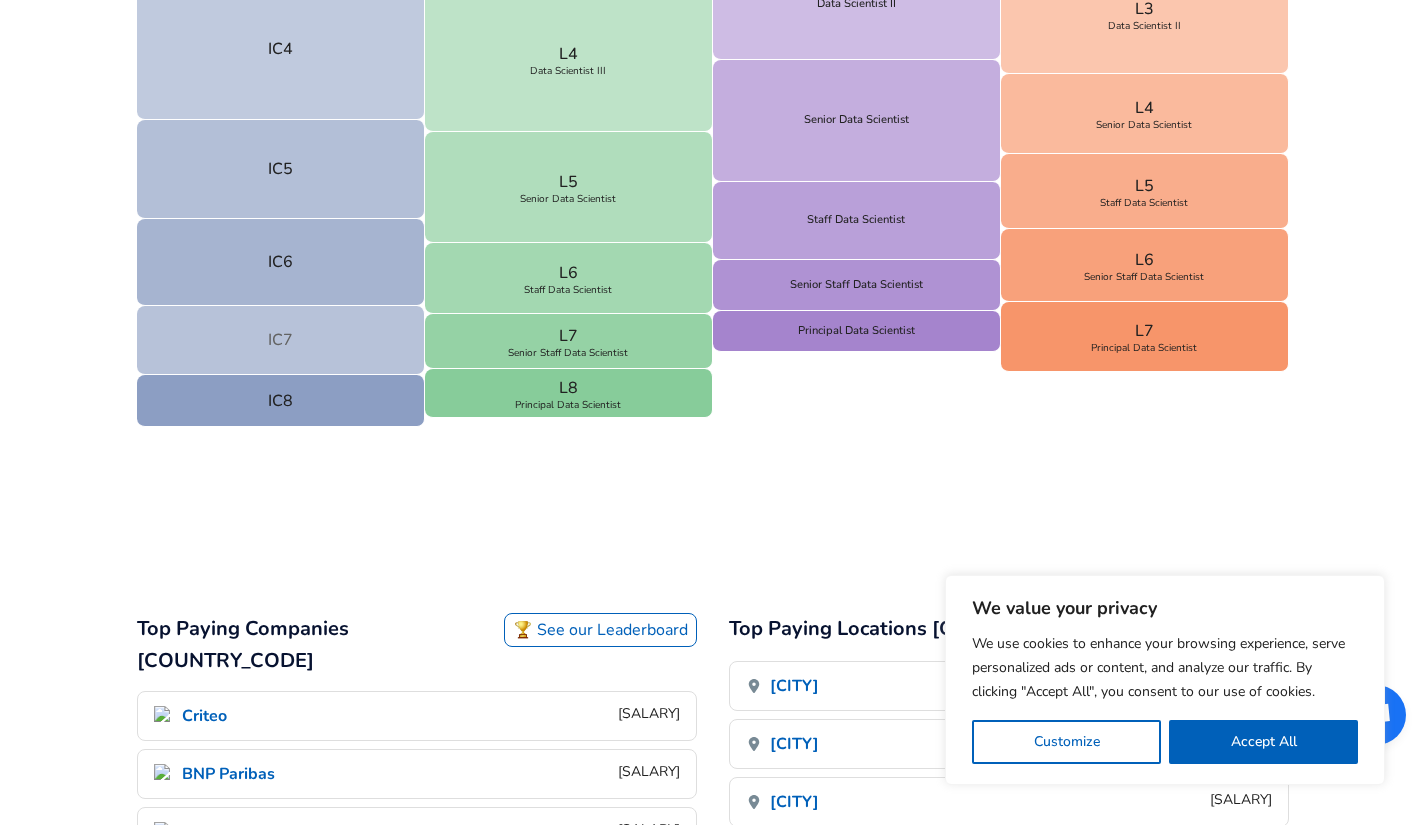 click on "IC7" at bounding box center [281, 340] 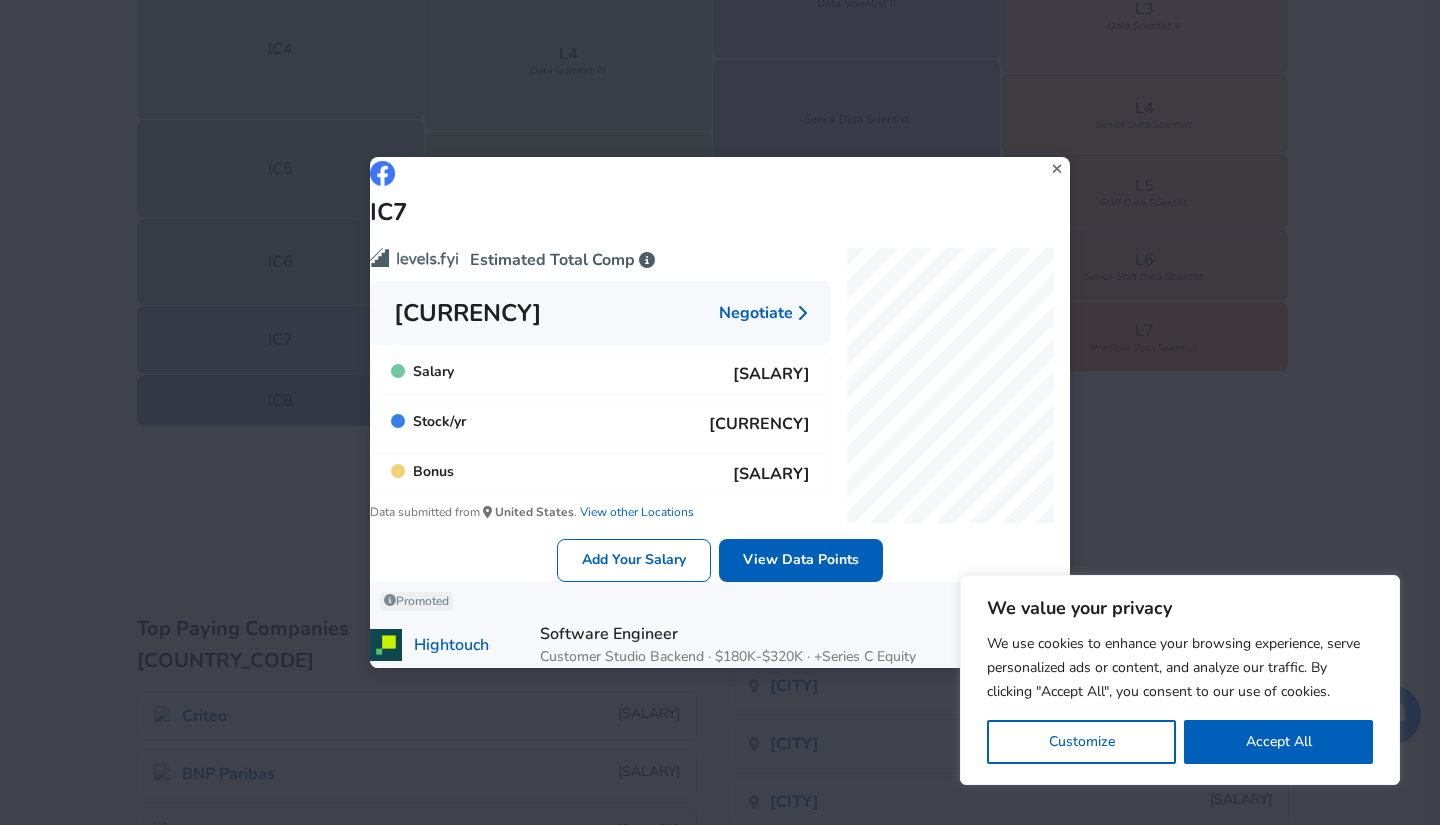 click 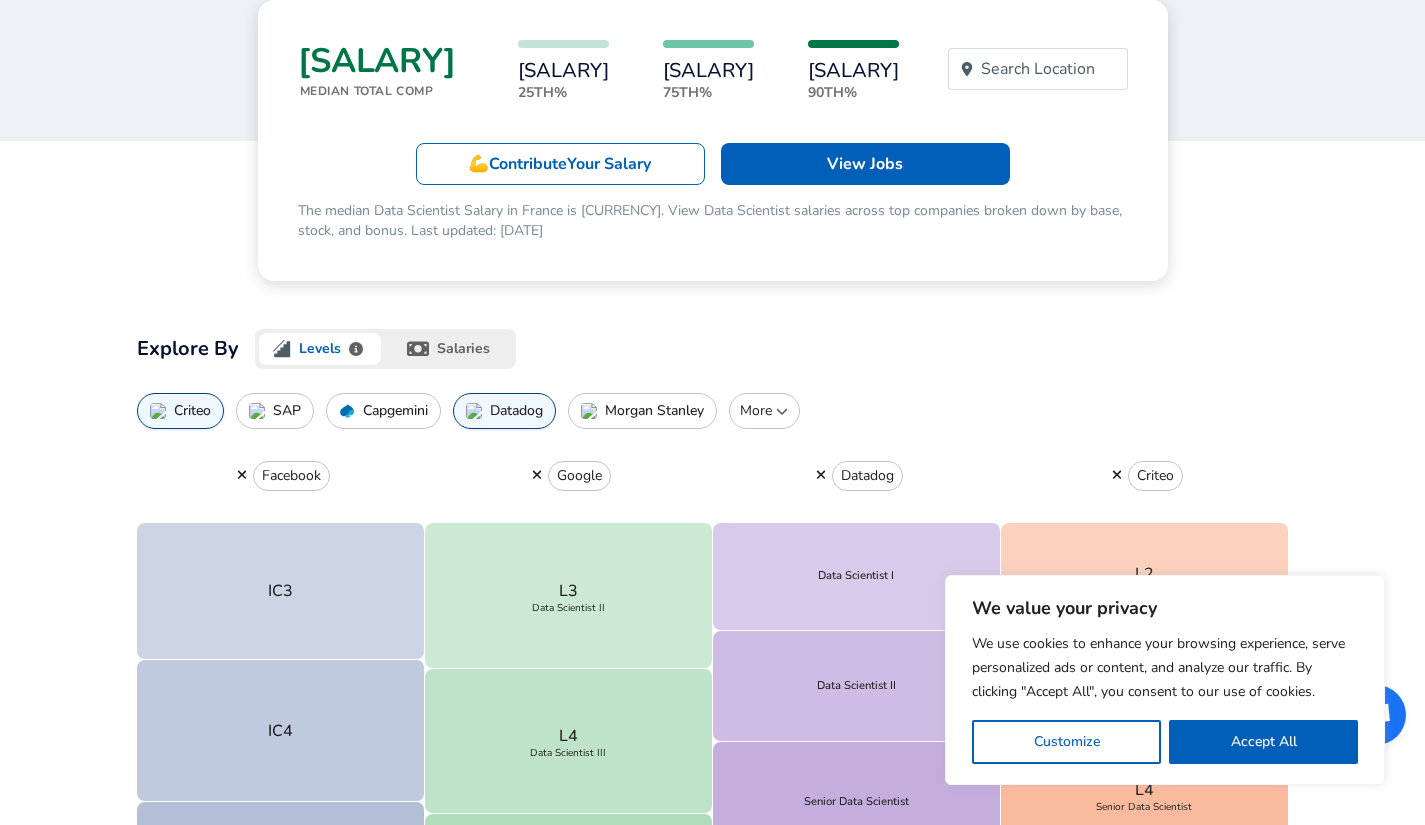 scroll, scrollTop: 289, scrollLeft: 0, axis: vertical 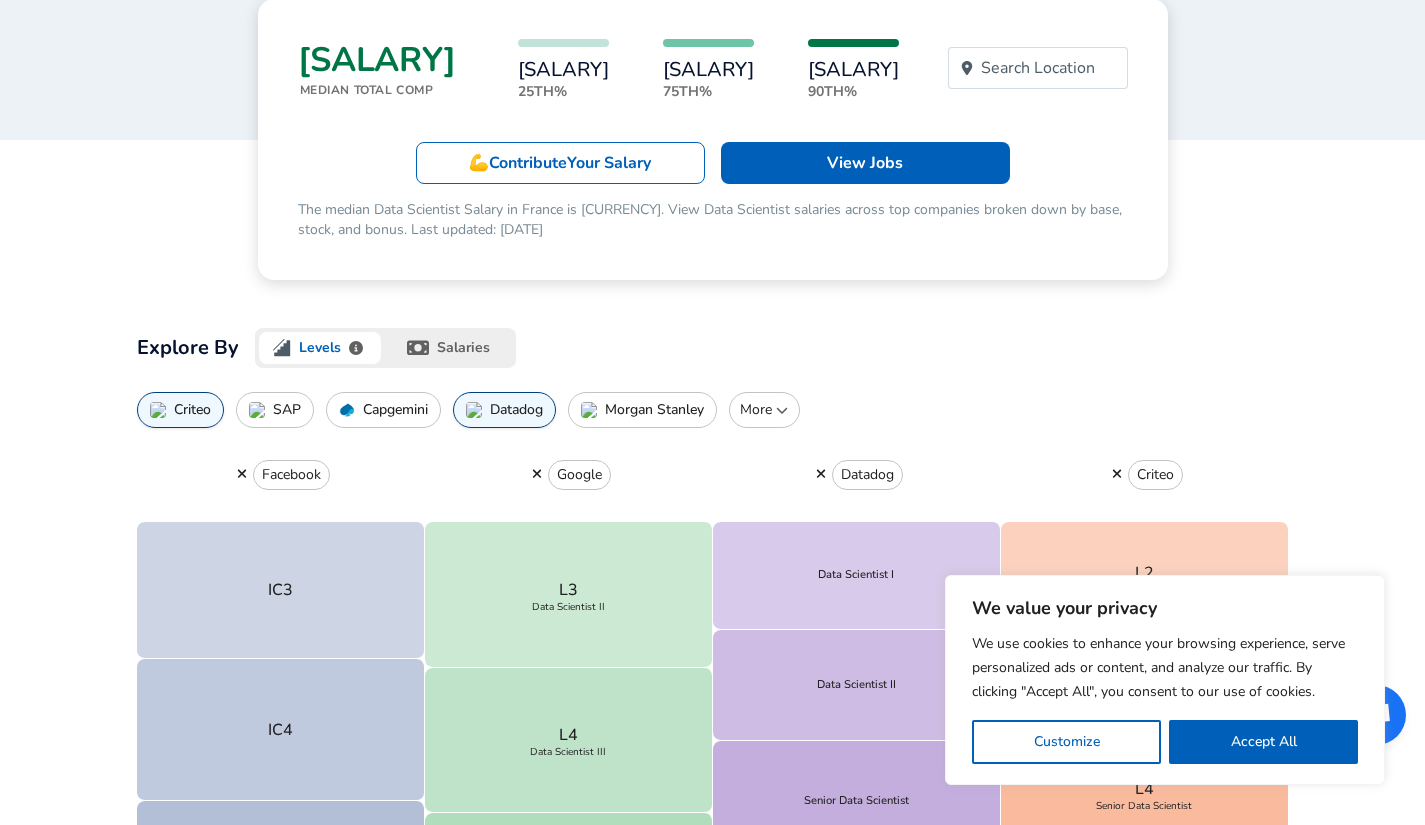 click on "More" at bounding box center [764, 410] 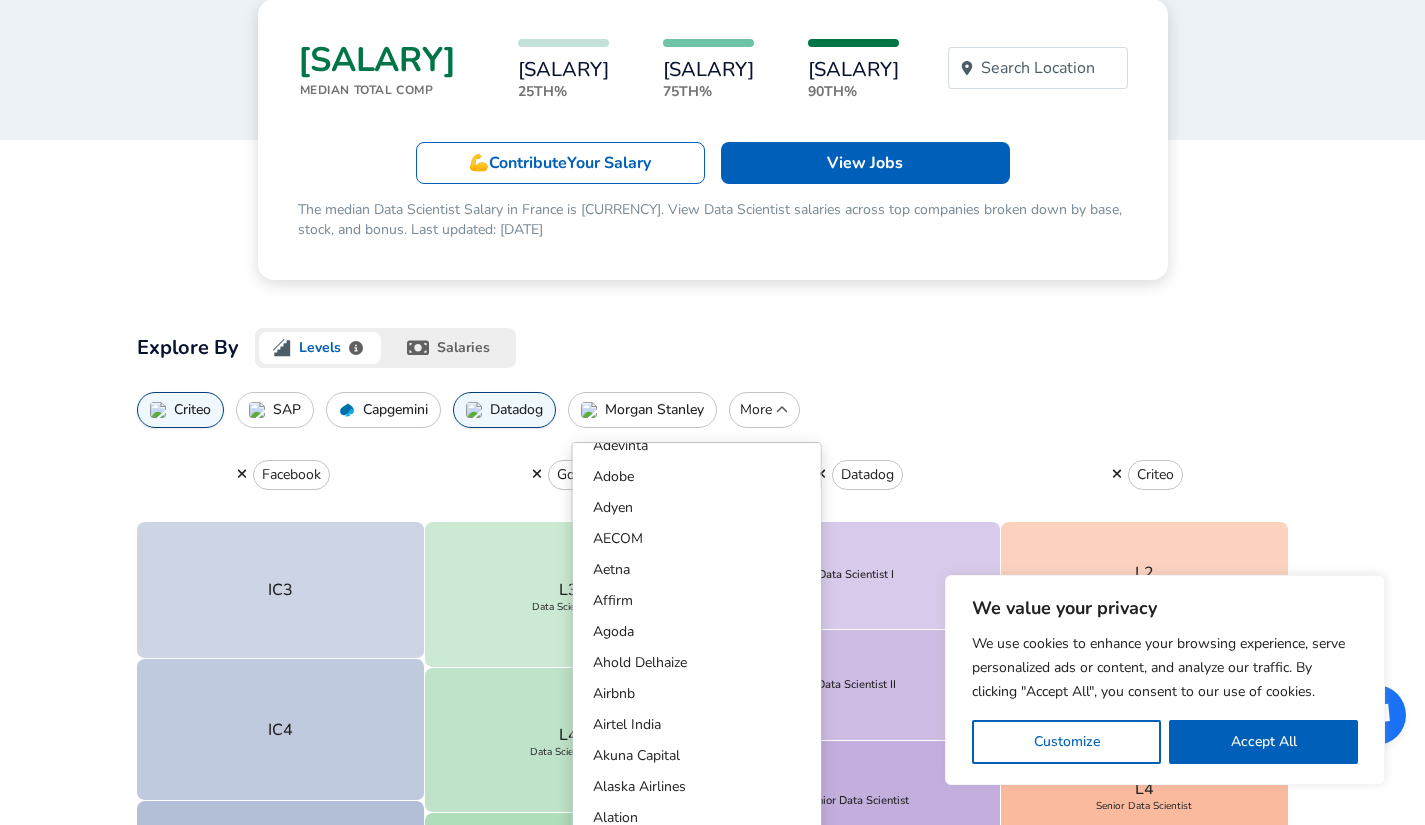 scroll, scrollTop: 448, scrollLeft: 0, axis: vertical 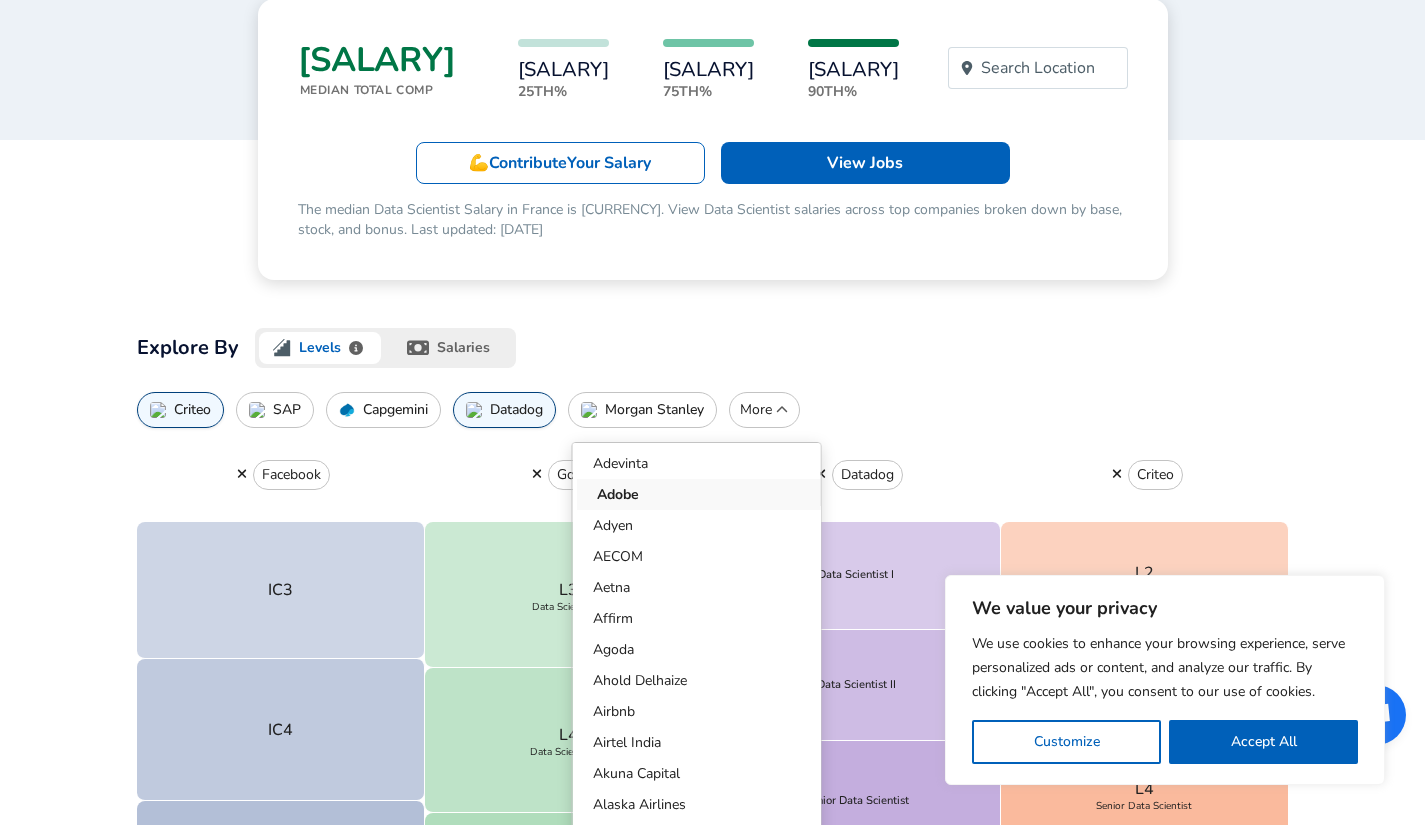 click on "Adobe" at bounding box center (701, 494) 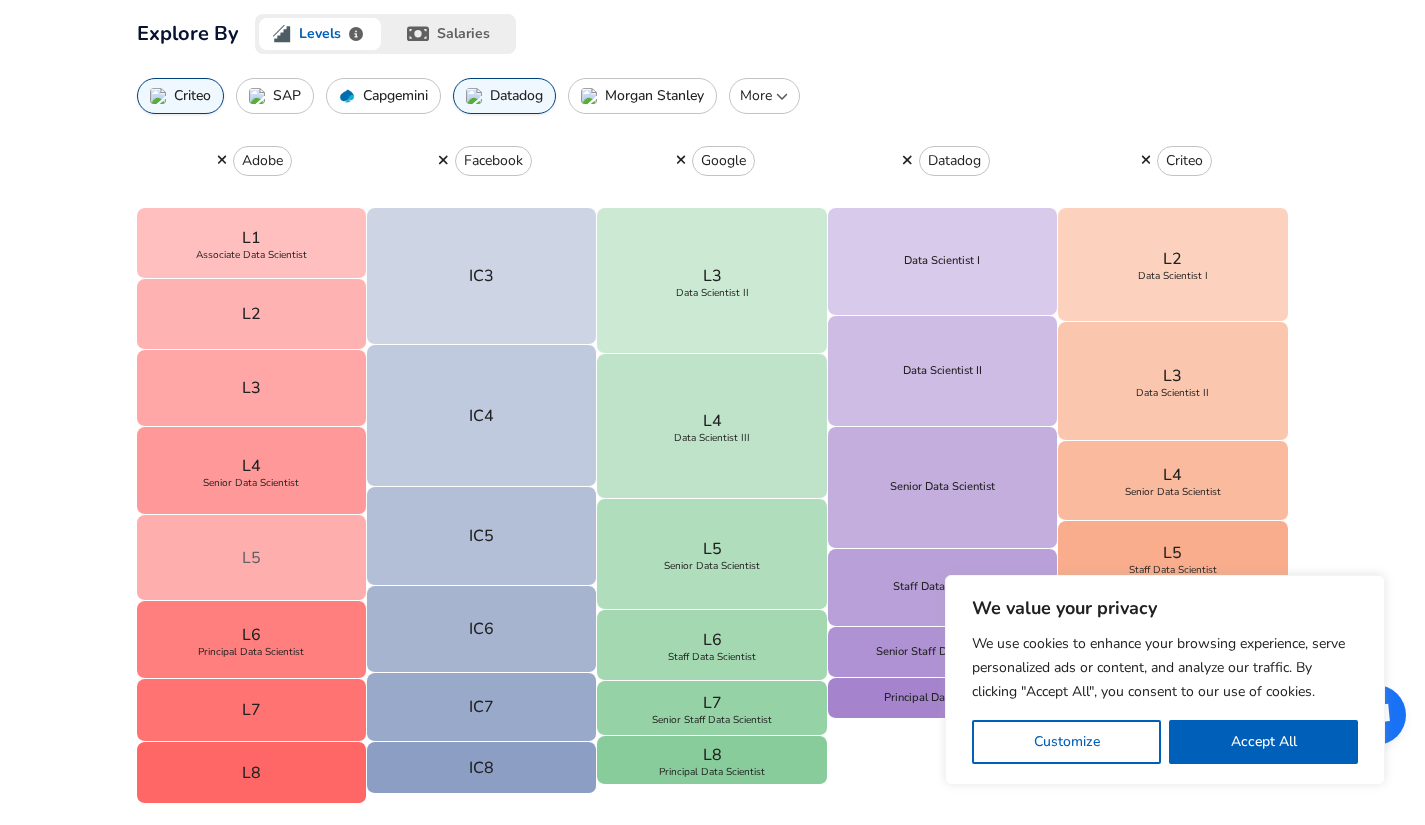 scroll, scrollTop: 604, scrollLeft: 0, axis: vertical 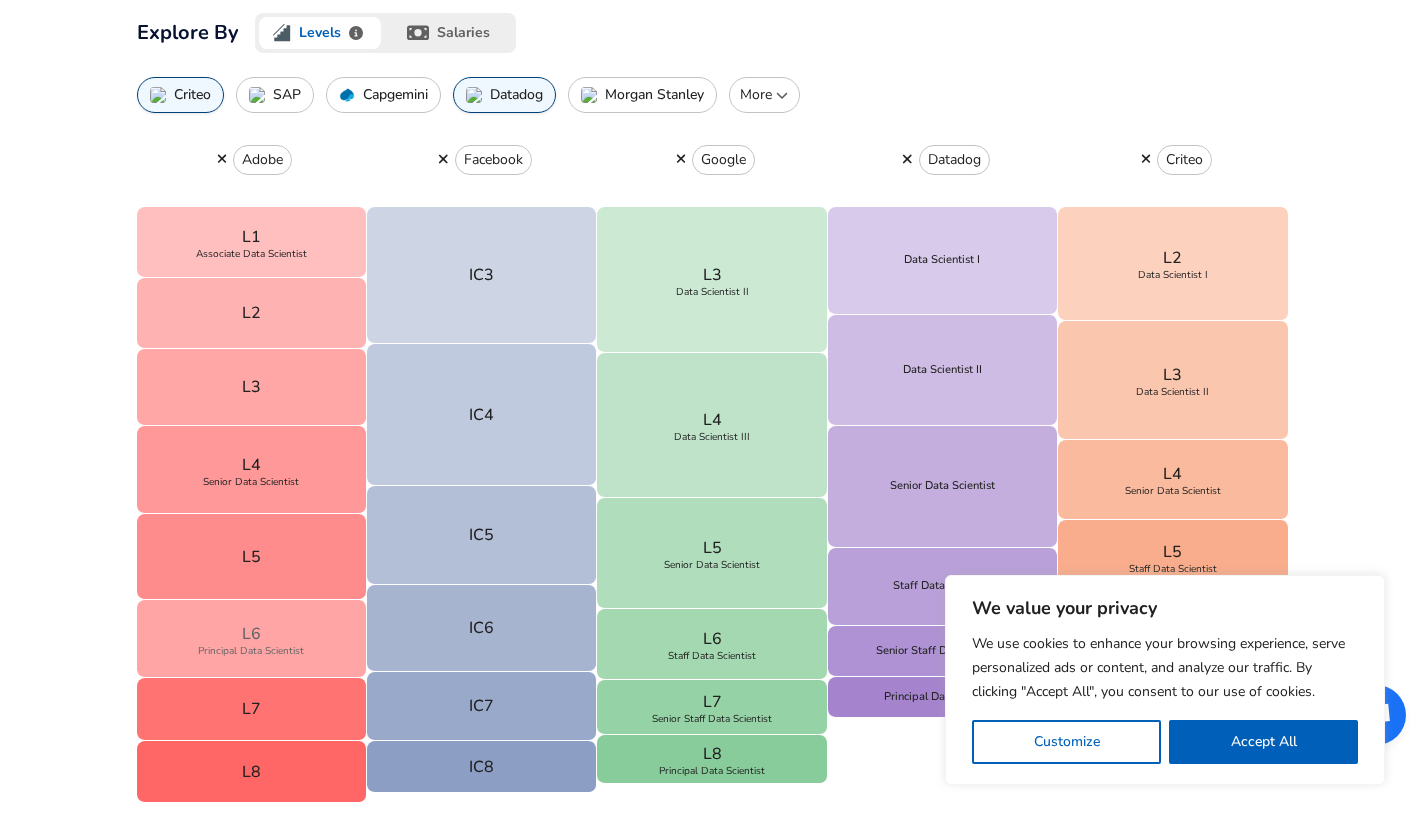 click on "L6 Principal Data Scientist" at bounding box center [252, 639] 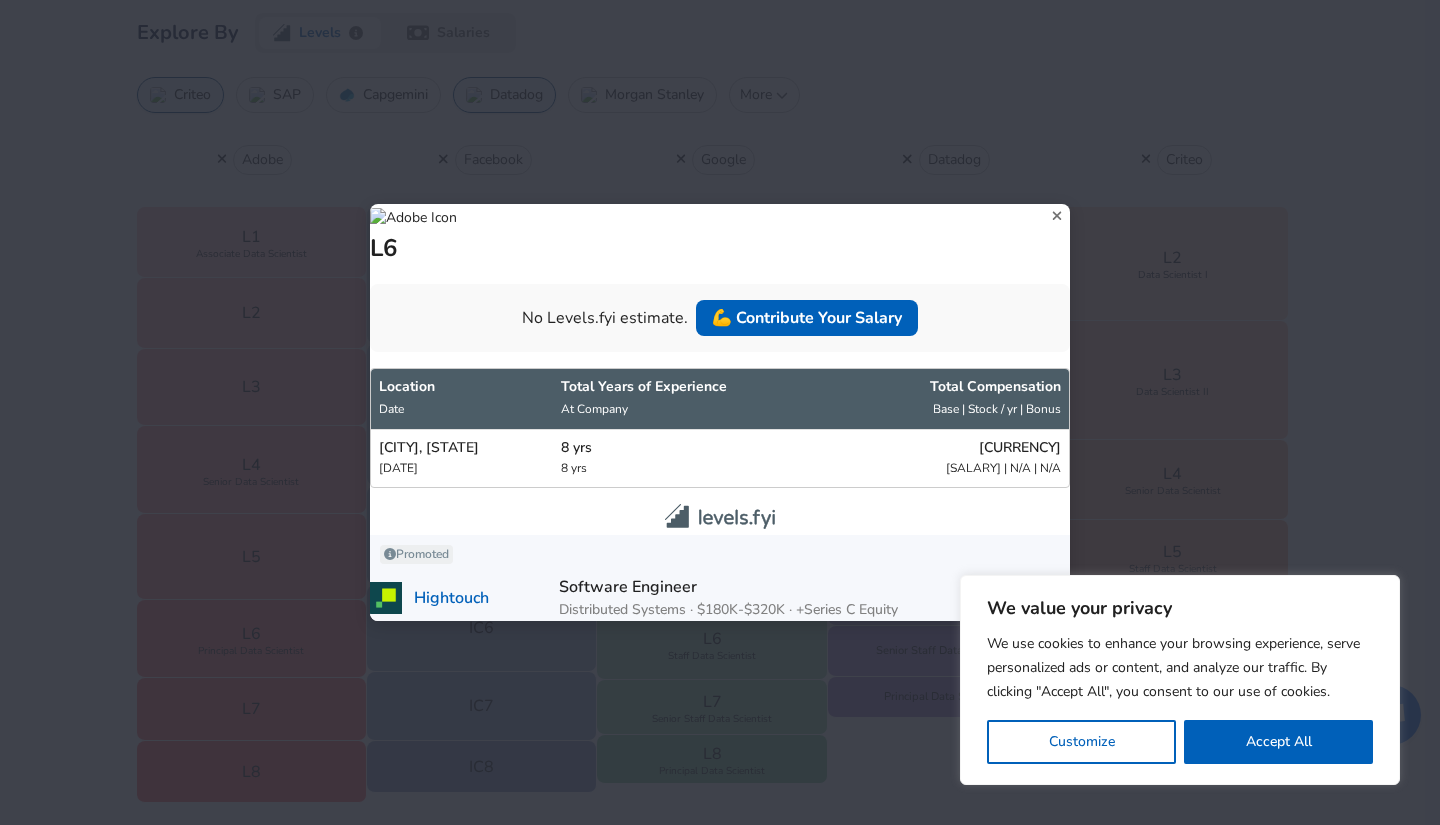 click 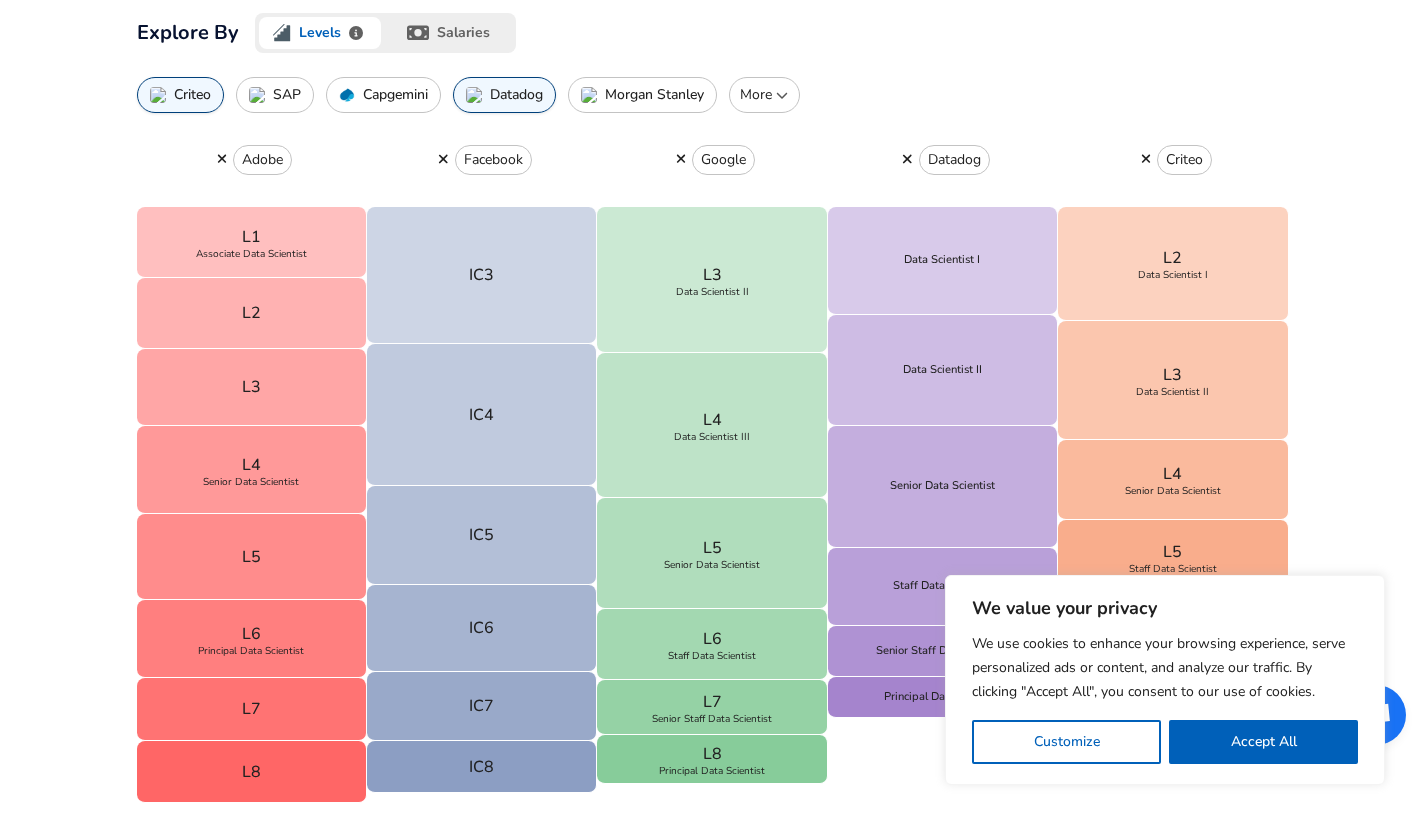 click on "More" at bounding box center [764, 95] 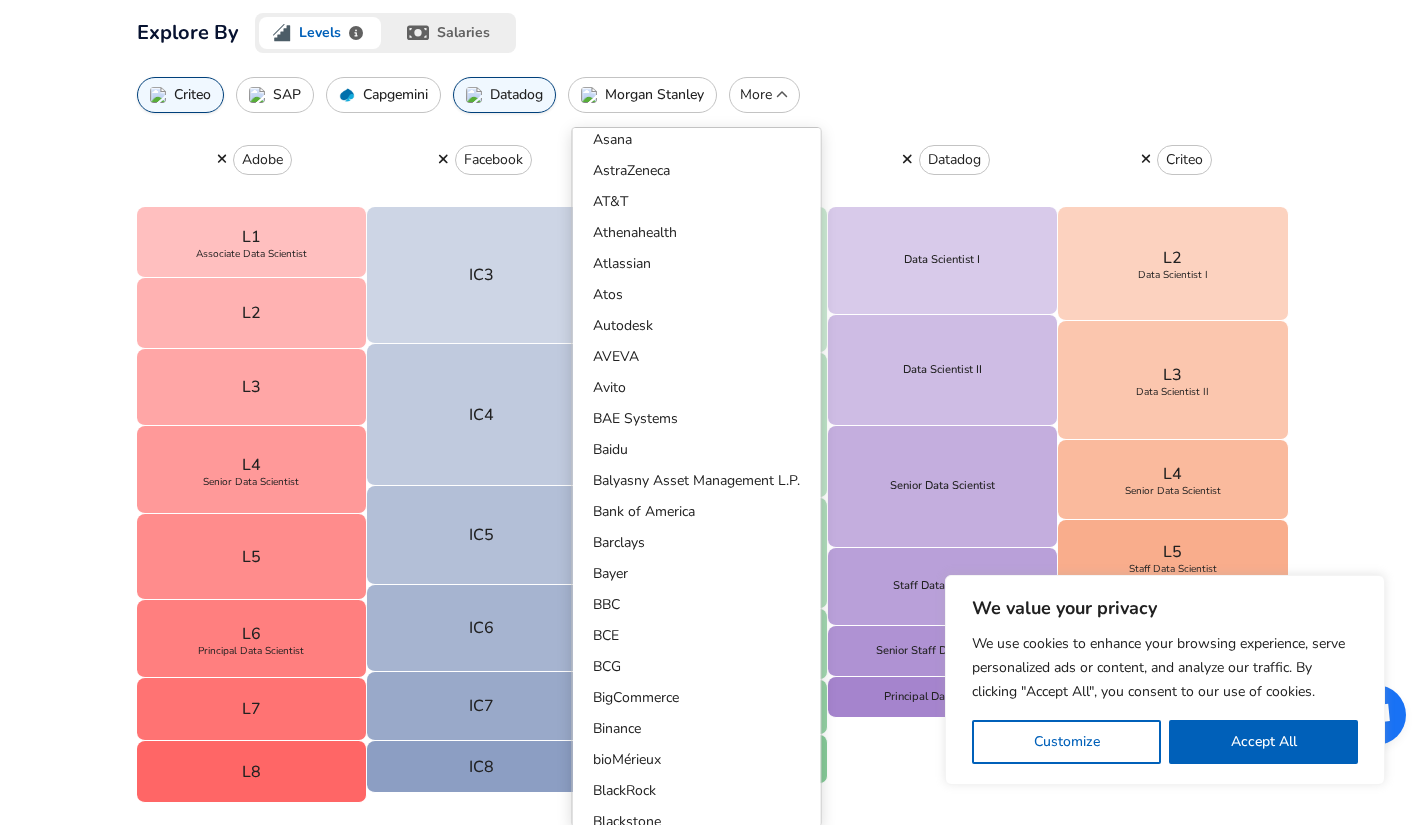 scroll, scrollTop: 1739, scrollLeft: 0, axis: vertical 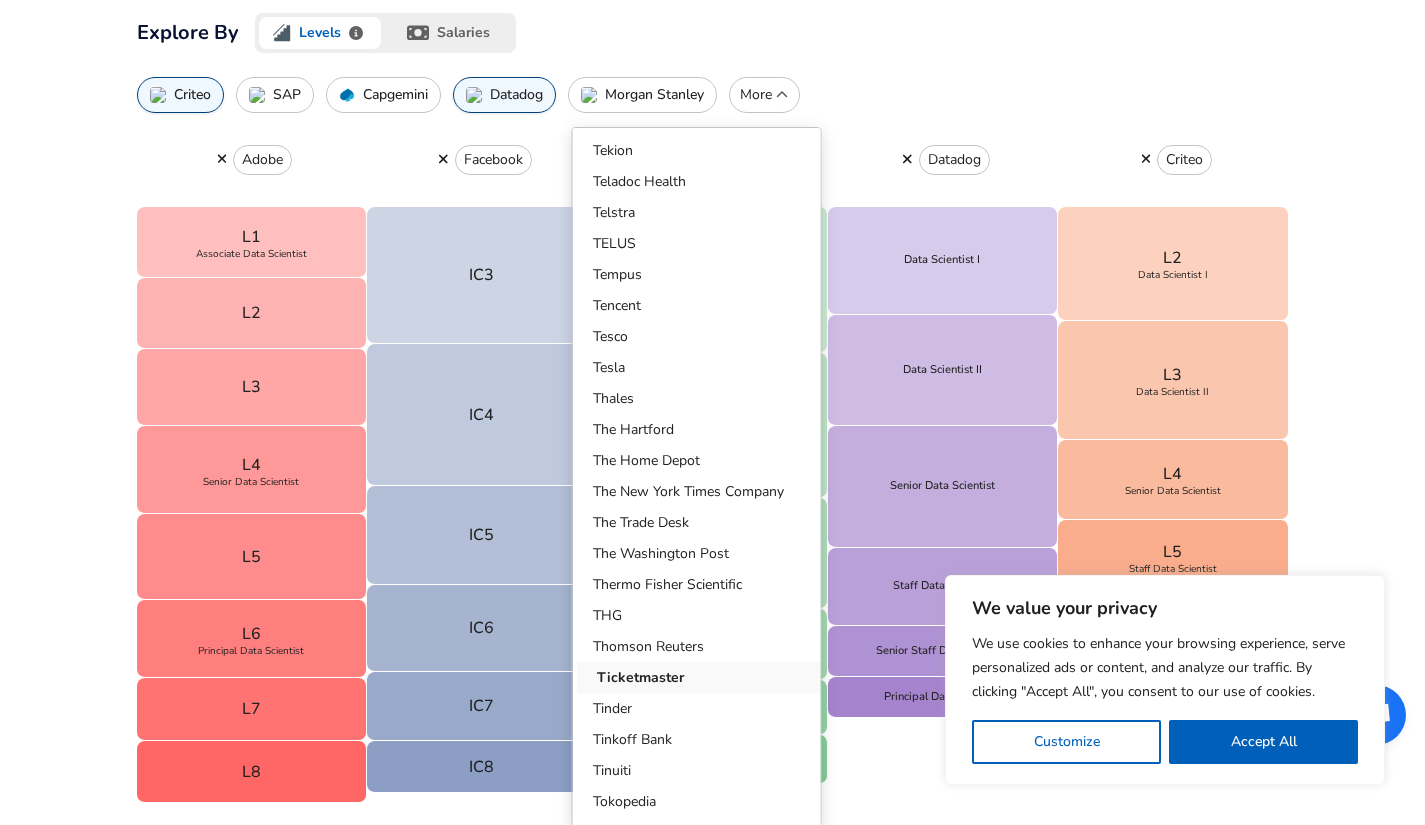 click on "Ticketmaster" at bounding box center (701, 677) 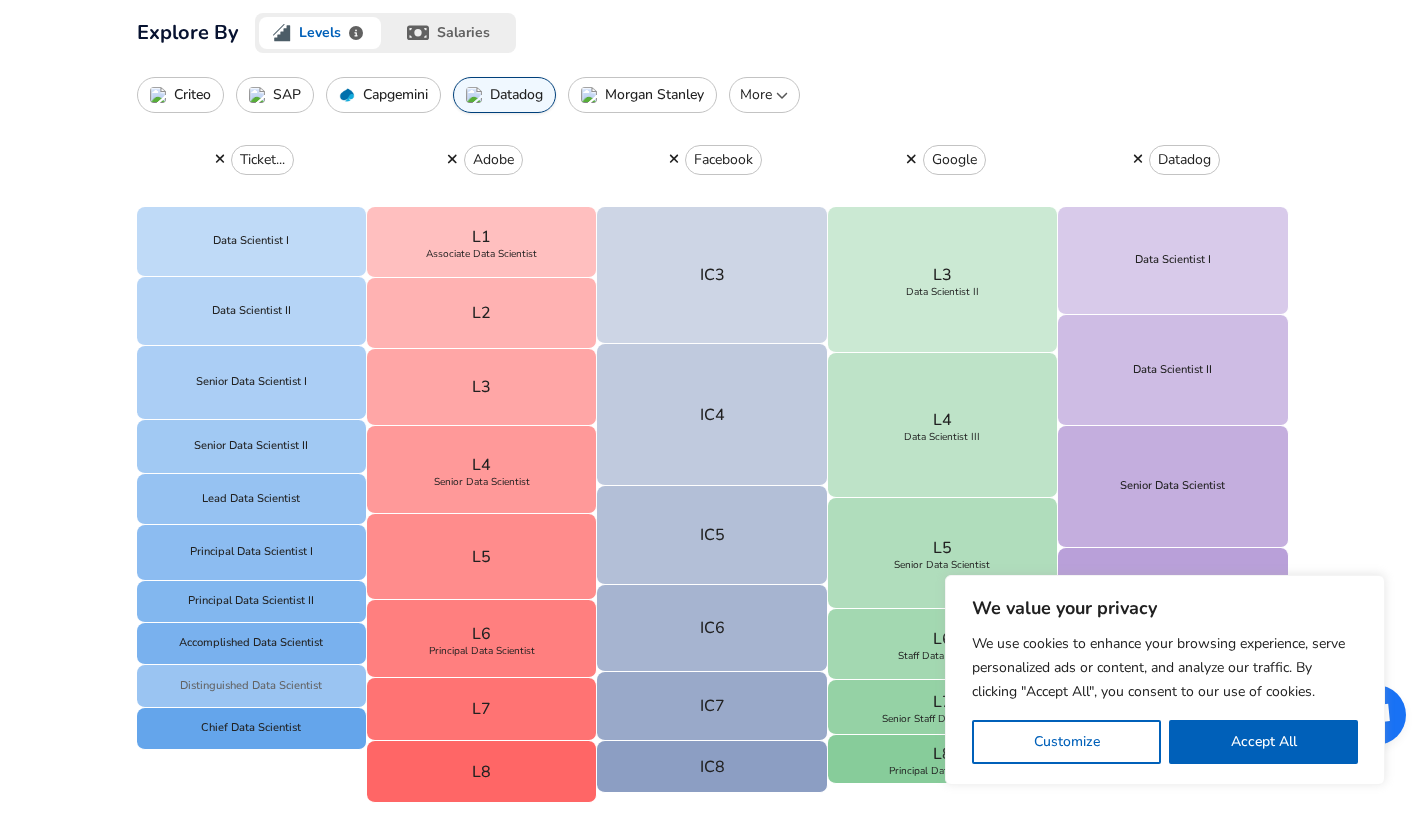 click on "Distinguished Data Scientist" at bounding box center [251, 686] 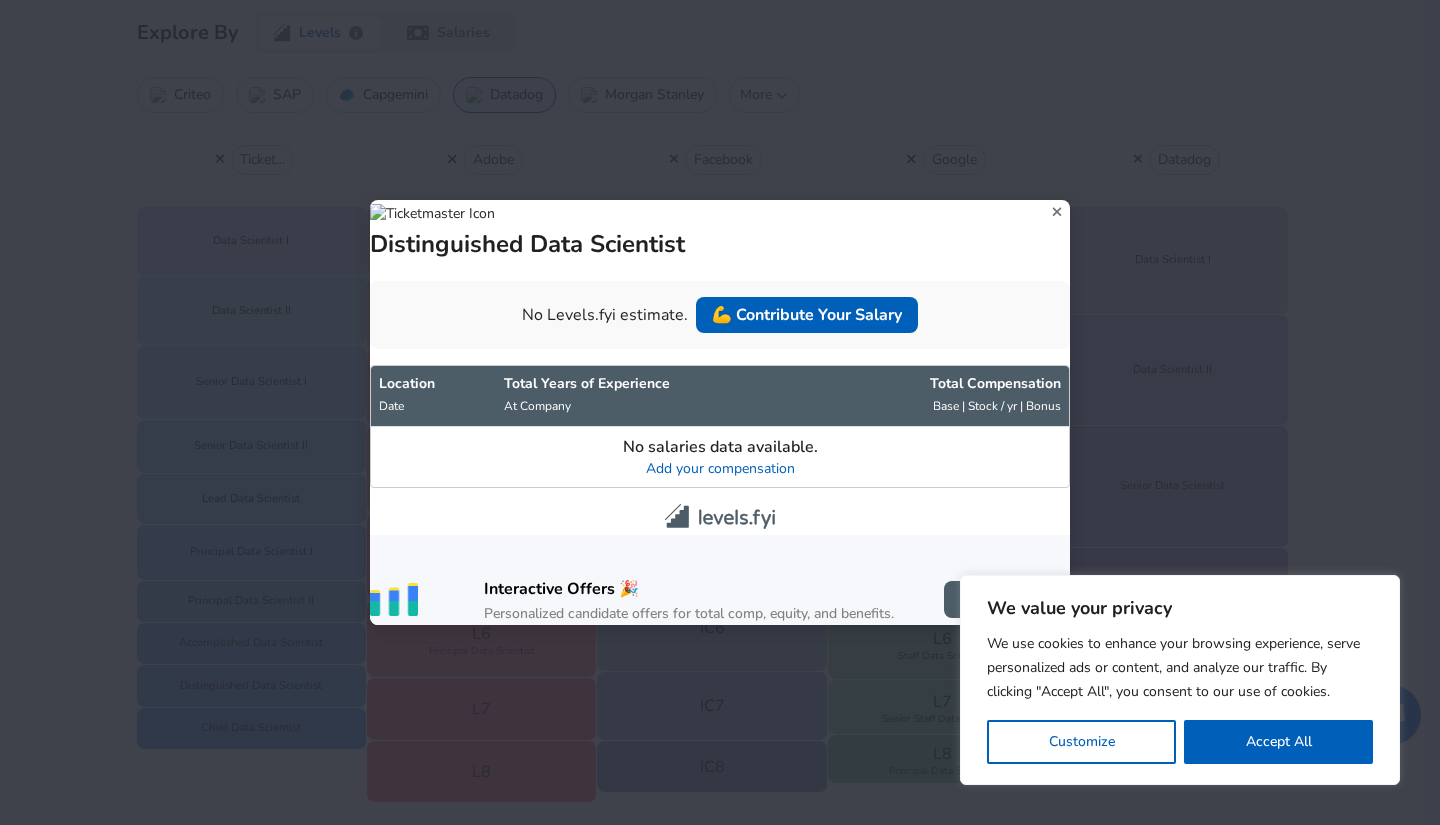 click 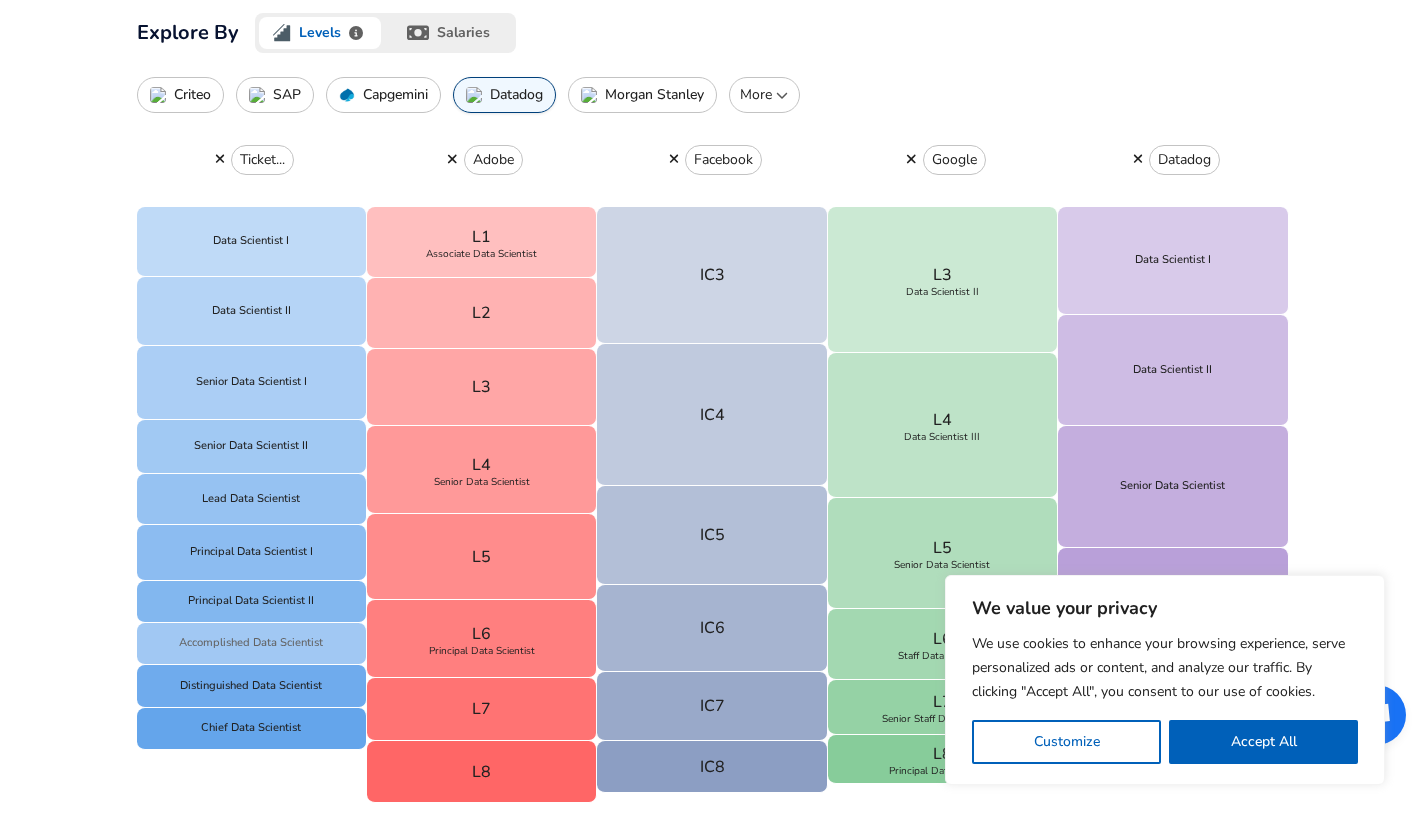 click on "Accomplished Data Scientist" at bounding box center [252, 644] 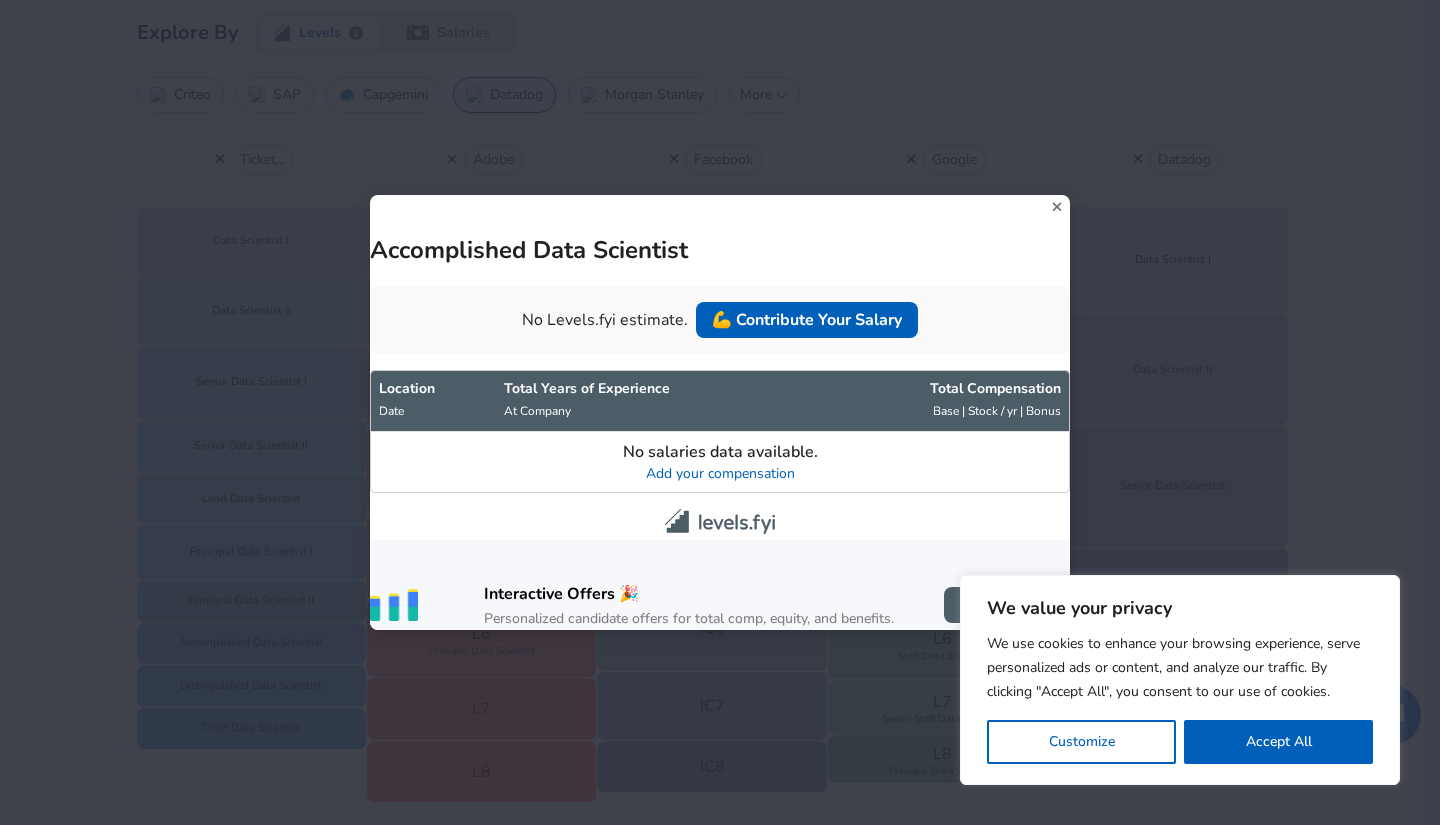 click 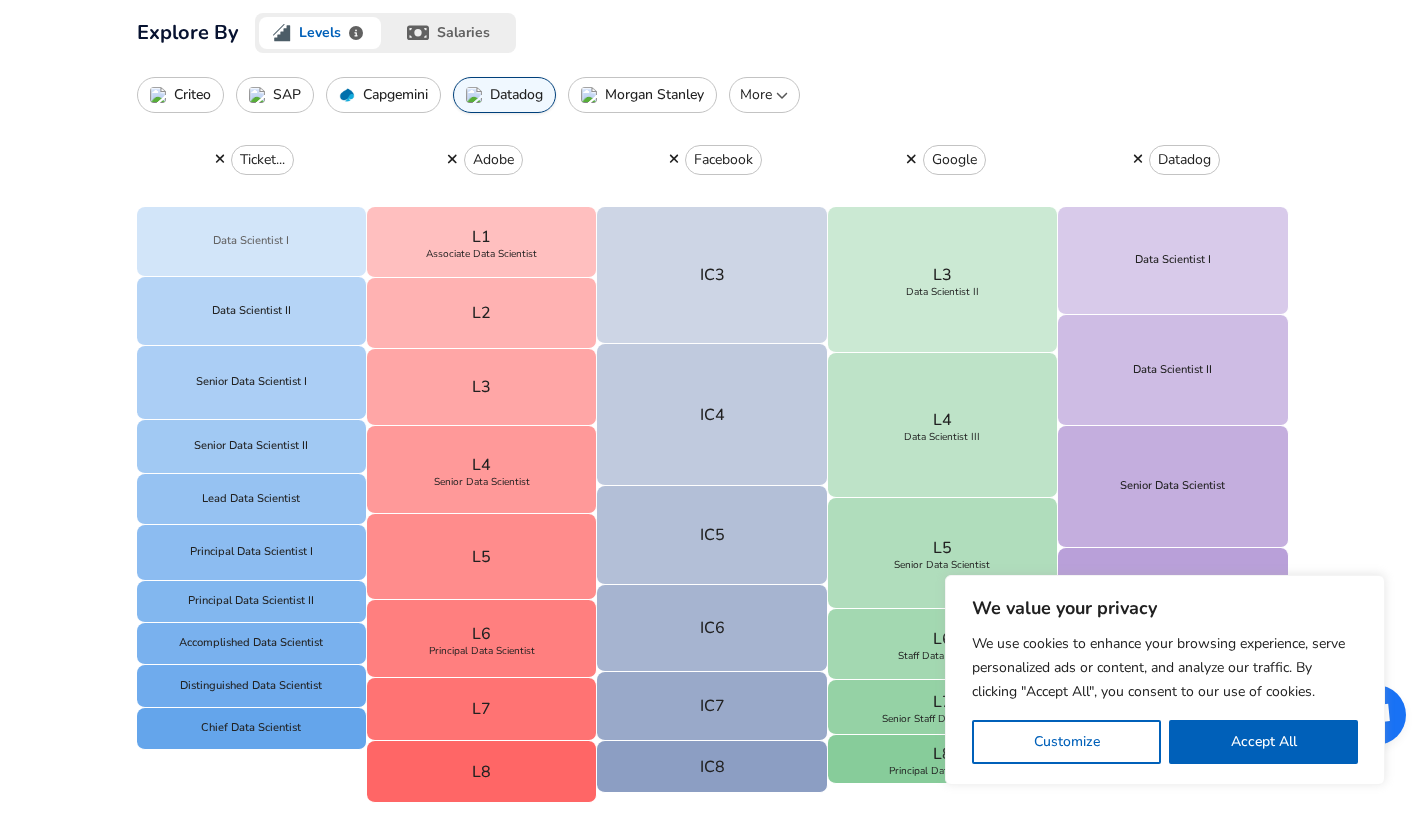 click on "Data Scientist I" at bounding box center [252, 241] 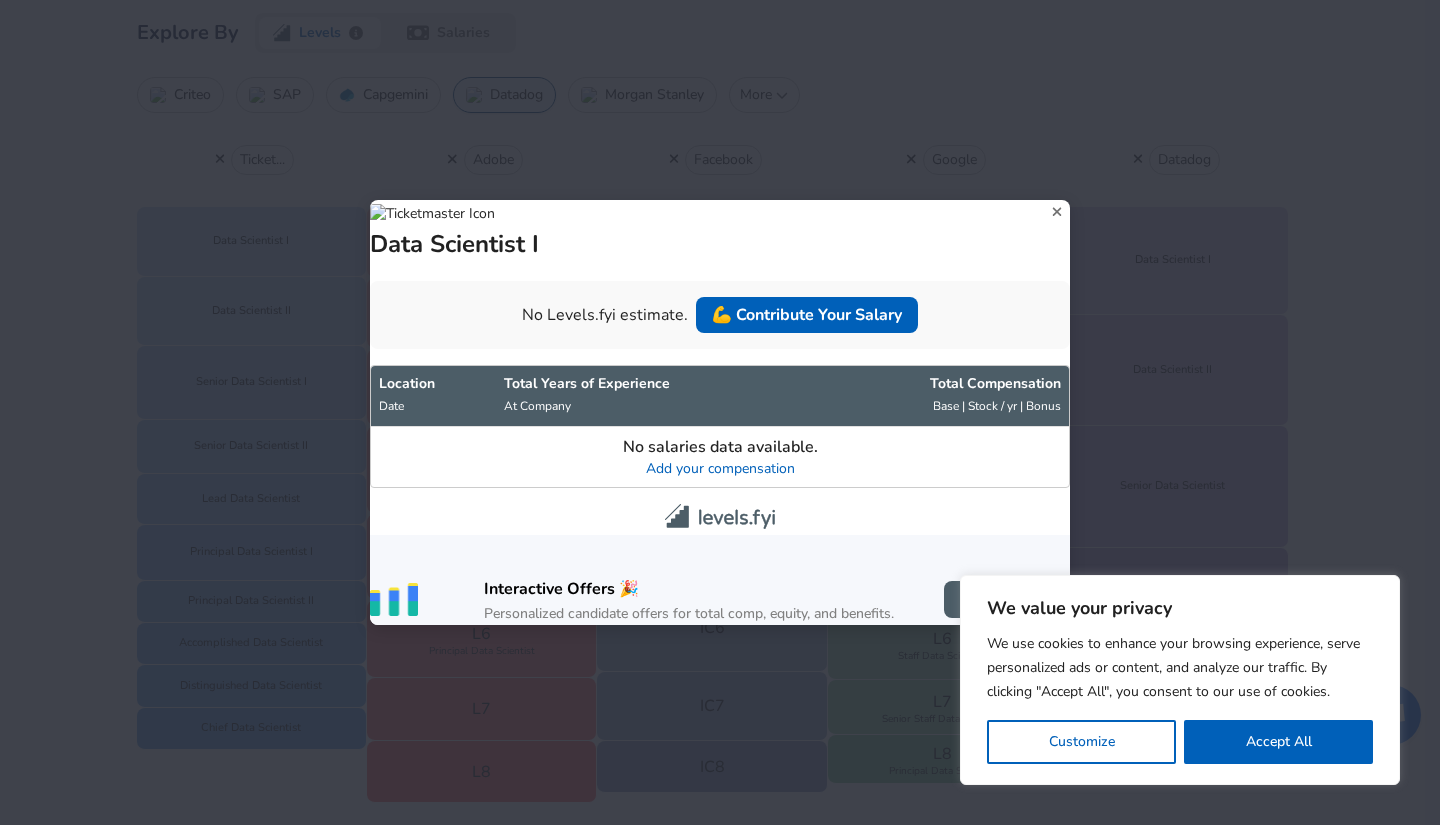 click on "Data Scientist I No Levels.fyi estimate. 💪 Contribute Your Salary Location Date Total Years of Experience At Company Total Comp ensation Base | Stock / yr | Bonus No salaries data available. Add your compensation Interactive Offers 🎉 Personalized candidate offers for total comp, equity, and benefits. + Create Offer" at bounding box center [720, 412] 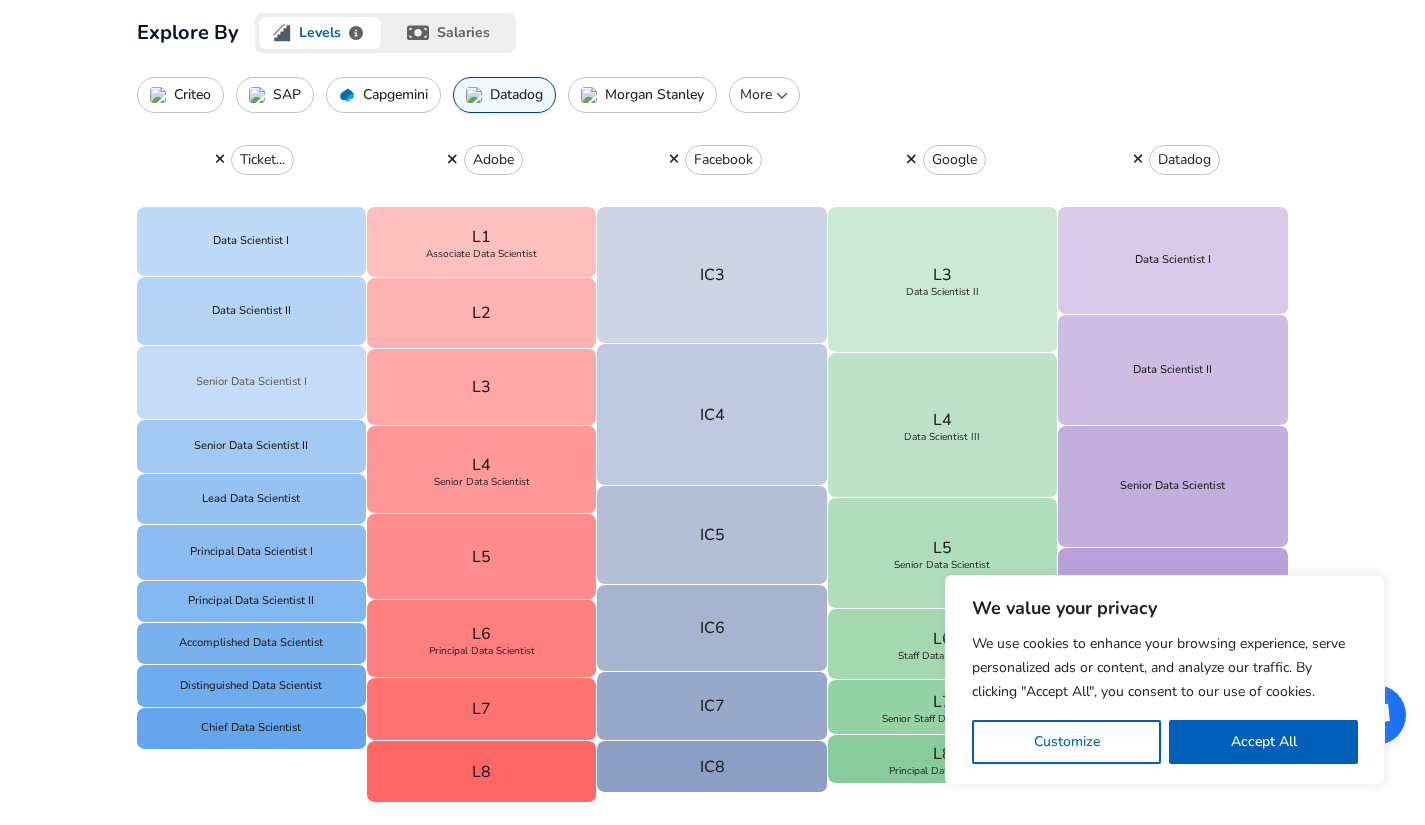 click on "Senior Data Scientist I" at bounding box center [252, 382] 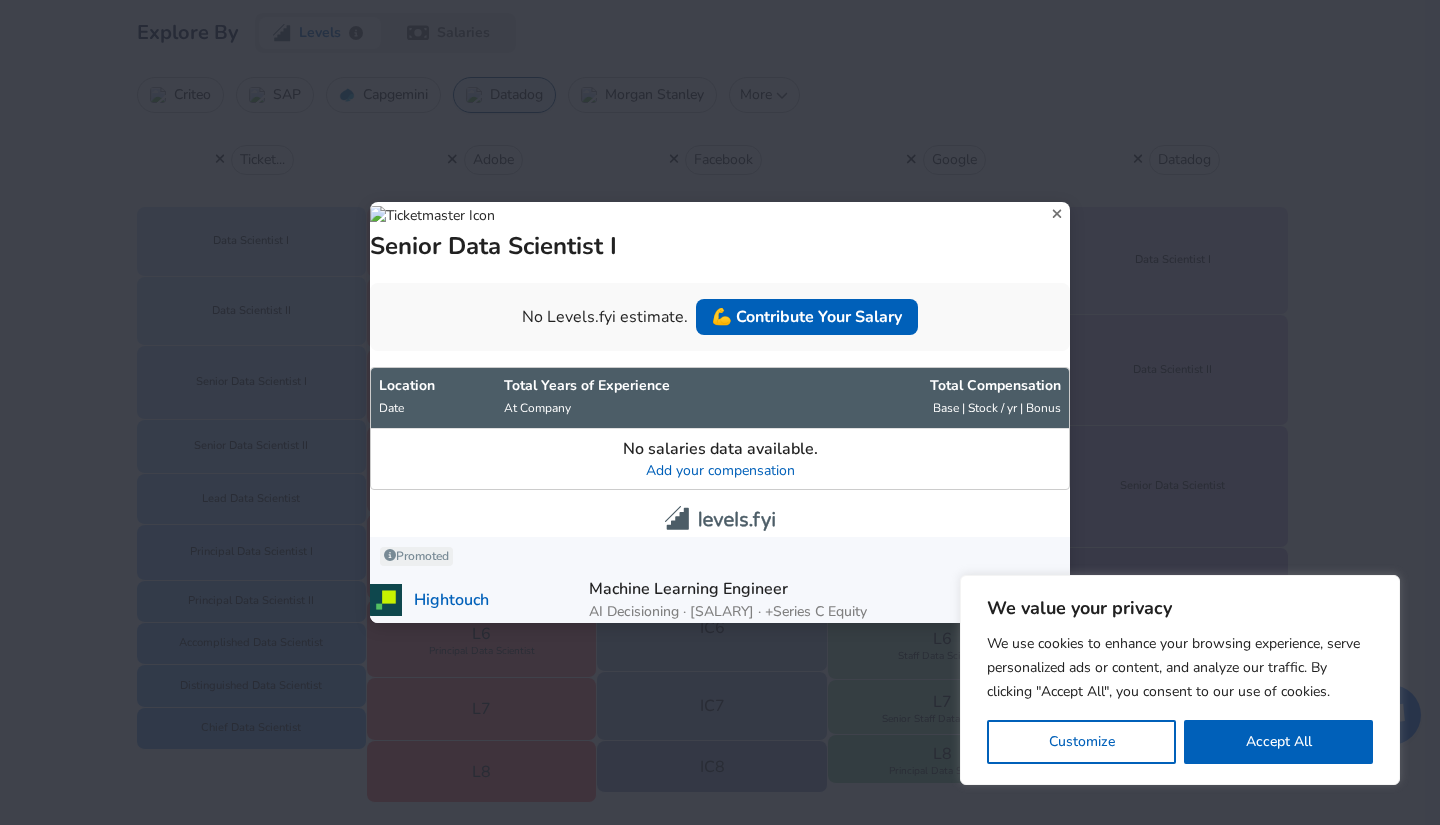 click on "Promoted Hightouch Machine Learning Engineer AI Decisioning · [SALARY] · +Series C Equity Apply Now" at bounding box center [720, 412] 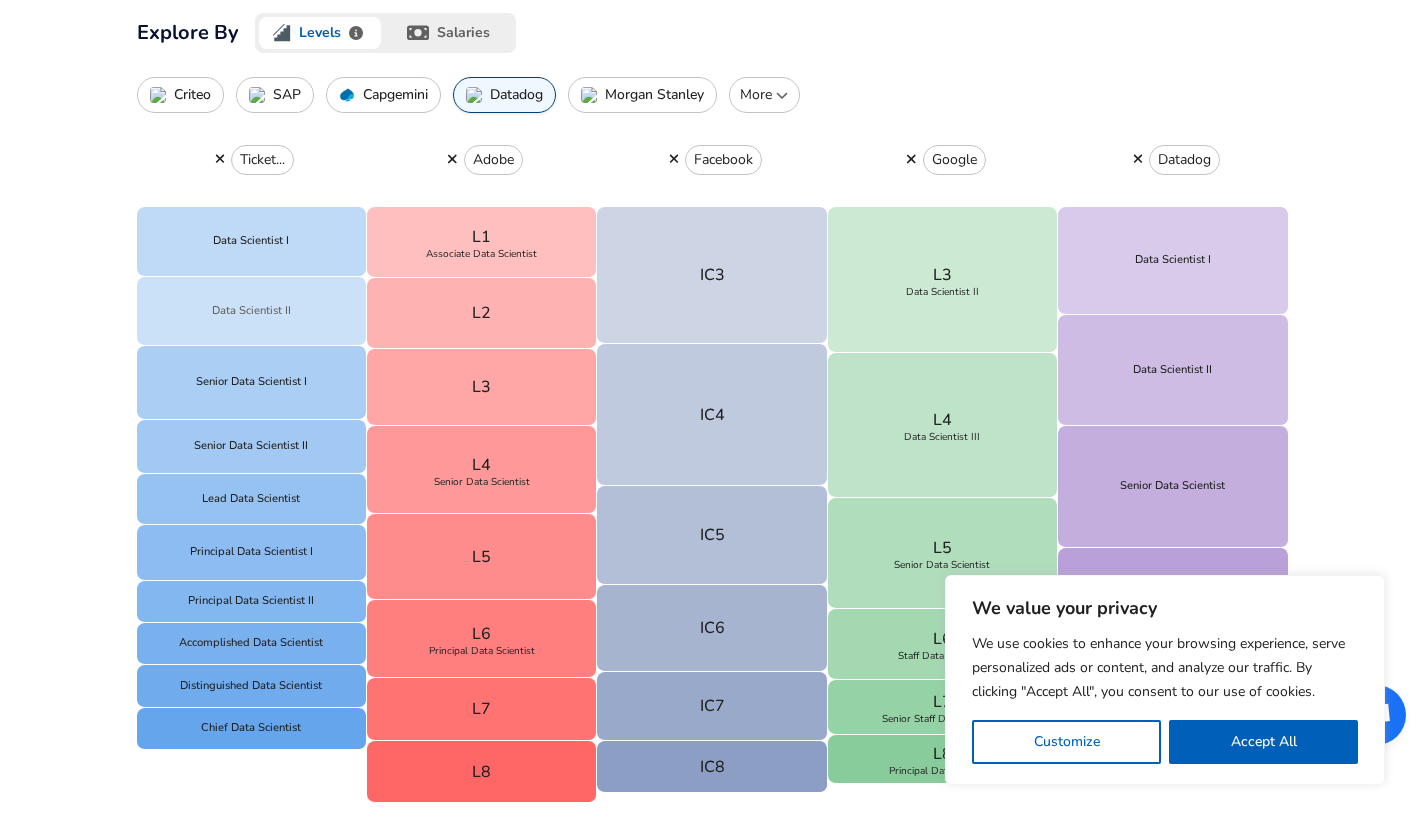 click on "Data Scientist II" at bounding box center (252, 311) 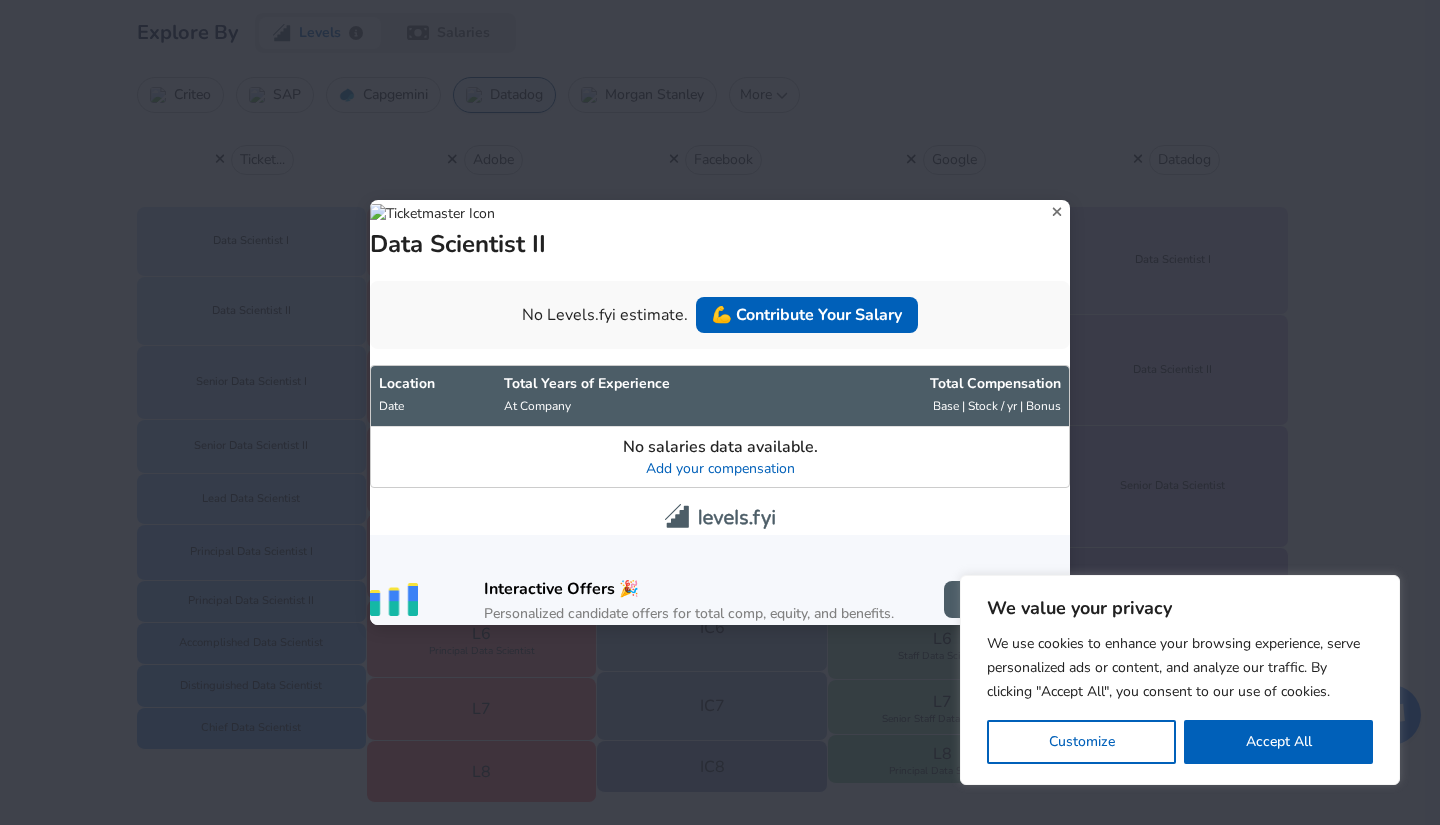 click on "Data Scientist II No Levels.fyi estimate. 💪 Contribute Your Salary Location Date Total Years of Experience At Company Total Comp ensation Base | Stock / yr | Bonus No salaries data available. Add your compensation Interactive Offers 🎉 Personalized candidate offers for total comp, equity, and benefits. + Create Offer" at bounding box center (720, 412) 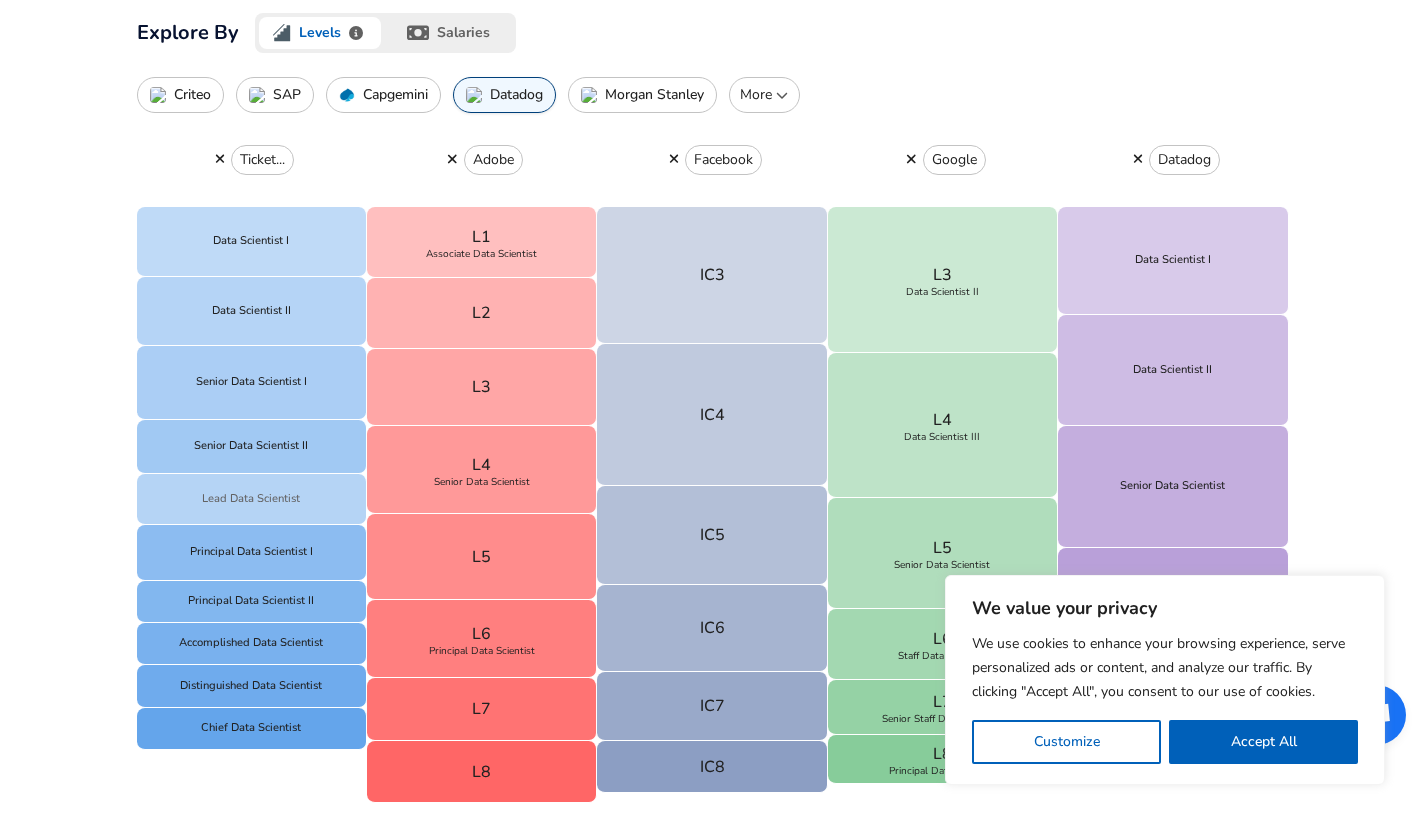 click on "Lead Data Scientist" at bounding box center [252, 499] 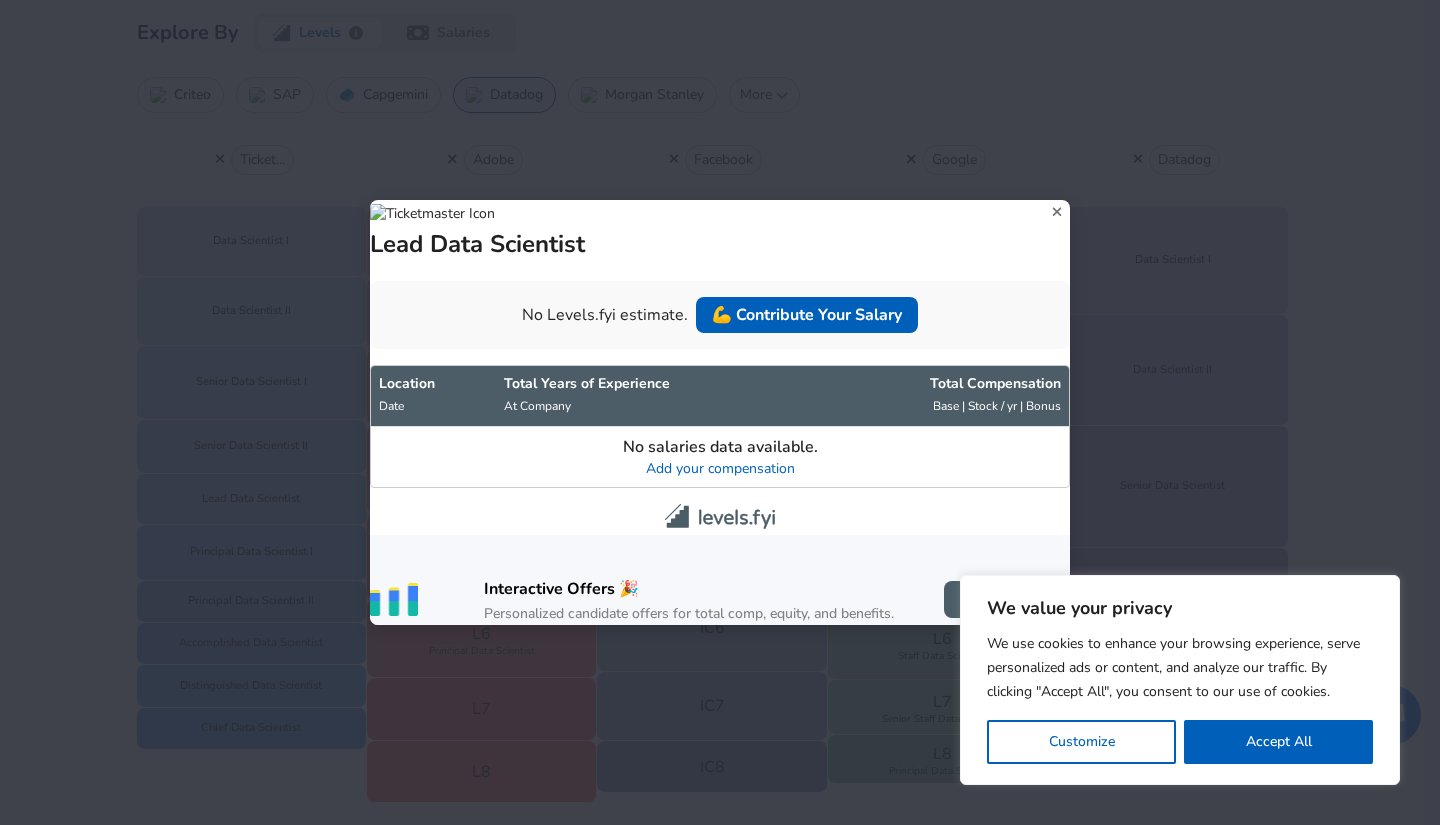 click on "Lead Data Scientist No Levels.fyi estimate. 💪 Contribute Your Salary Location Date Total Years of Experience At Company Total Comp ensation Base | Stock / yr | Bonus No salaries data available. Add your compensation Interactive Offers 🎉 Personalized candidate offers for total comp, equity, and benefits. + Create Offer" at bounding box center [720, 412] 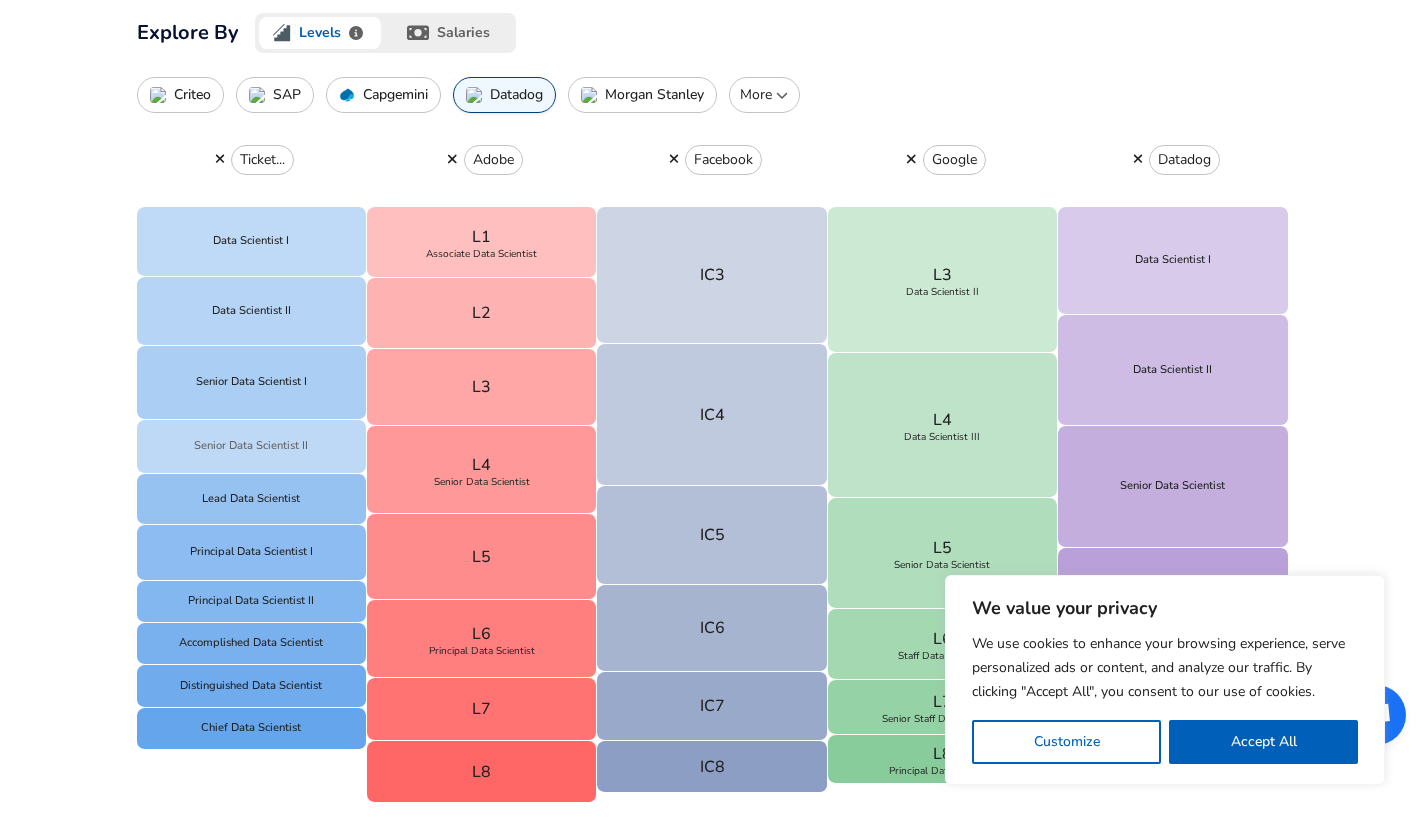 click on "Senior Data Scientist II" at bounding box center (252, 447) 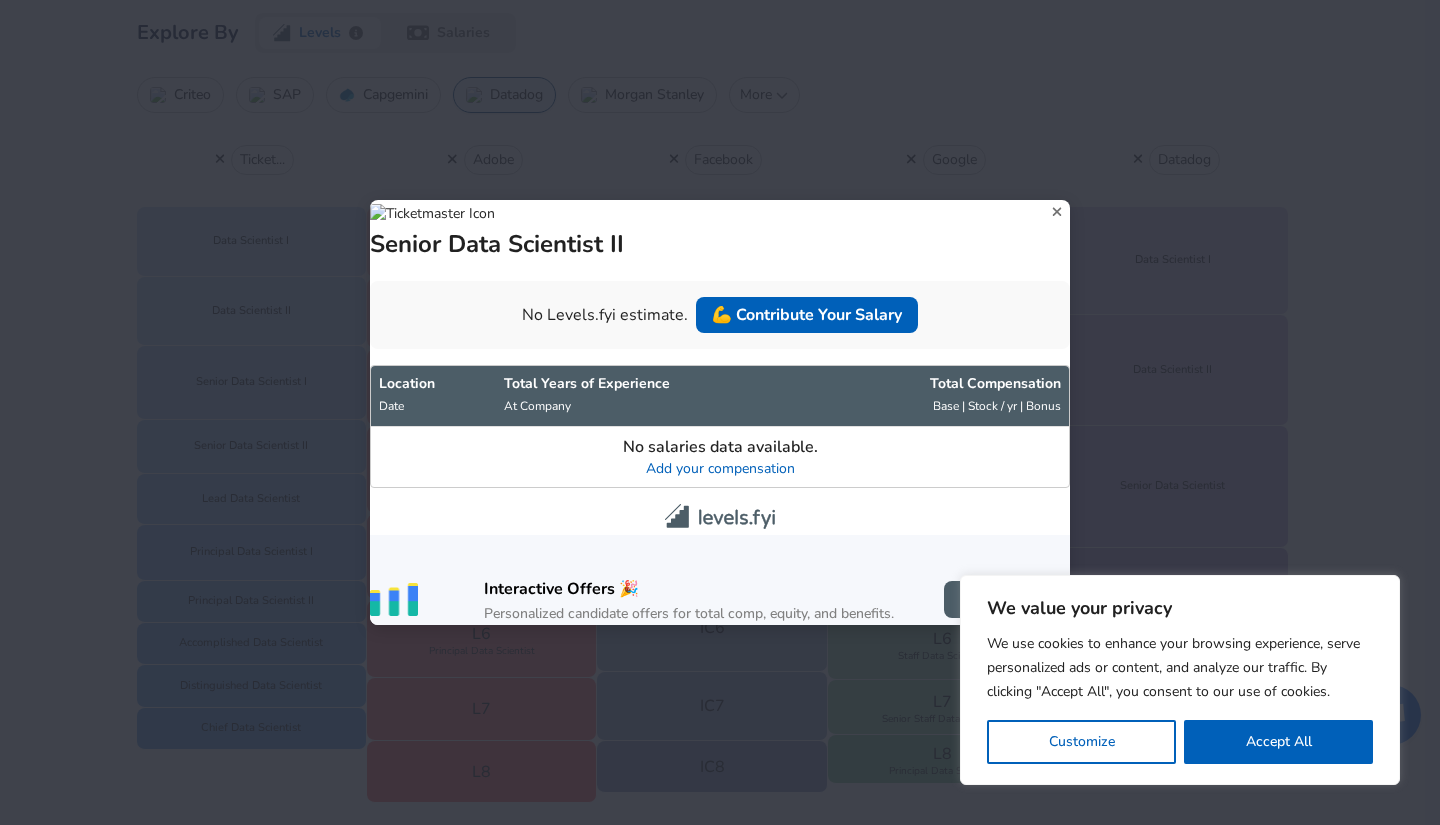 click on "Senior Data Scientist II No Levels.fyi estimate. 💪 Contribute Your Salary Location Date Total Years of Experience At Company Total Comp ensation Base | Stock / yr | Bonus No salaries data available. Add your compensation Interactive Offers 🎉 Personalized candidate offers for total comp, equity, and benefits. + Create Offer" at bounding box center [720, 412] 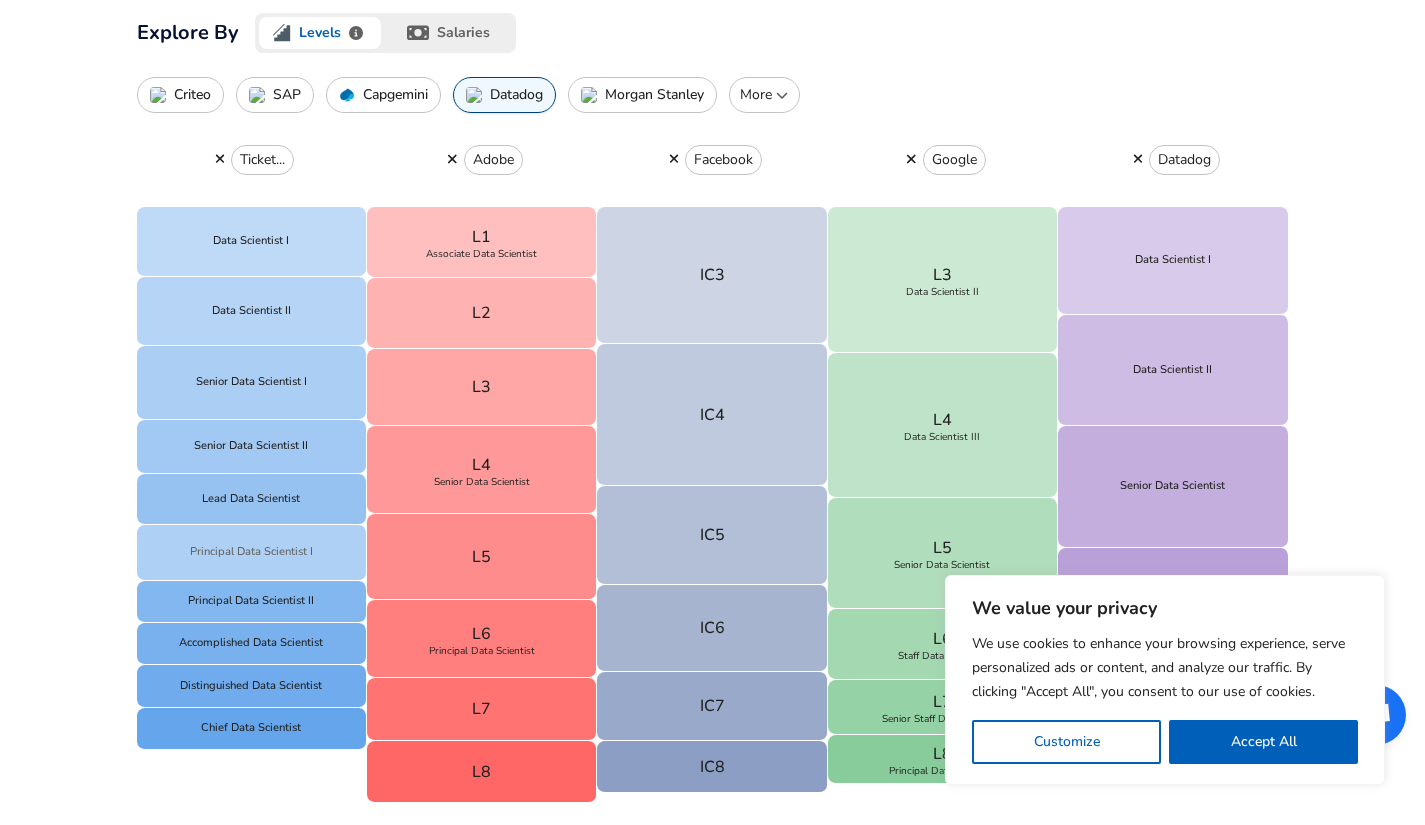 click on "Principal Data Scientist I" at bounding box center [252, 552] 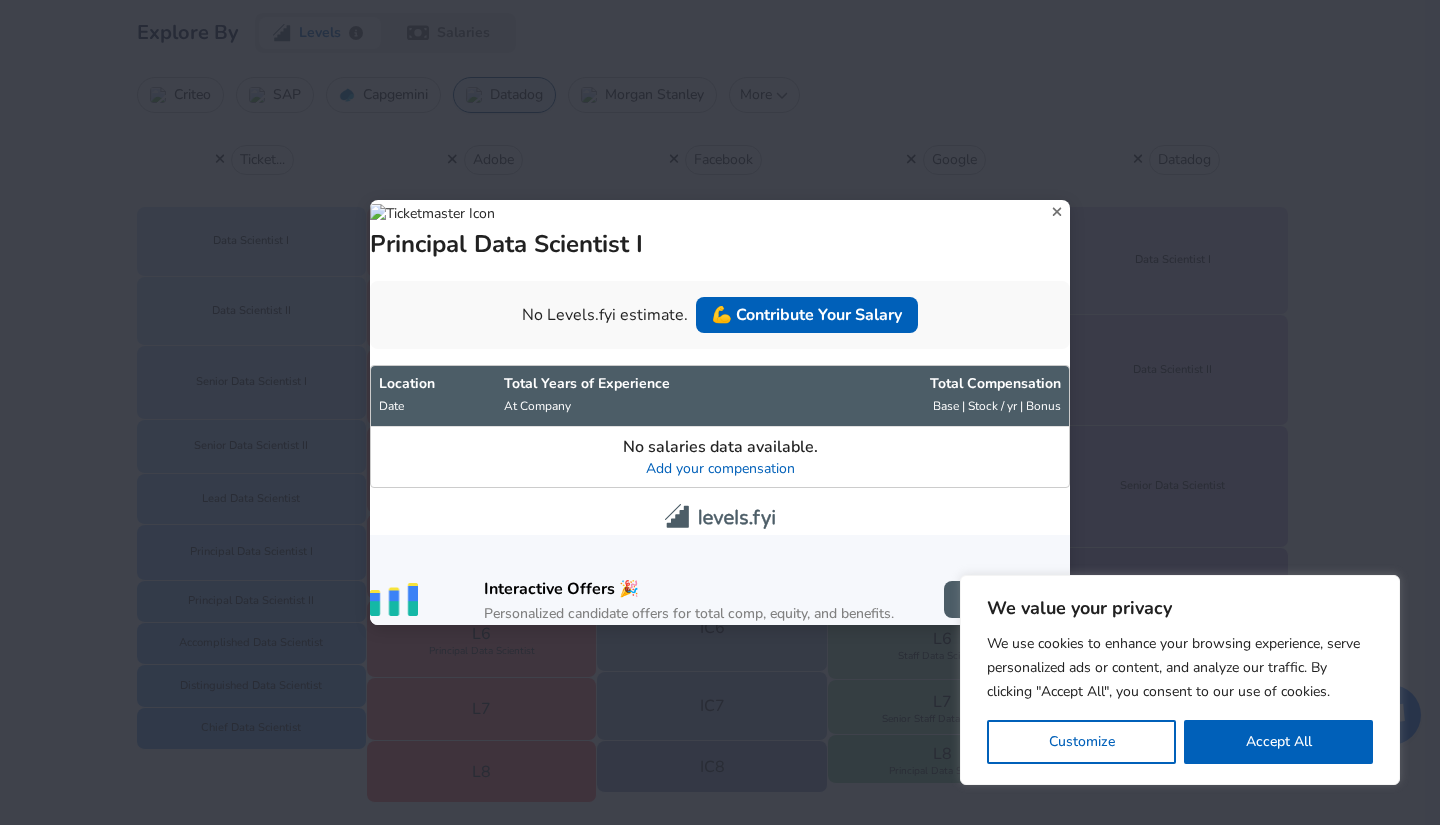 click on "Principal Data Scientist I No Levels.fyi estimate. 💪 Contribute Your Salary Location Date Total Years of Experience At Company Total Comp ensation Base | Stock / yr | Bonus No salaries data available. Add your compensation Interactive Offers 🎉 Personalized candidate offers for total comp, equity, and benefits. + Create Offer" at bounding box center [720, 412] 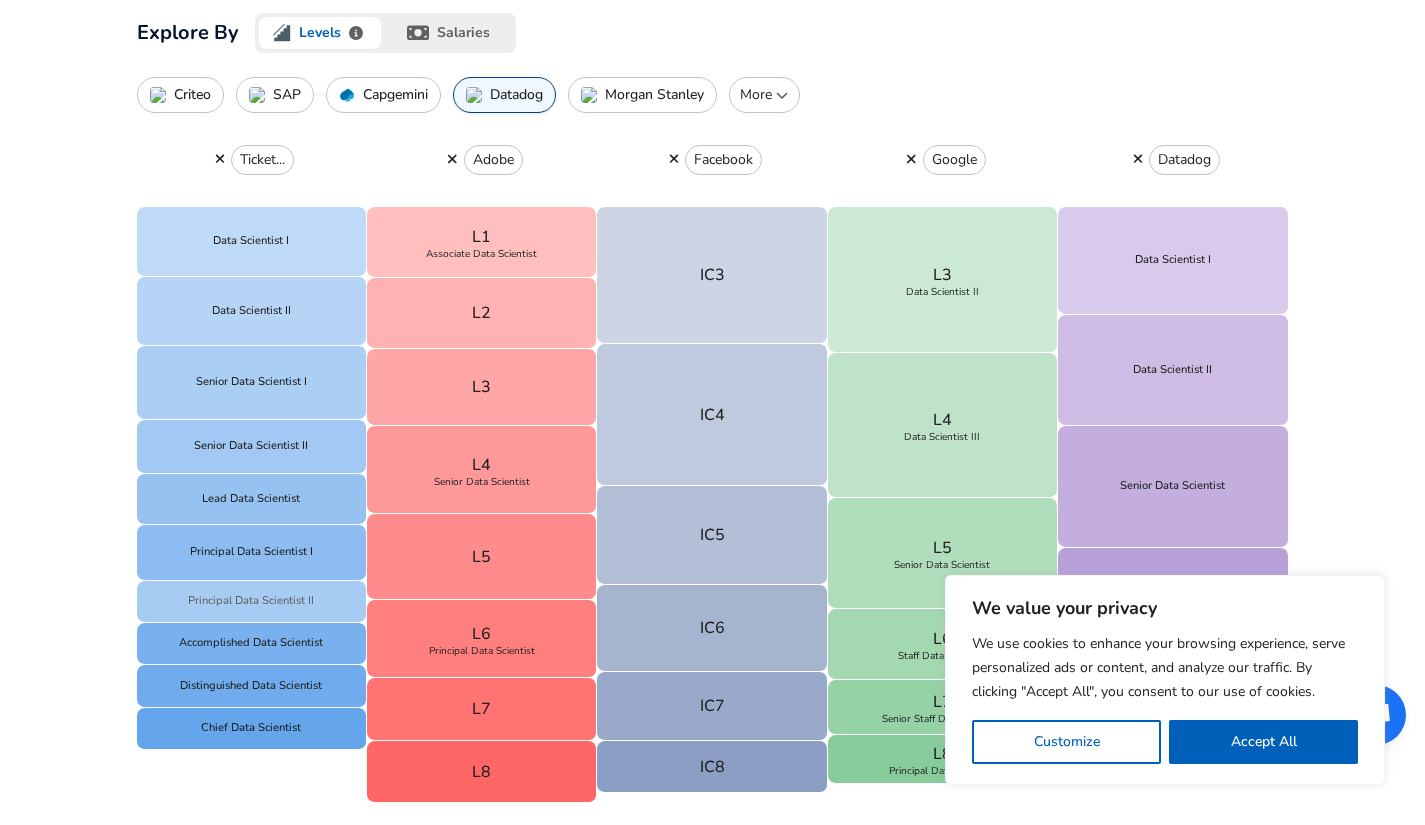 click on "Principal Data Scientist II" at bounding box center [252, 602] 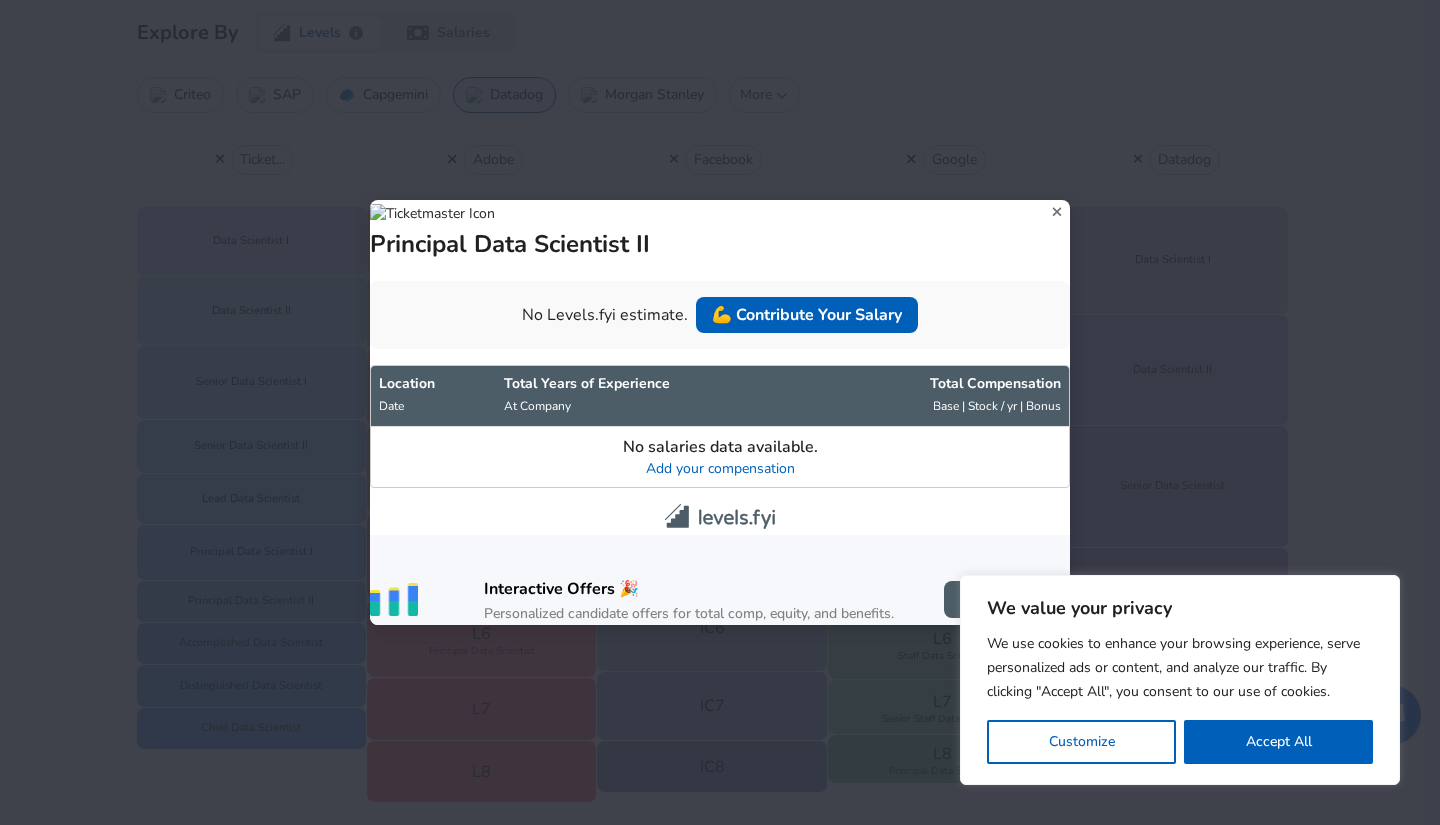 click on "Principal Data Scientist II No Levels.fyi estimate. 💪 Contribute Your Salary Location Date Total Years of Experience At Company Total Comp ensation Base | Stock / yr | Bonus No salaries data available. Add your compensation Interactive Offers 🎉 Personalized candidate offers for total comp, equity, and benefits. + Create Offer" at bounding box center (720, 412) 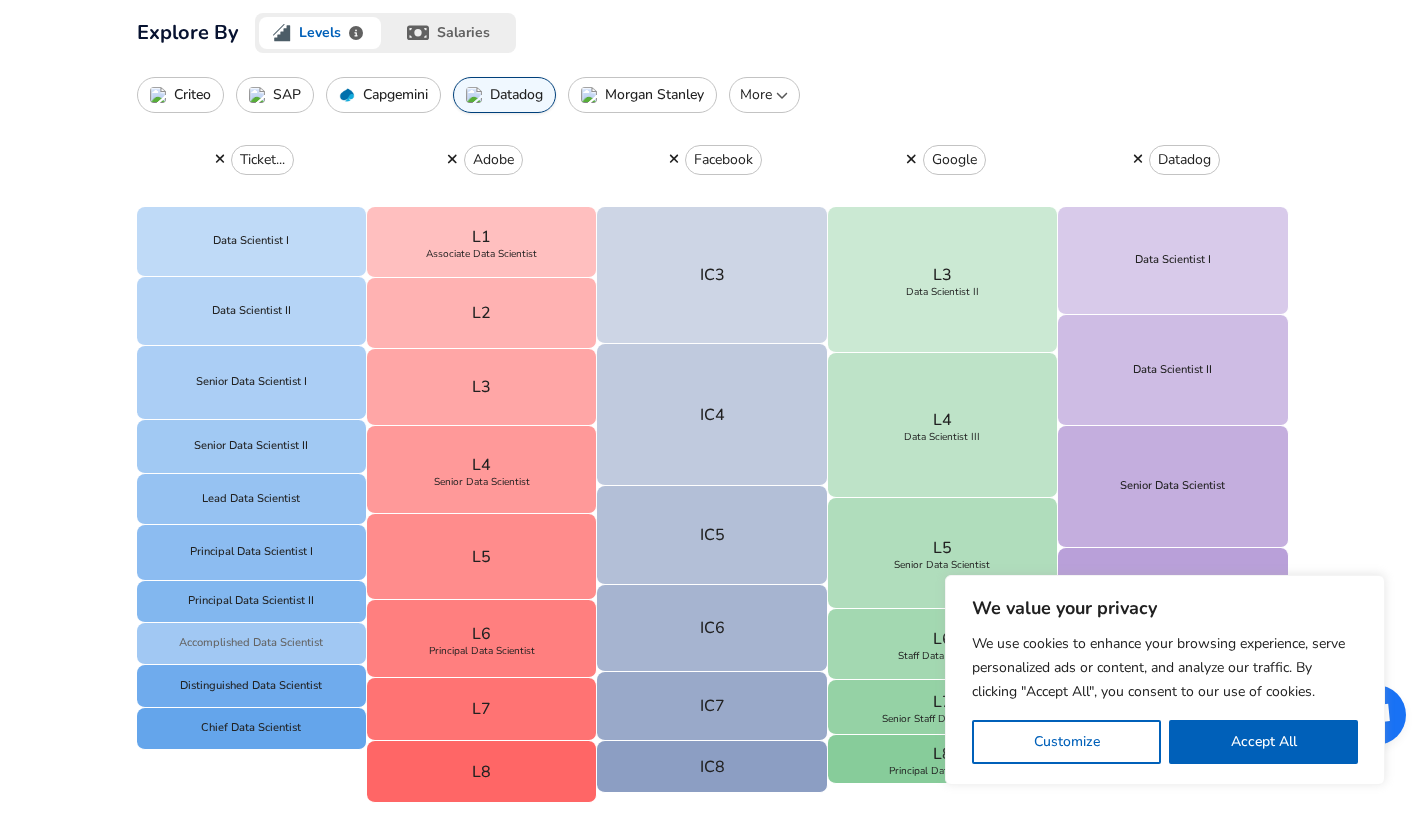 click on "Accomplished Data Scientist" at bounding box center (252, 644) 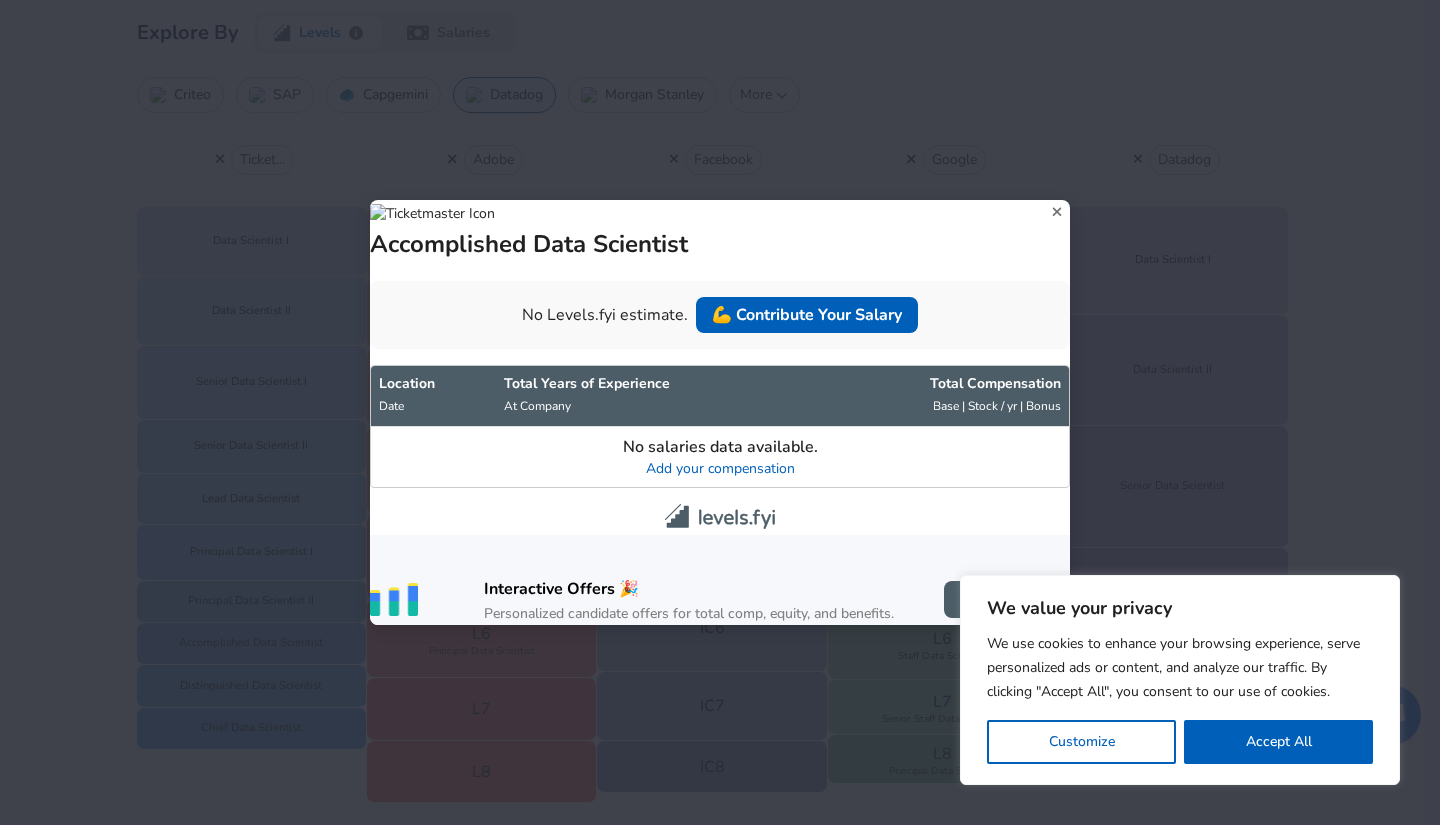 click on "Accomplished Data Scientist No Levels.fyi estimate. 💪 Contribute Your Salary Location Date Total Years of Experience At Company Total Comp ensation Base | Stock / yr | Bonus No salaries data available. Add your compensation Interactive Offers 🎉 Personalized candidate offers for total comp, equity, and benefits. + Create Offer" at bounding box center [720, 412] 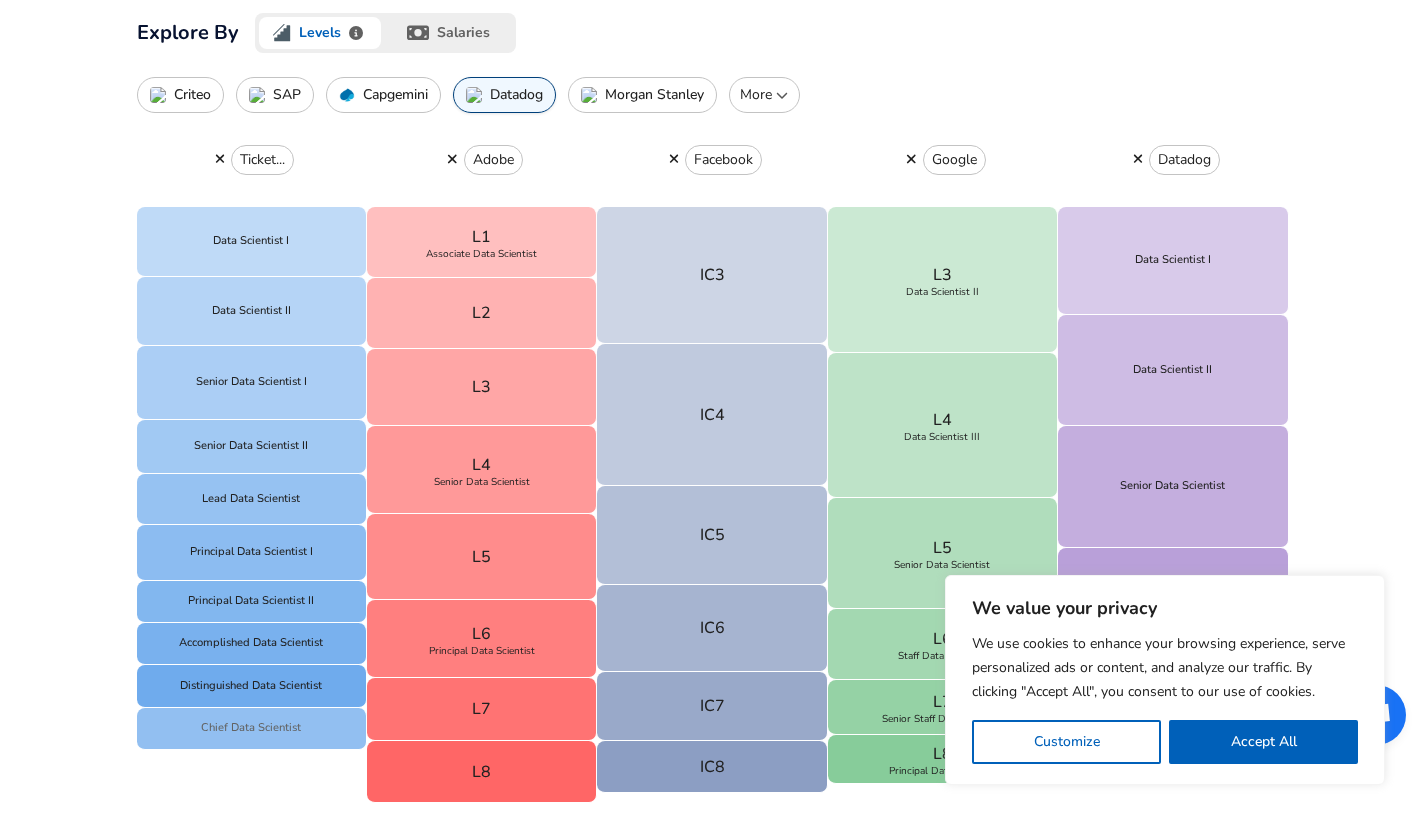 click on "Chief Data Scientist" at bounding box center (252, 729) 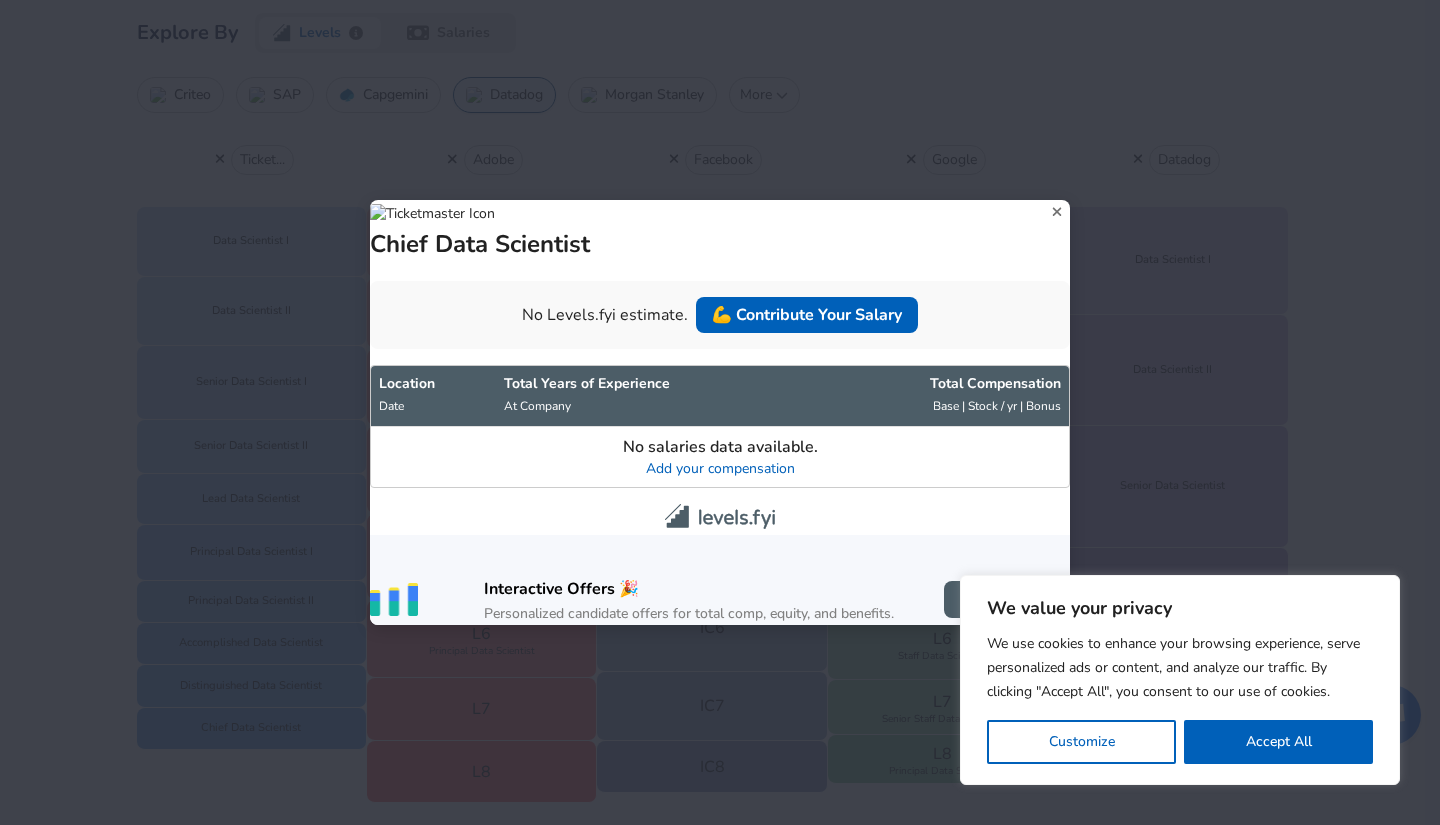 click on "Chief Data Scientist No Levels.fyi estimate. 💪 Contribute Your Salary Location Date Total Years of Experience At Company Total Comp ensation Base | Stock / yr | Bonus No salaries data available. Add your compensation Interactive Offers 🎉 Personalized candidate offers for total comp, equity, and benefits. + Create Offer" at bounding box center (720, 412) 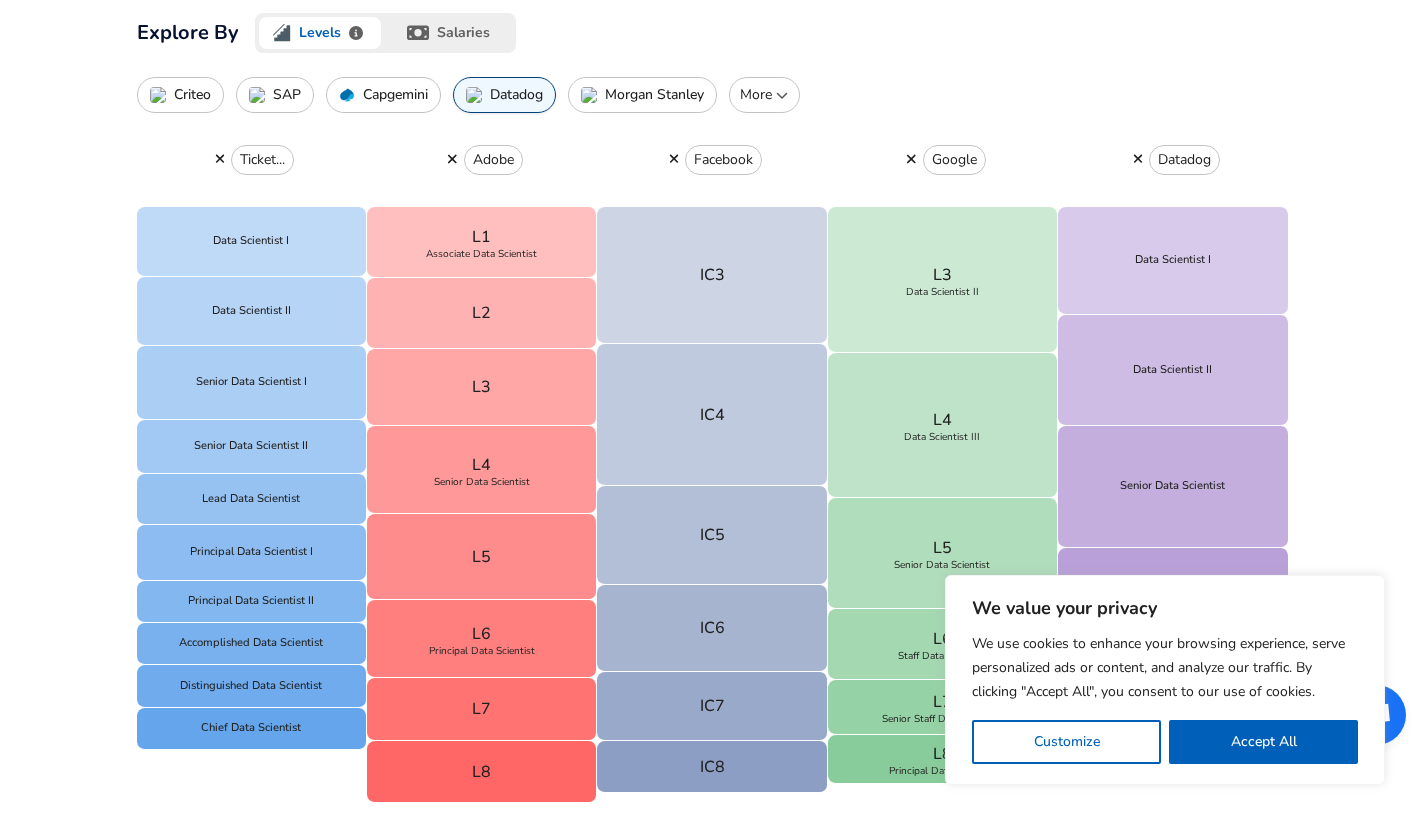 click at bounding box center (220, 159) 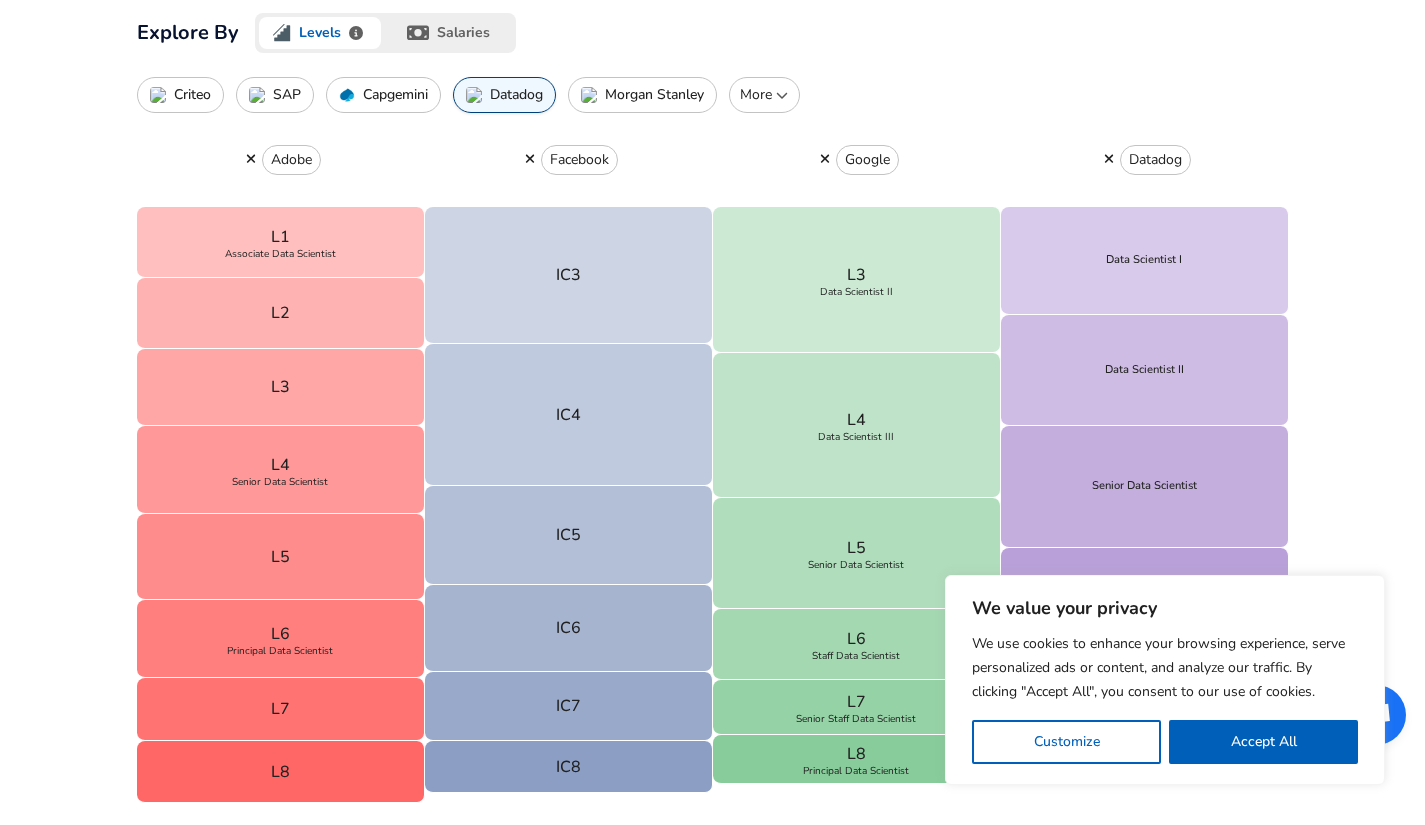 click on "More" at bounding box center [764, 95] 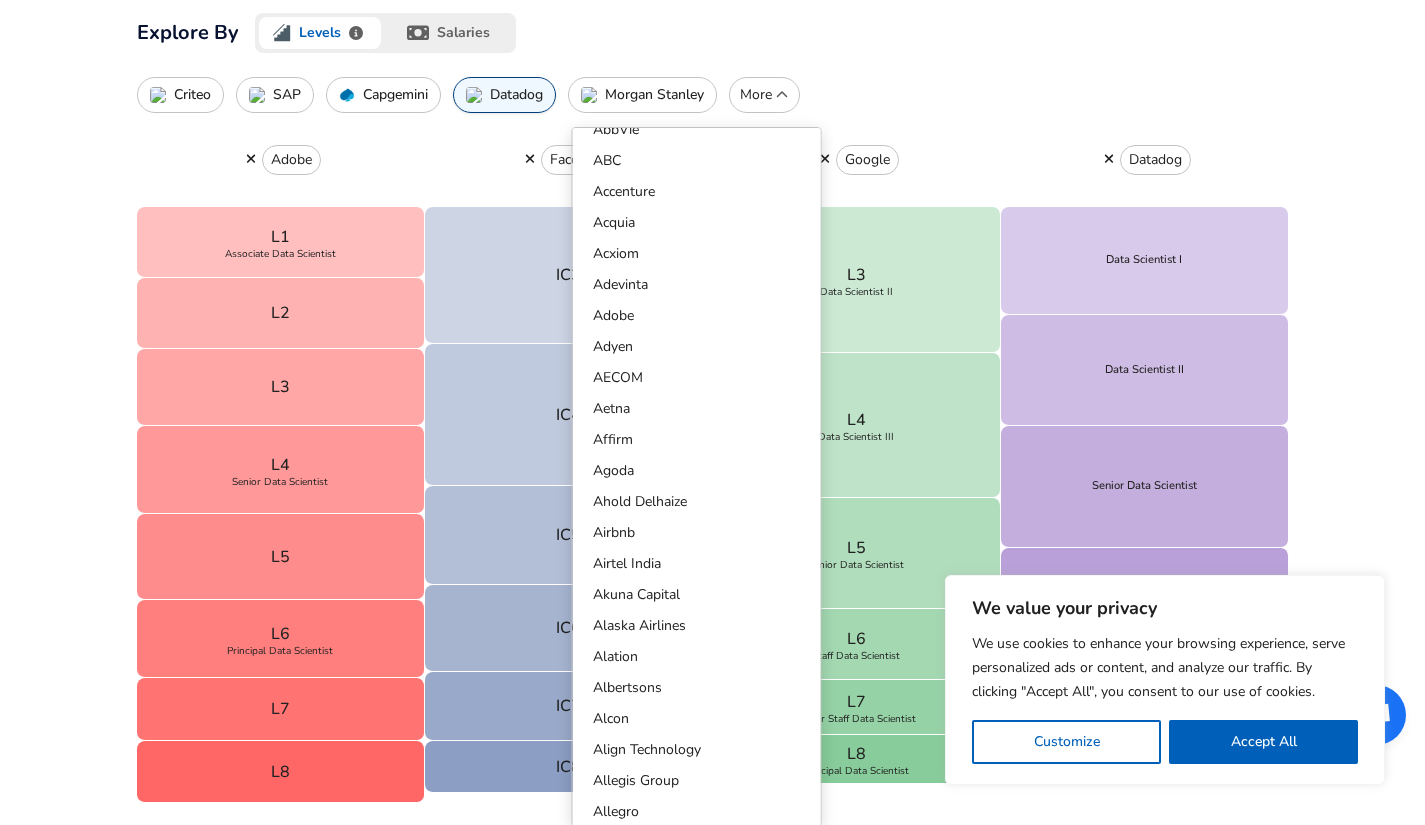 scroll, scrollTop: 0, scrollLeft: 0, axis: both 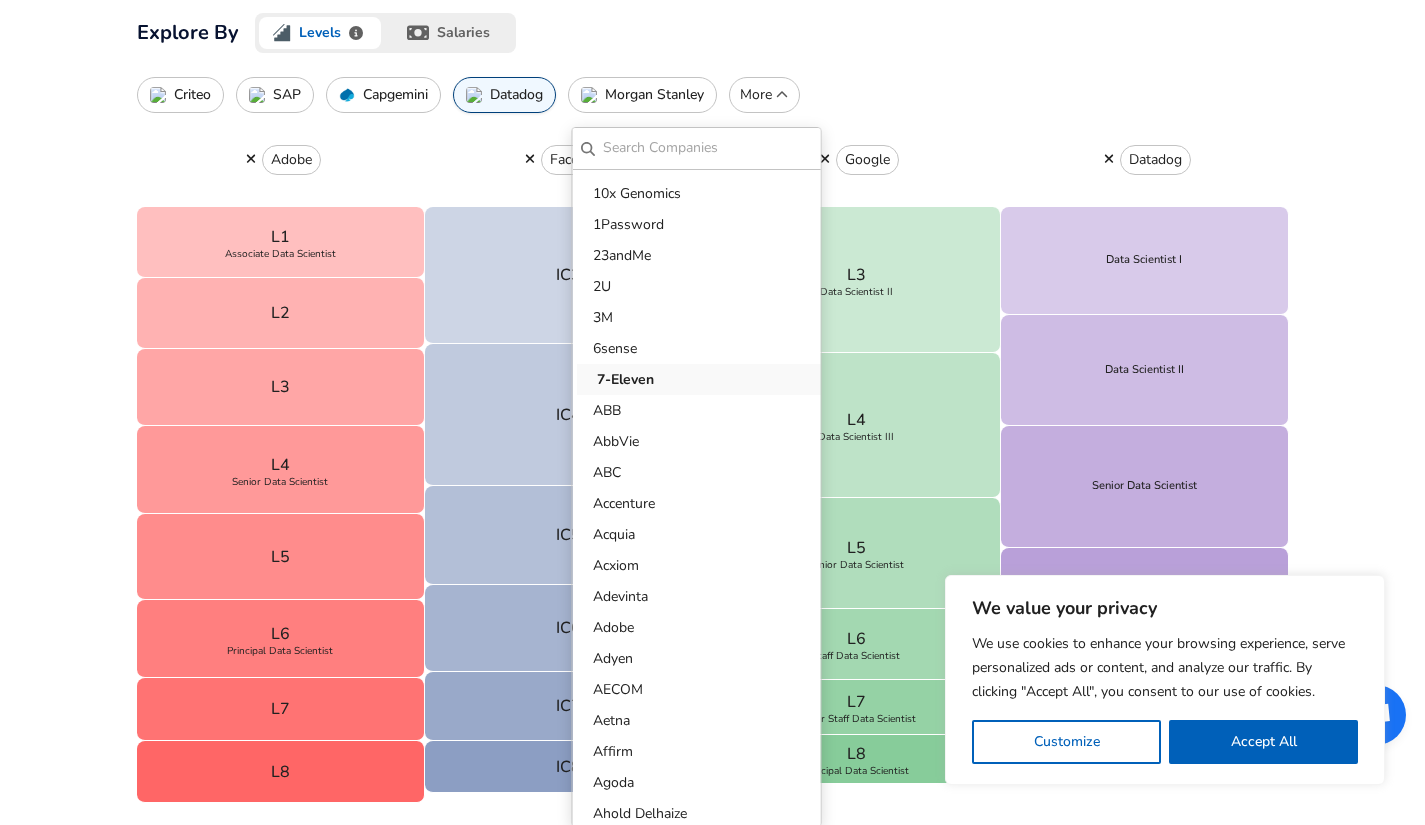 click on "7-Eleven" at bounding box center [701, 379] 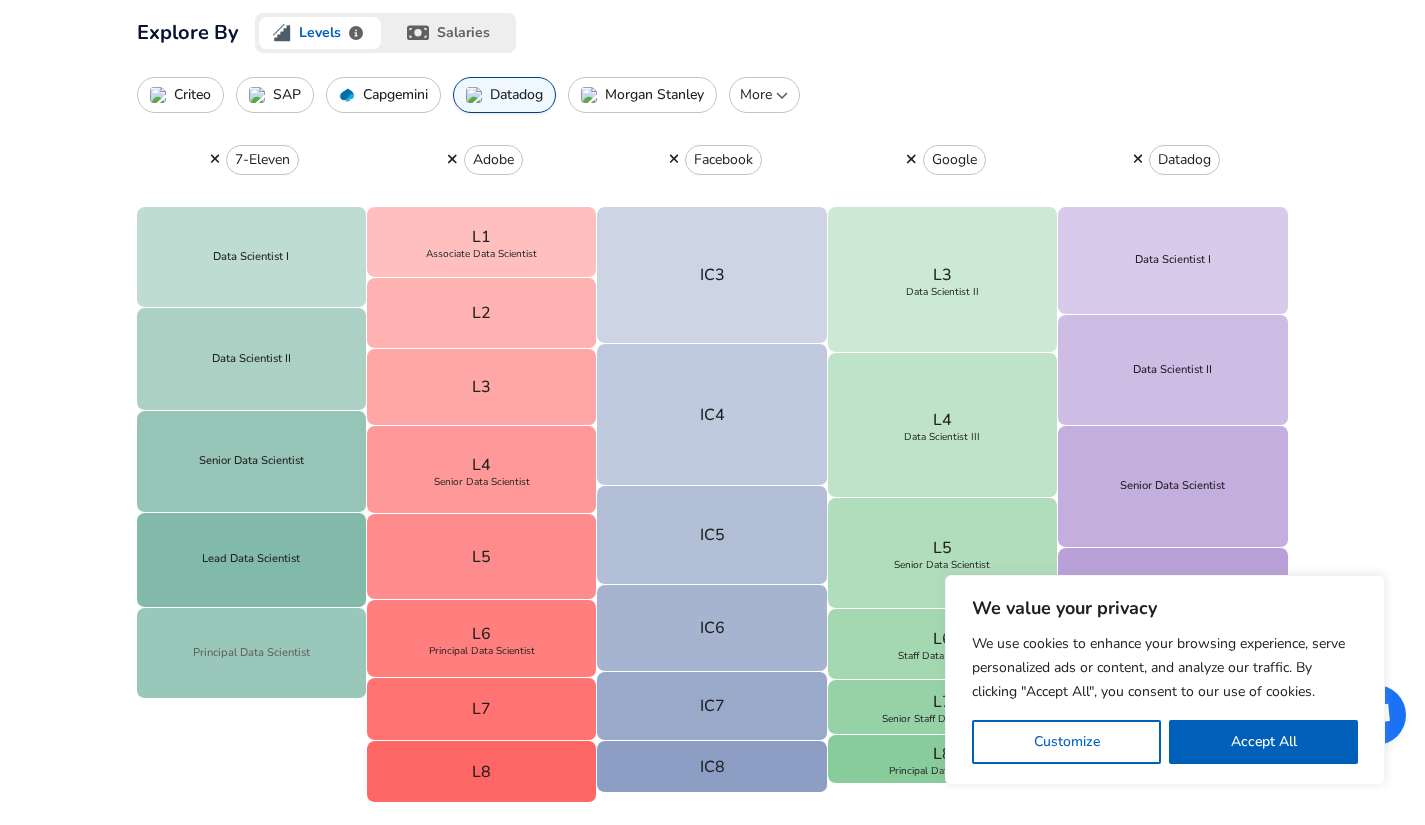 click on "Principal Data Scientist" at bounding box center (252, 653) 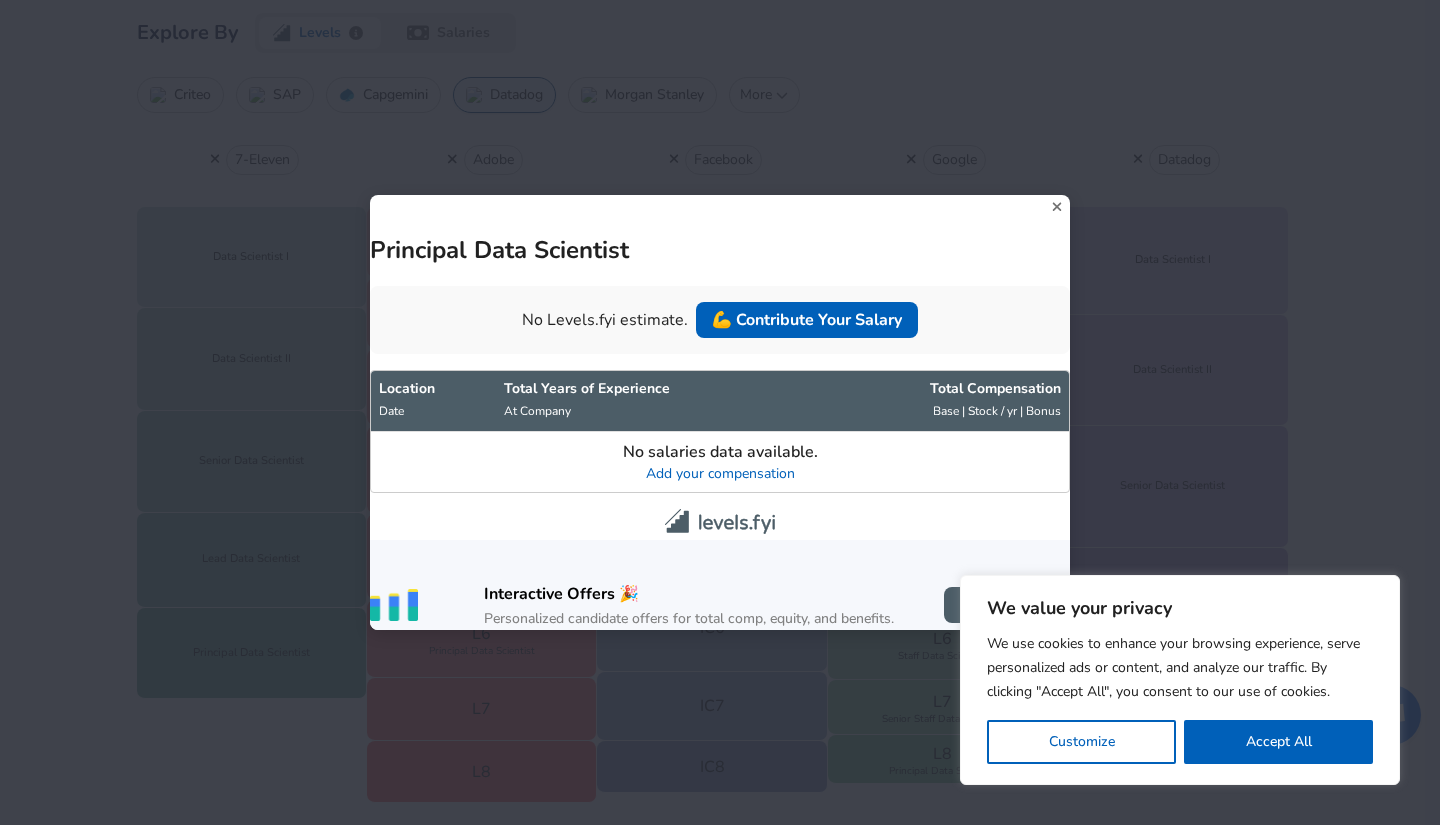 click 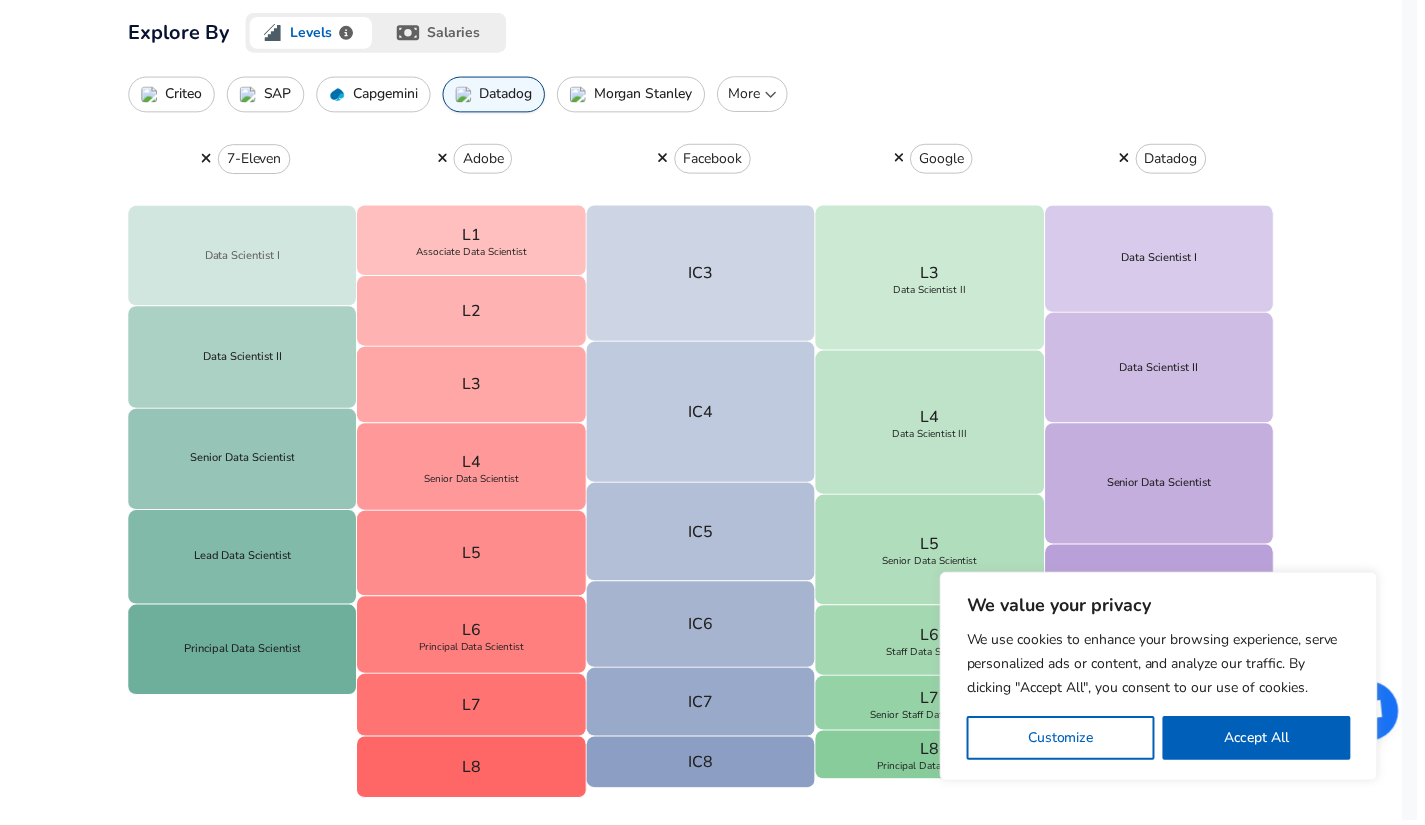 click on "Data Scientist I" at bounding box center [244, 257] 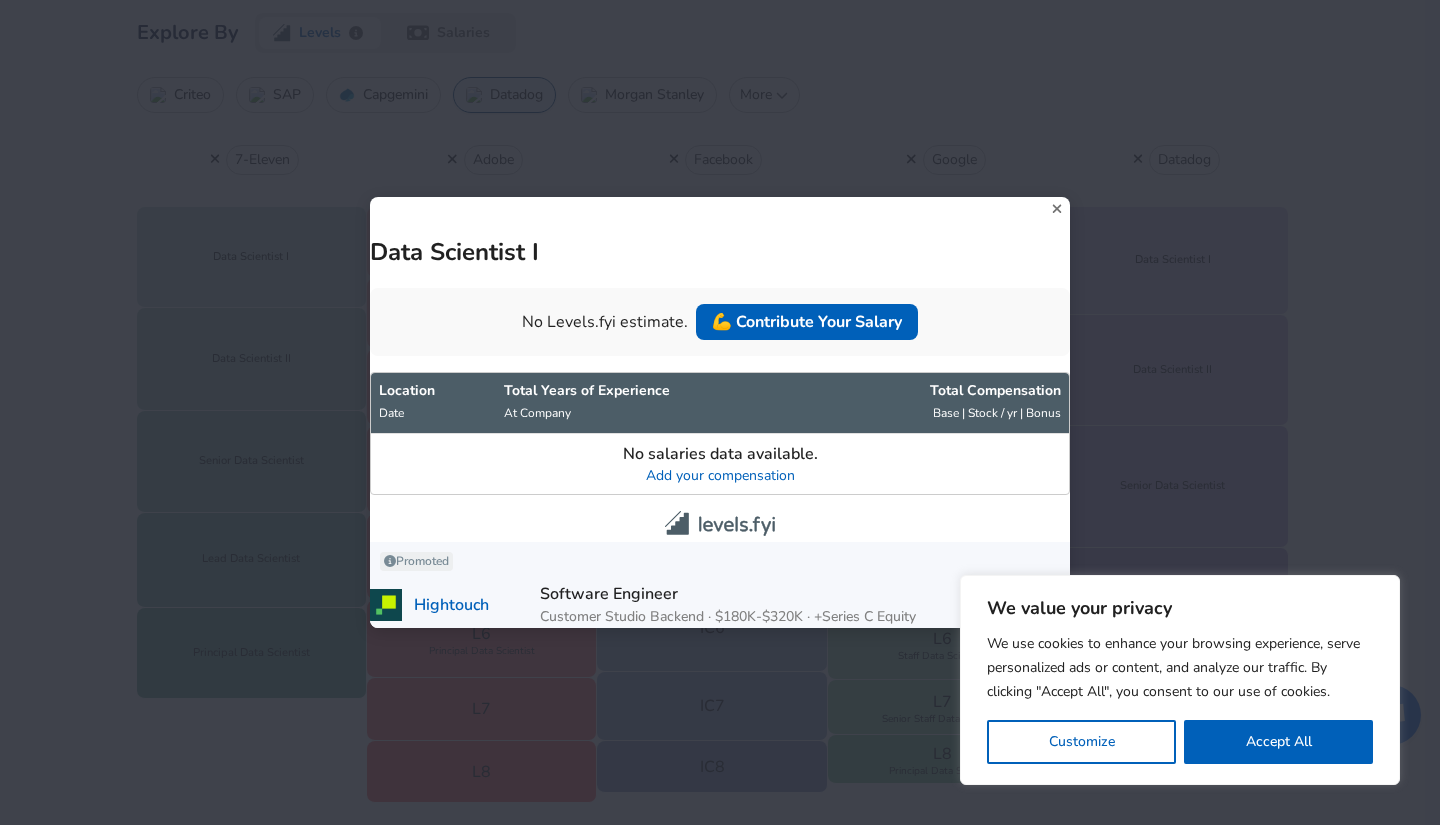 click on "Data Scientist I No Levels.fyi estimate. 💪 Contribute Your Salary Location Date Total Years of Experience At Company Total Comp ensation Base | Stock / yr | Bonus No salaries data available. Add your compensation  Promoted Hightouch Software Engineer Customer Studio Backend · $[MIN]-[MAX] · +Series C Equity Apply Now" at bounding box center (720, 412) 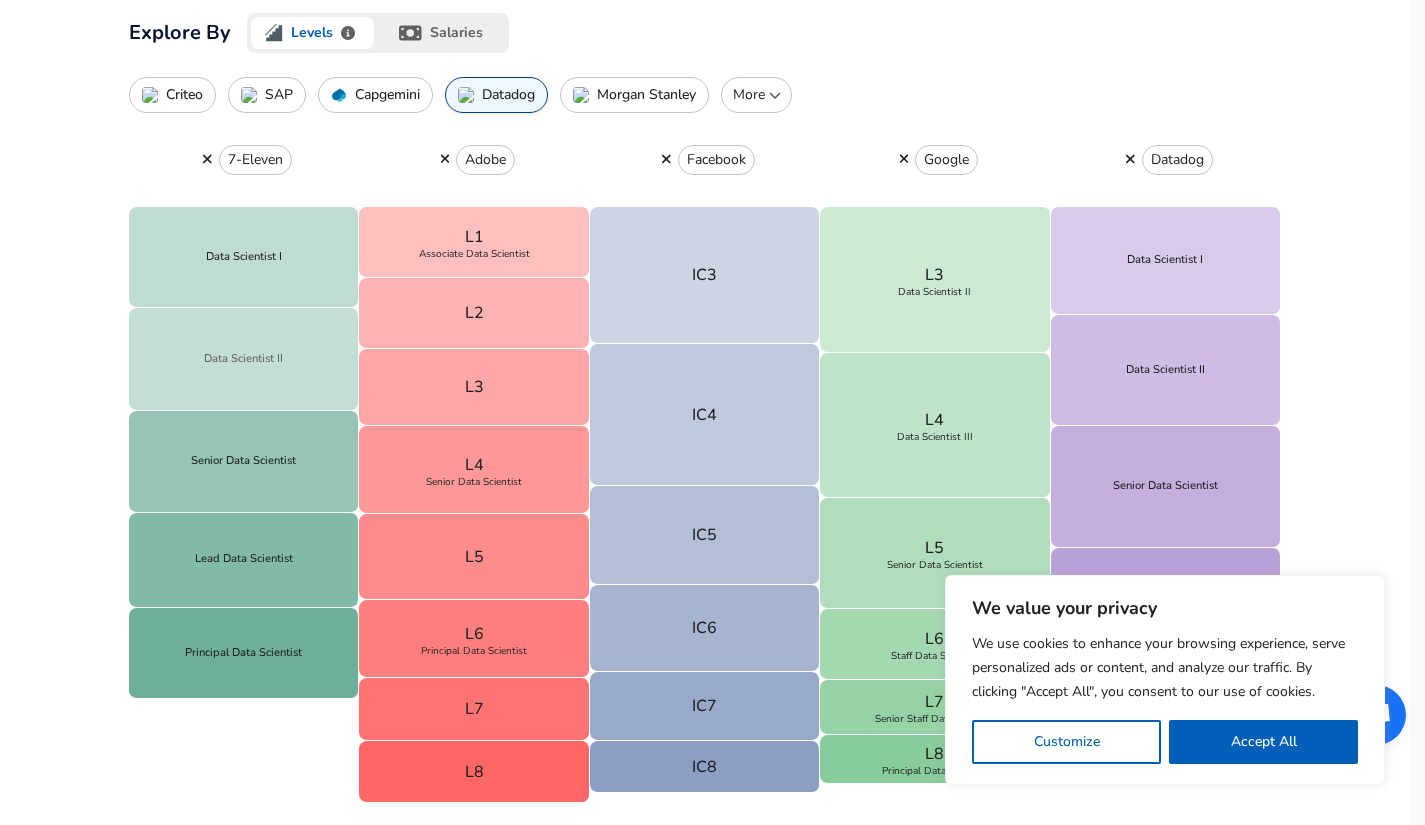 click on "Data Scientist II" at bounding box center (244, 359) 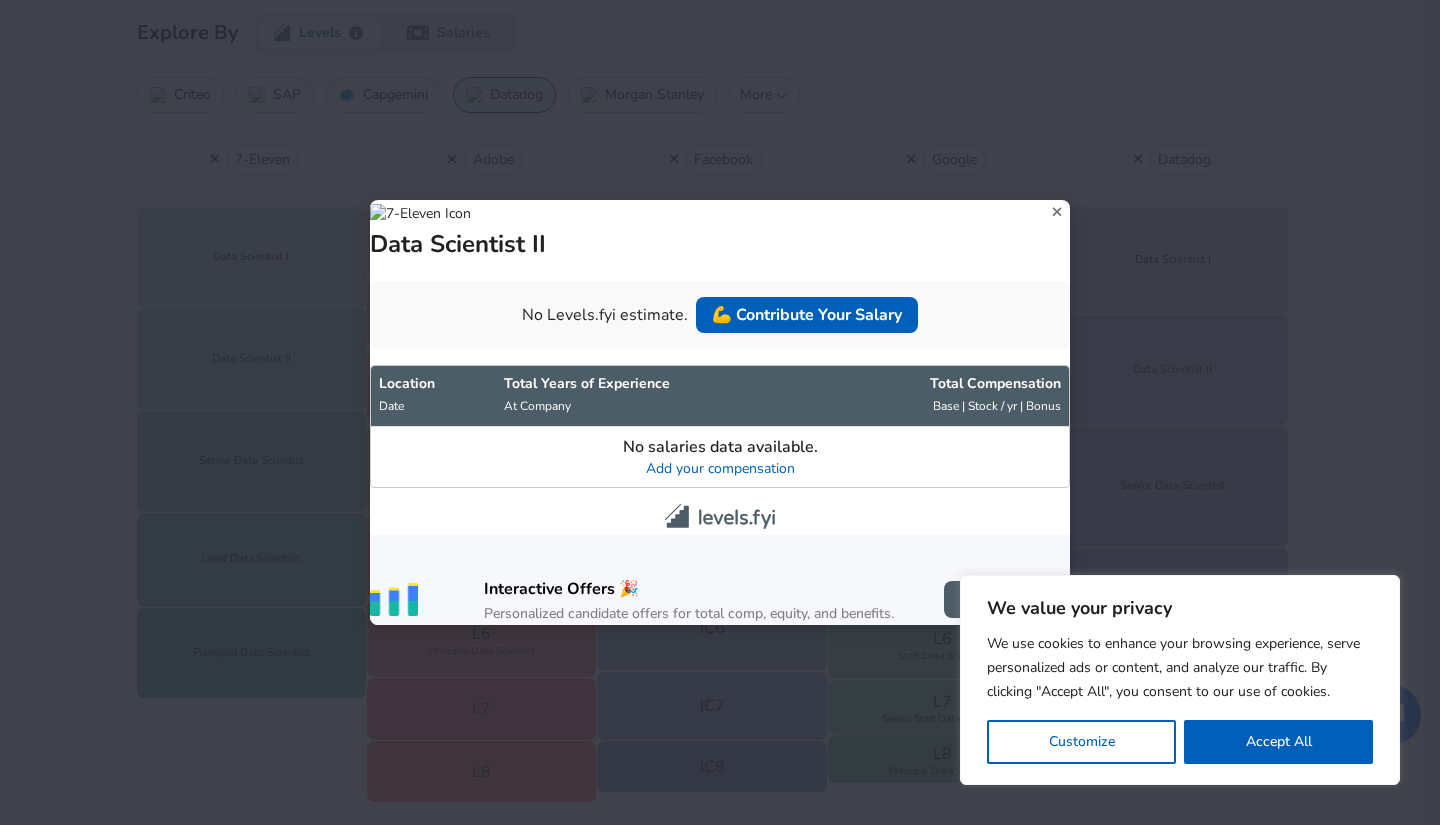 click on "Data Scientist II No Levels.fyi estimate. 💪 Contribute Your Salary Location Date Total Years of Experience At Company Total Comp ensation Base | Stock / yr | Bonus No salaries data available. Add your compensation Interactive Offers 🎉 Personalized candidate offers for total comp, equity, and benefits. + Create Offer" at bounding box center (720, 412) 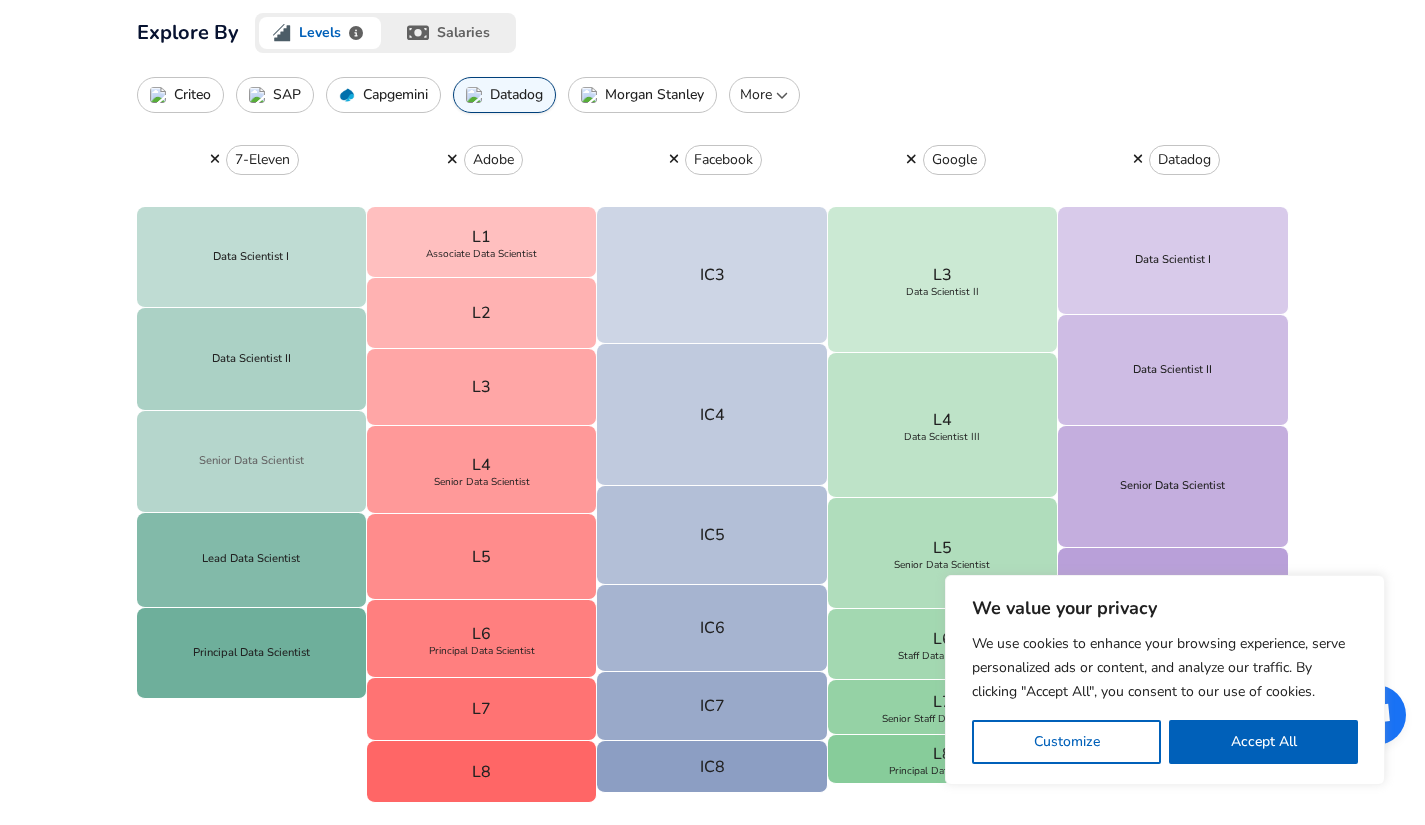 click on "Senior Data Scientist" at bounding box center [252, 461] 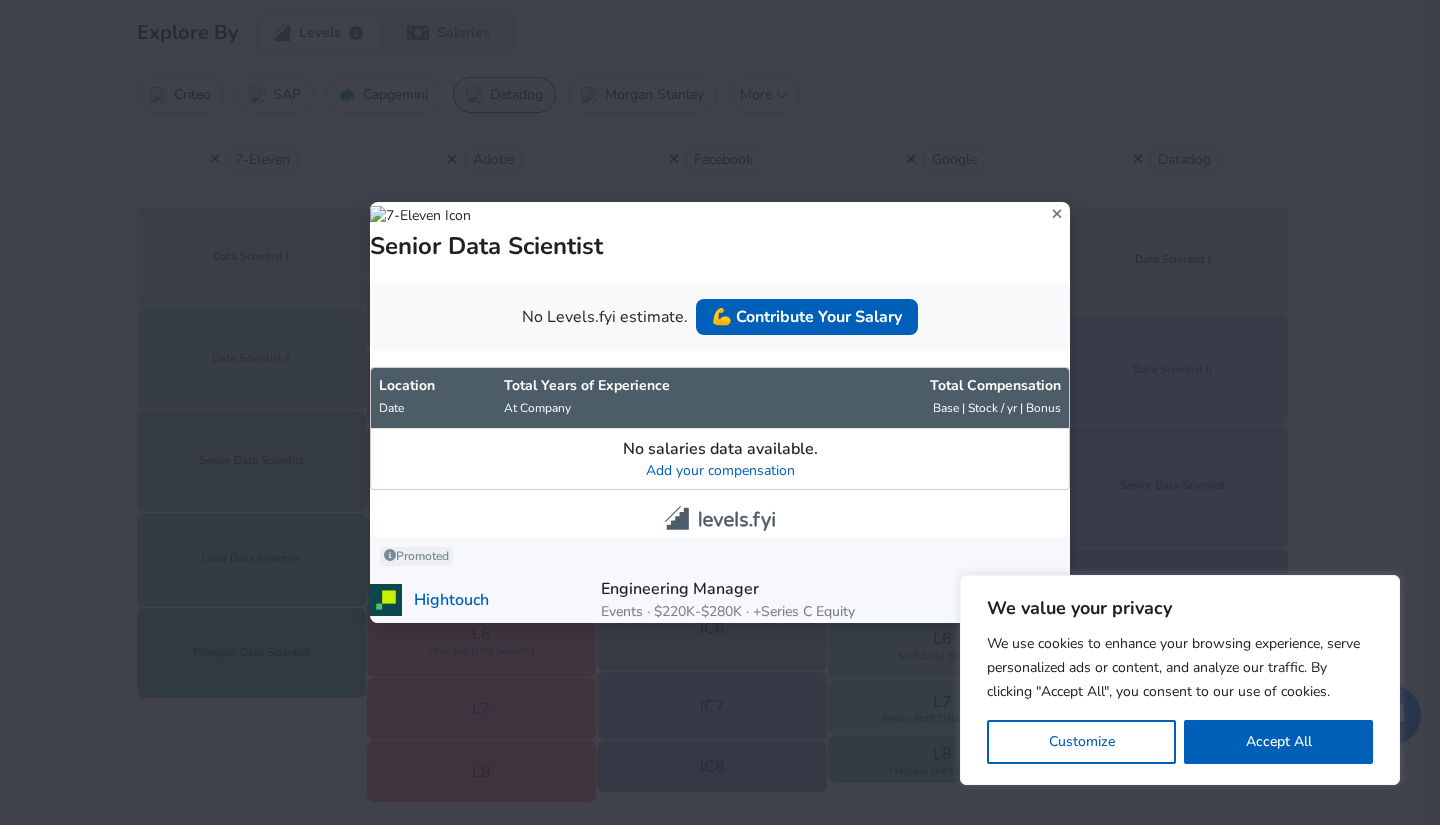 click on "Senior Data Scientist No Levels.fyi estimate. 💪 Contribute Your Salary Location Date Total Years of Experience At Company Total Comp ensation Base | Stock / yr | Bonus No salaries data available. Add your compensation Promoted Hightouch Engineering Manager Events · [SALARY] · +Series C Equity Apply Now" at bounding box center (720, 412) 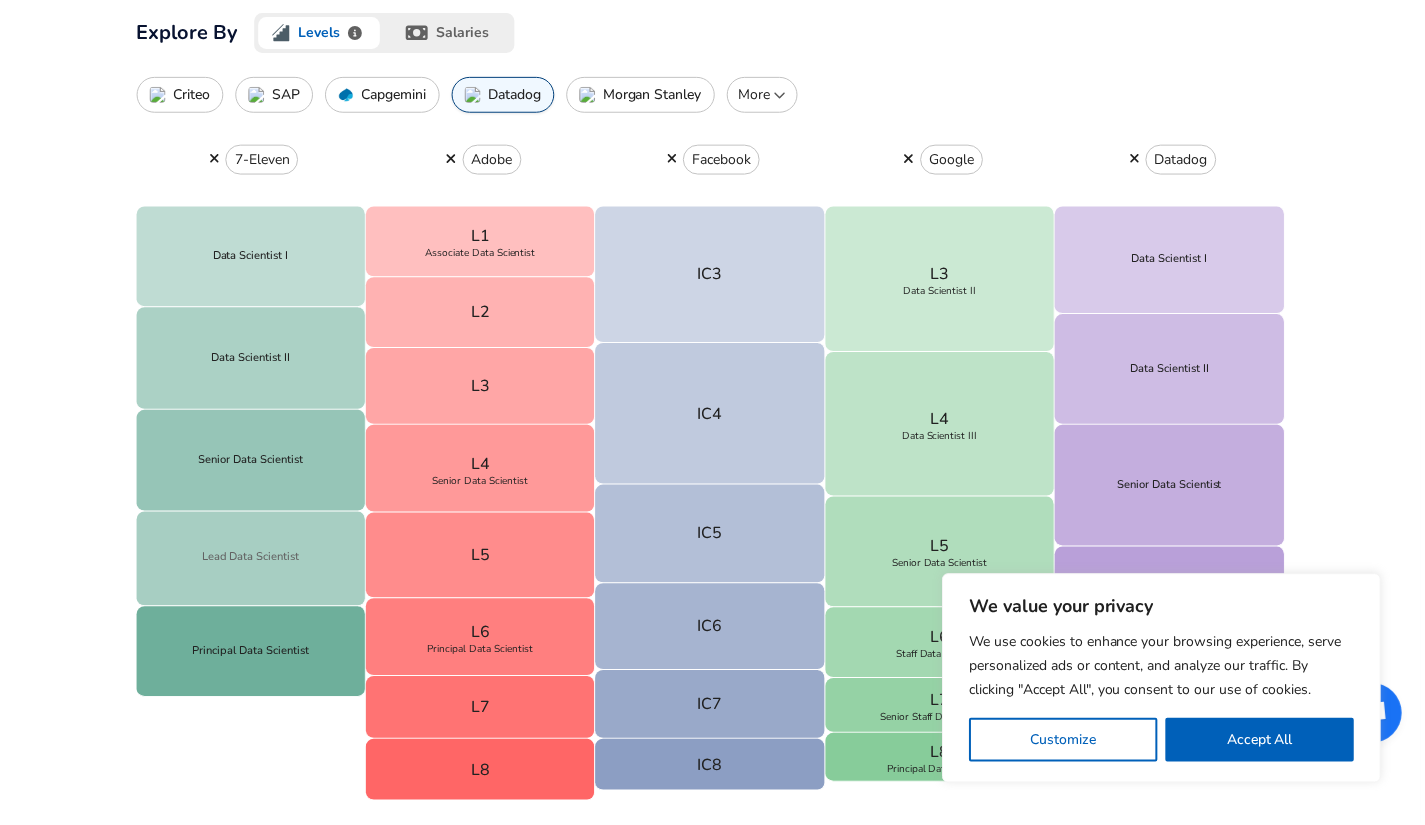 click on "Lead Data Scientist" at bounding box center (252, 560) 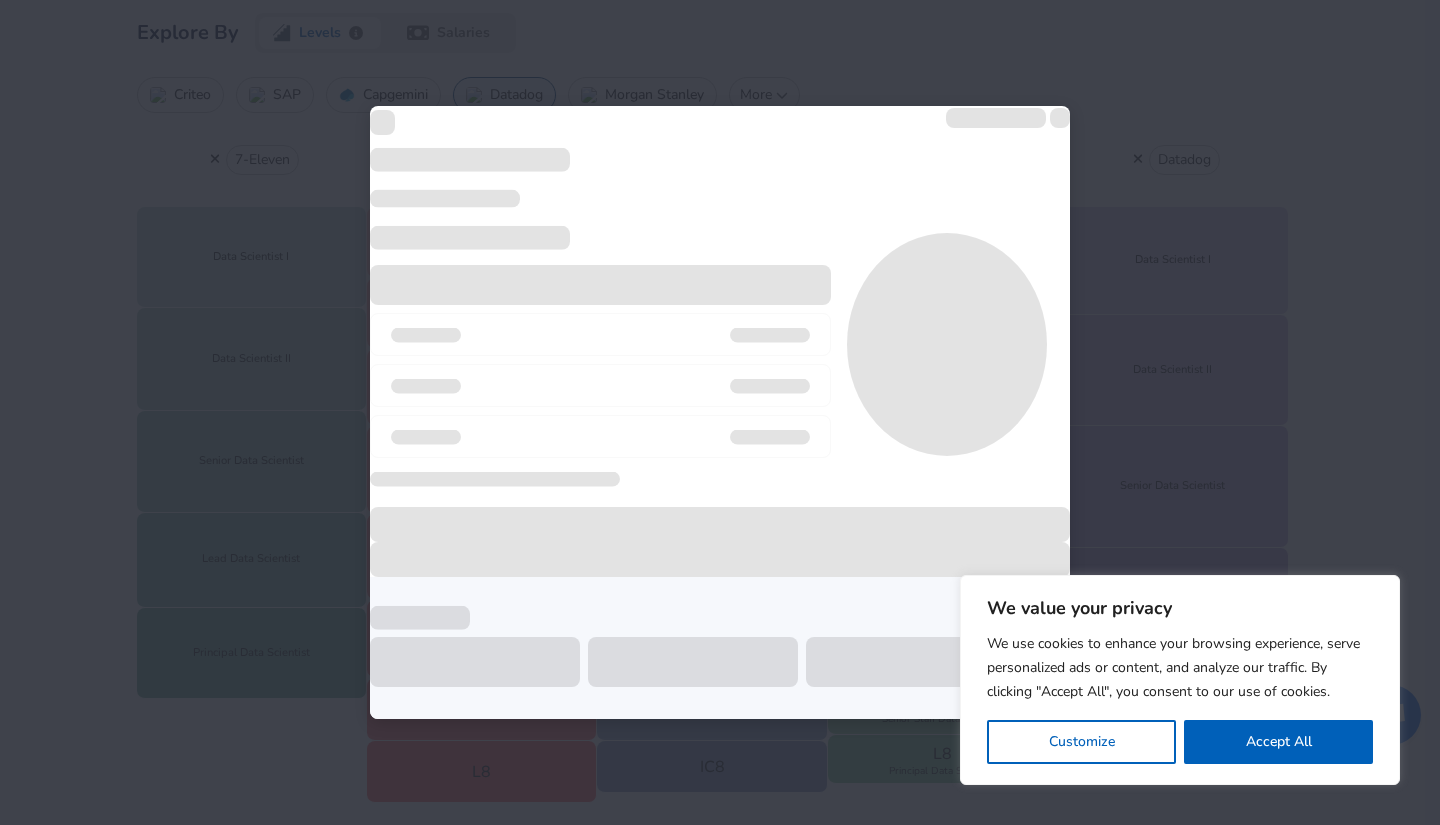 click at bounding box center (720, 412) 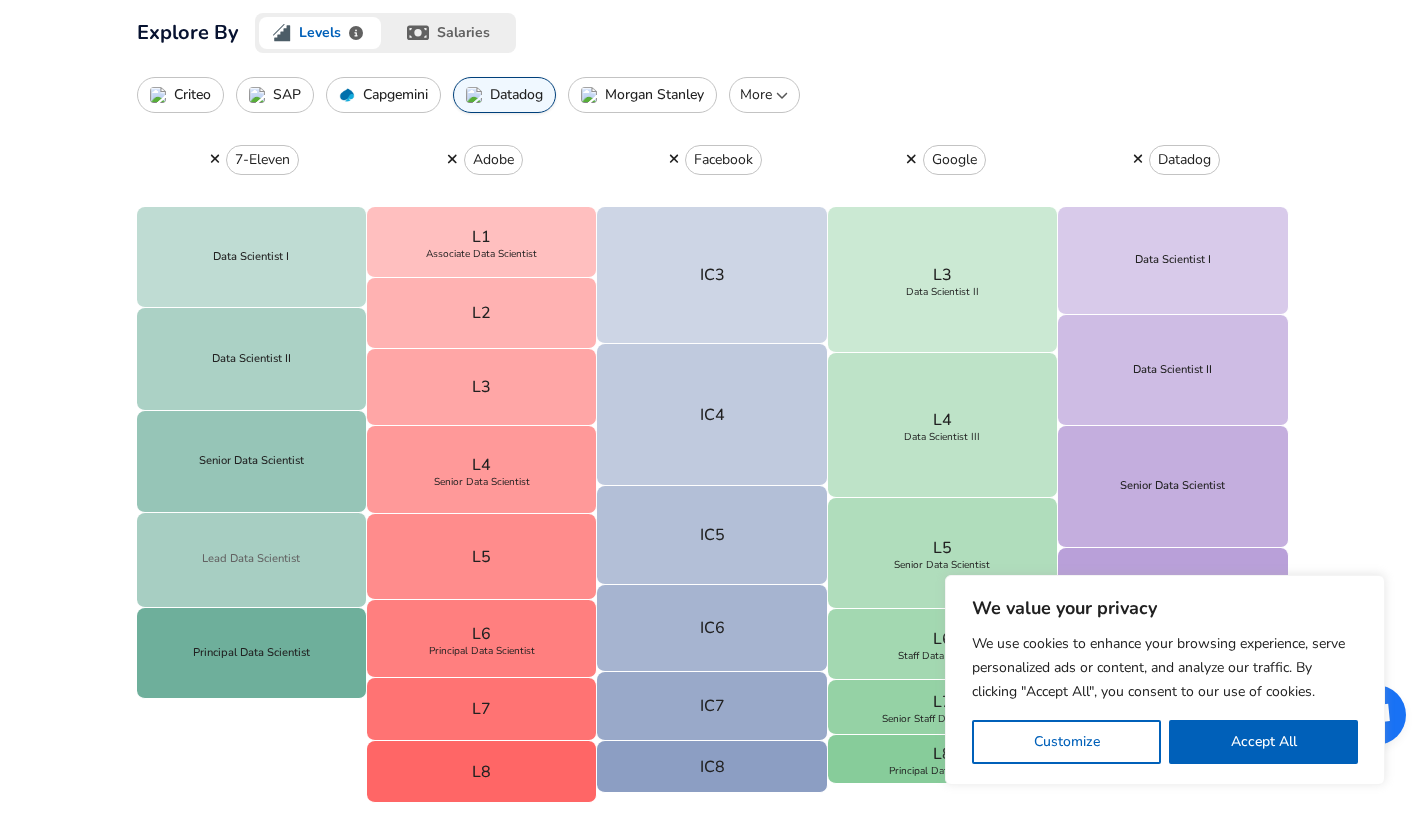 click on "Lead Data Scientist" at bounding box center (251, 559) 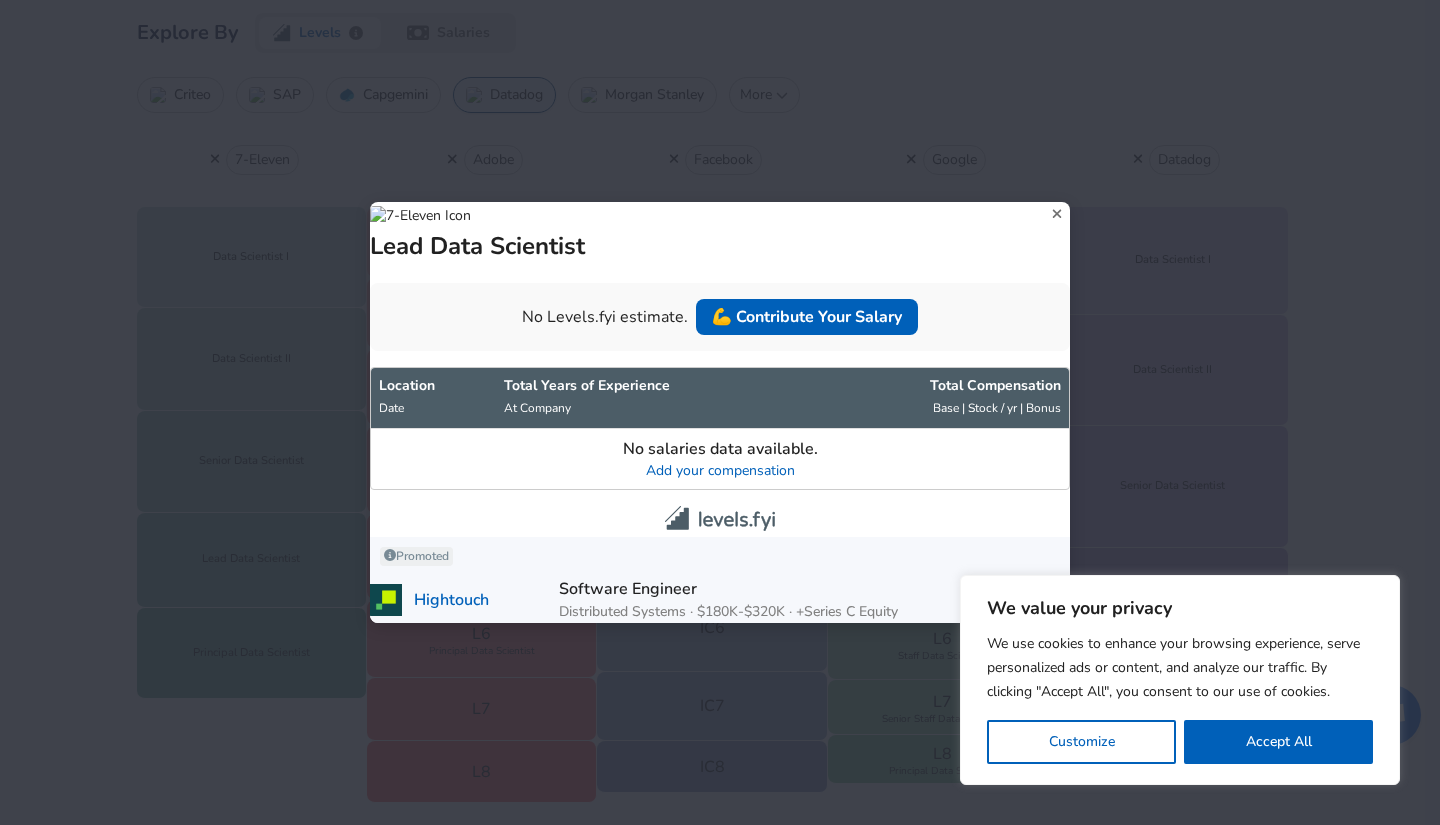 click on "Lead Data Scientist No Levels.fyi estimate. 💪 Contribute Your Salary Location Date Total Years of Experience At Company Total Comp ensation Base | Stock / yr | Bonus No salaries data available. Add your compensation Promoted Hightouch Software Engineer Distributed Systems · [SALARY] · +Series C Equity Apply Now" at bounding box center [720, 412] 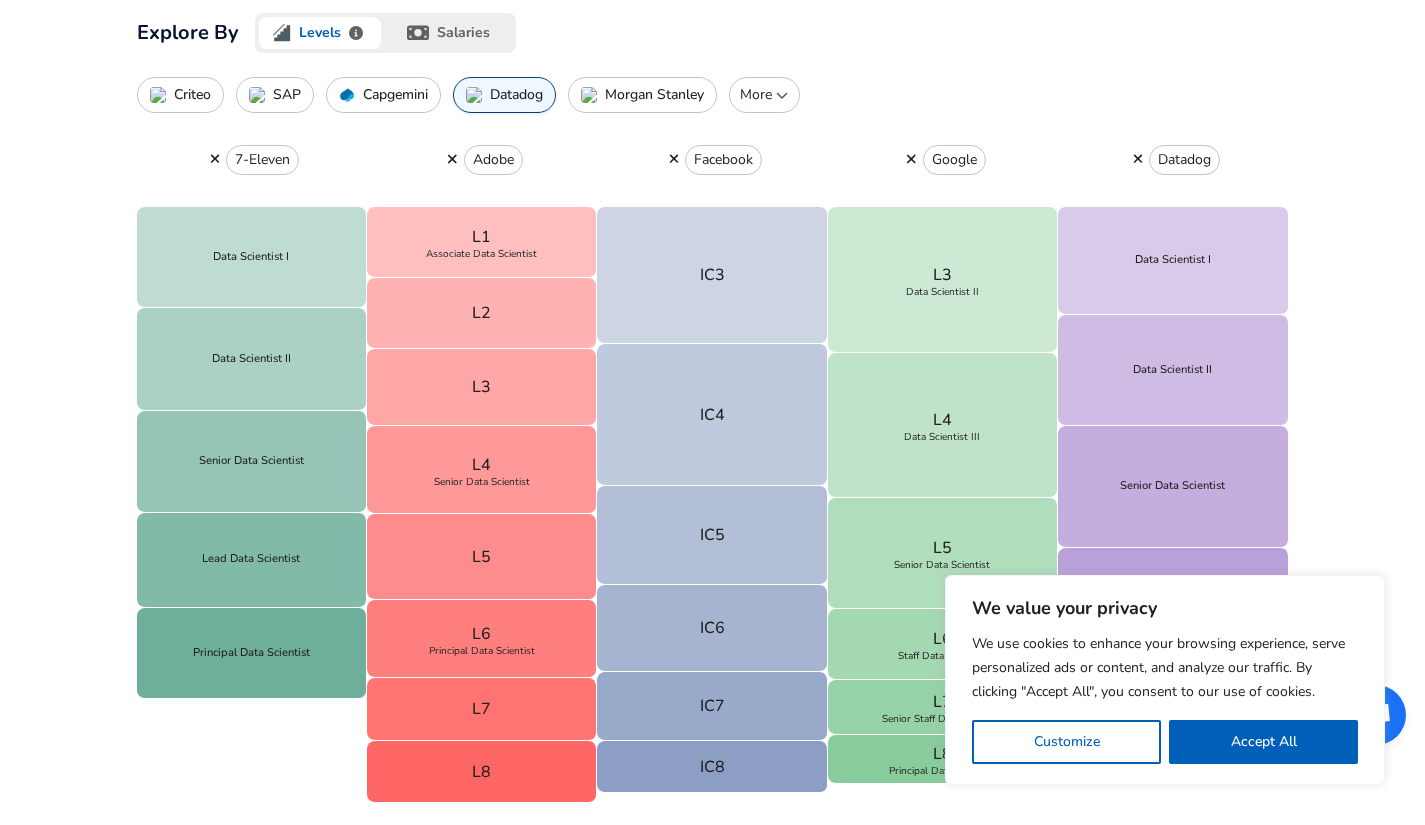 click 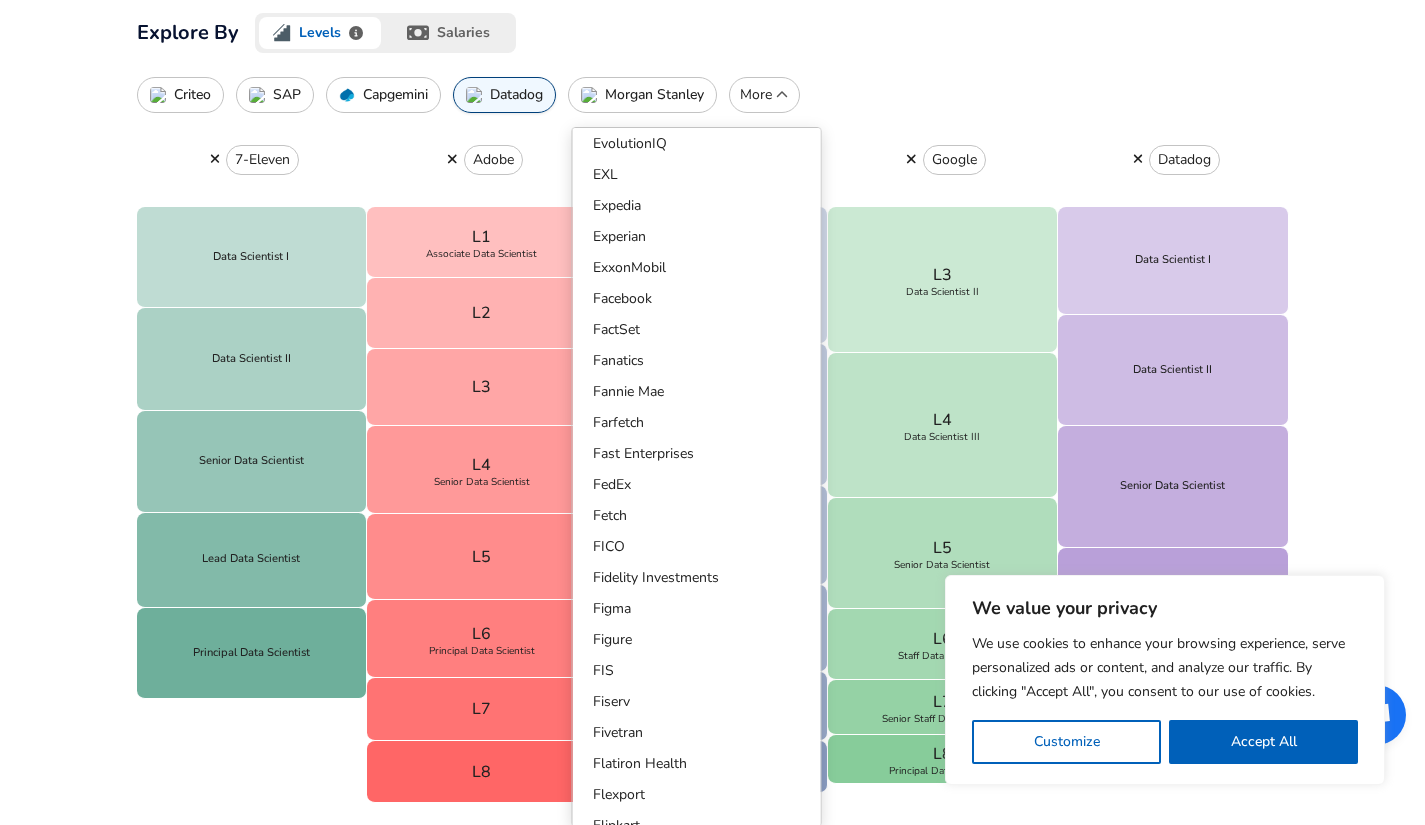 scroll, scrollTop: 5807, scrollLeft: 0, axis: vertical 